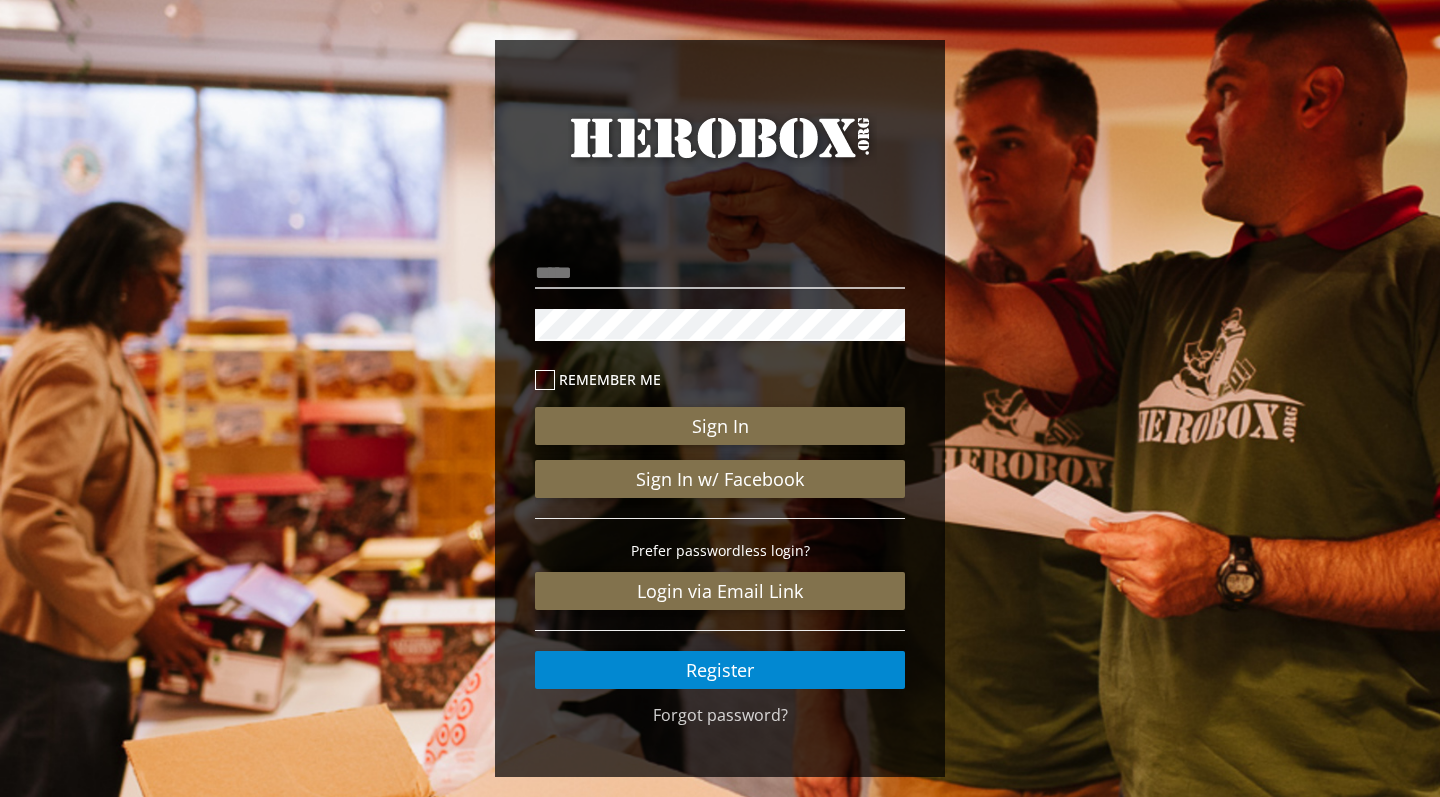 scroll, scrollTop: 0, scrollLeft: 0, axis: both 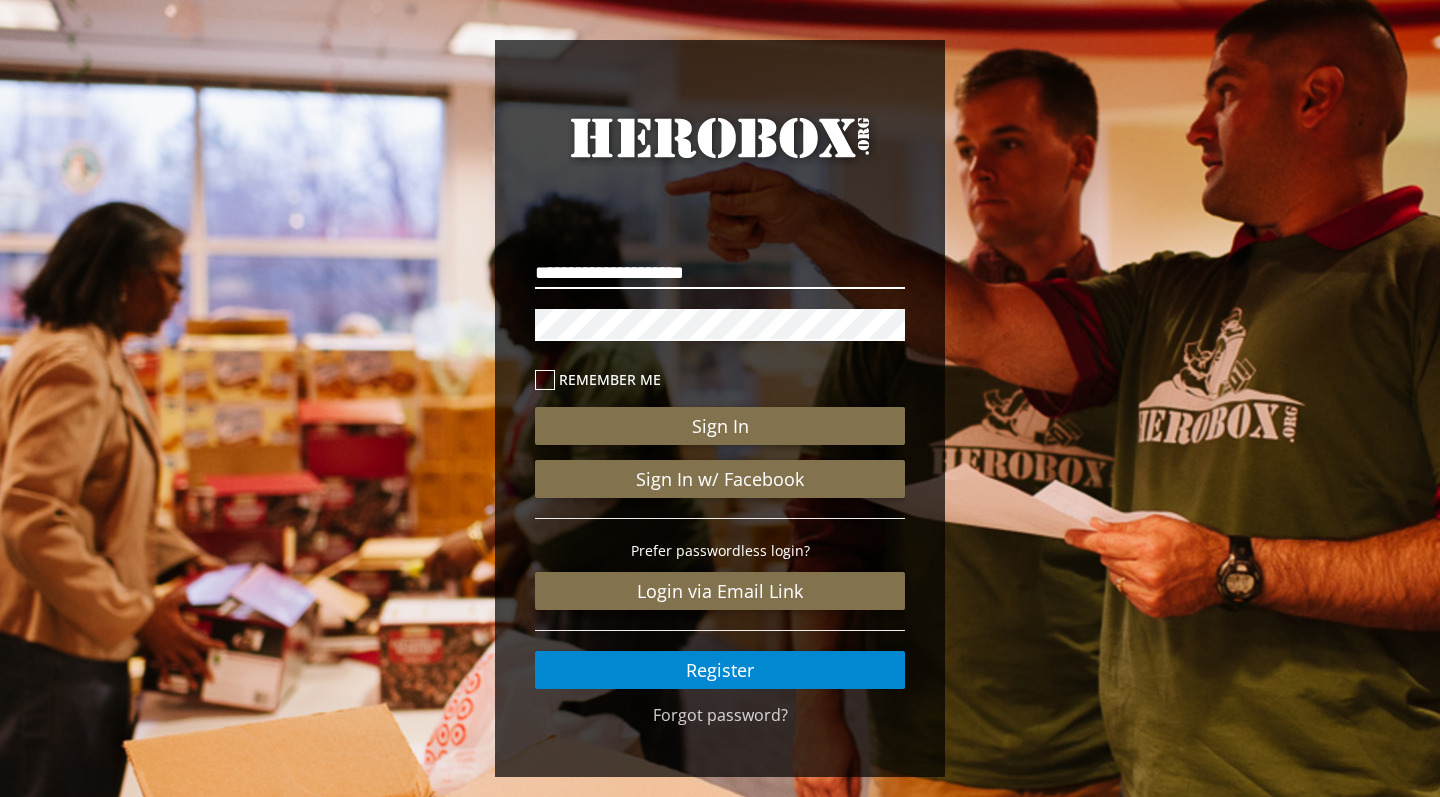 type on "**********" 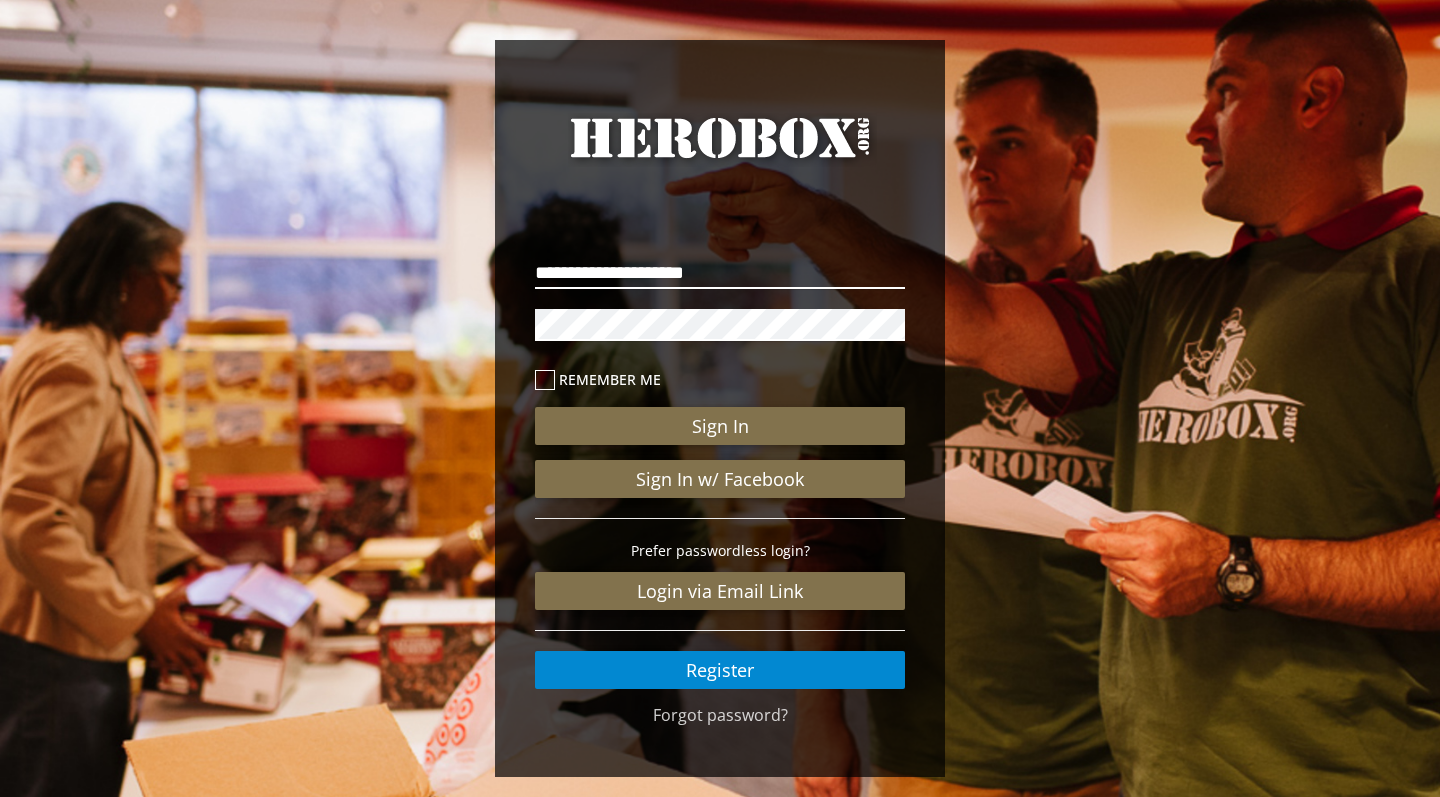 click on "Sign In" at bounding box center [720, 426] 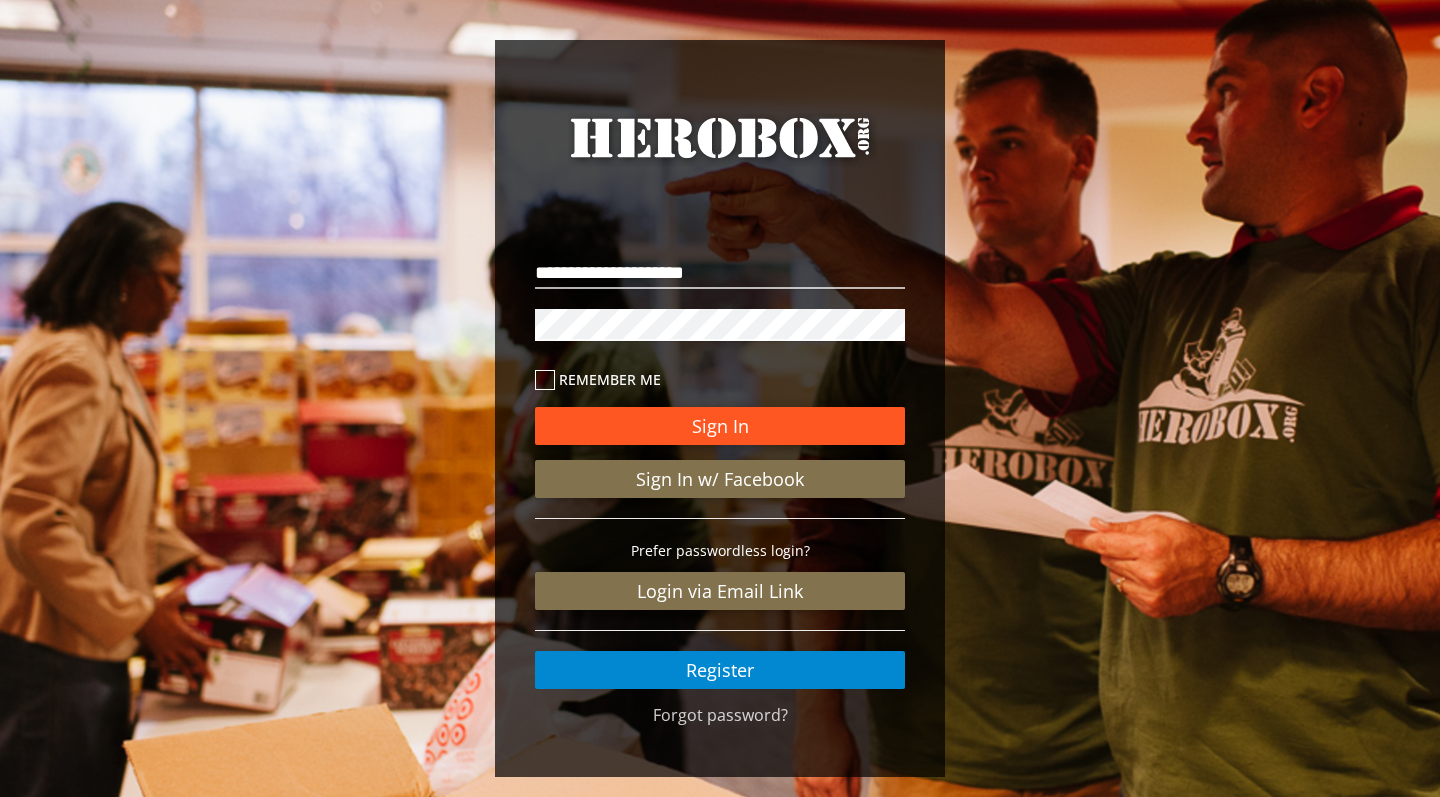 click on "Sign In" at bounding box center [720, 426] 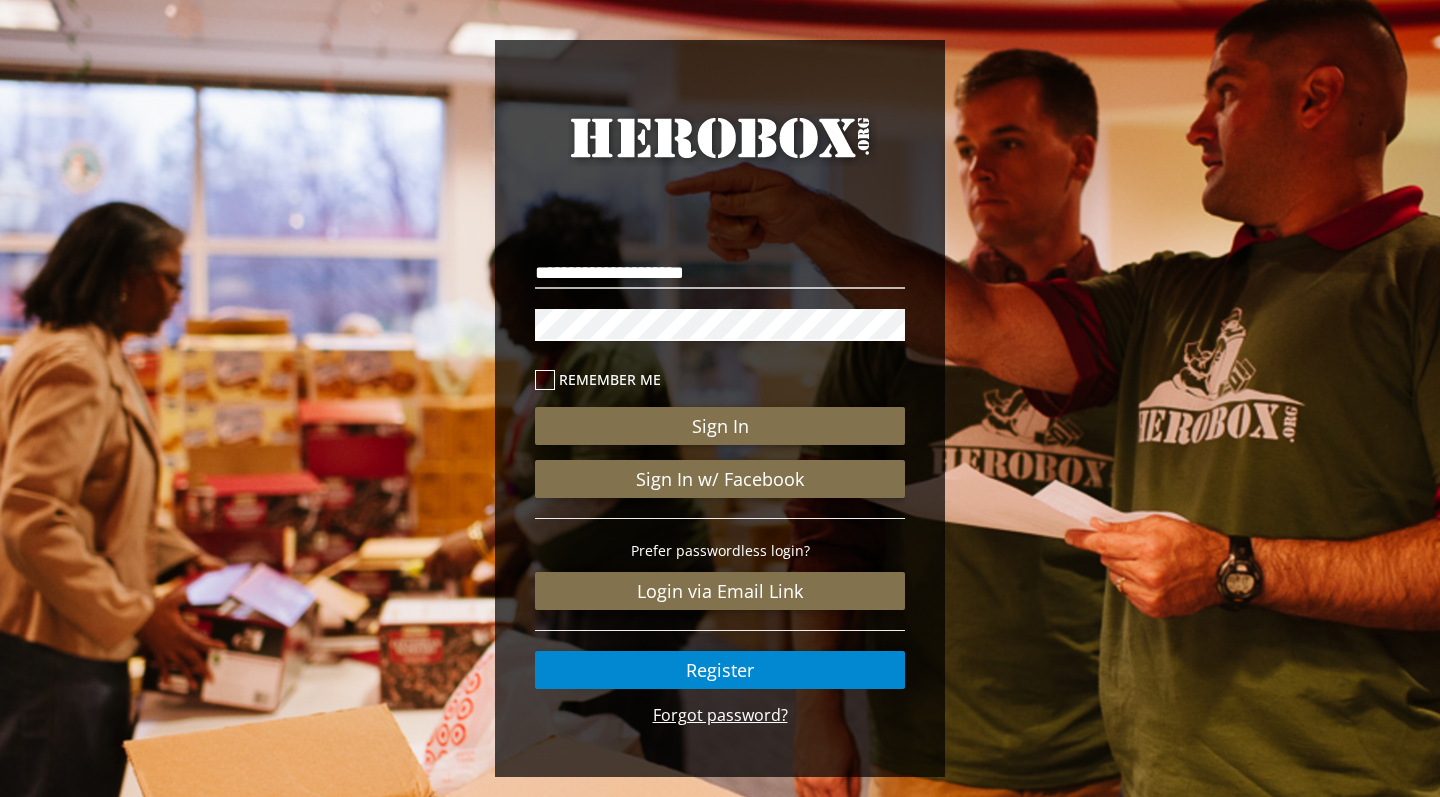 click on "Forgot password?" at bounding box center [720, 715] 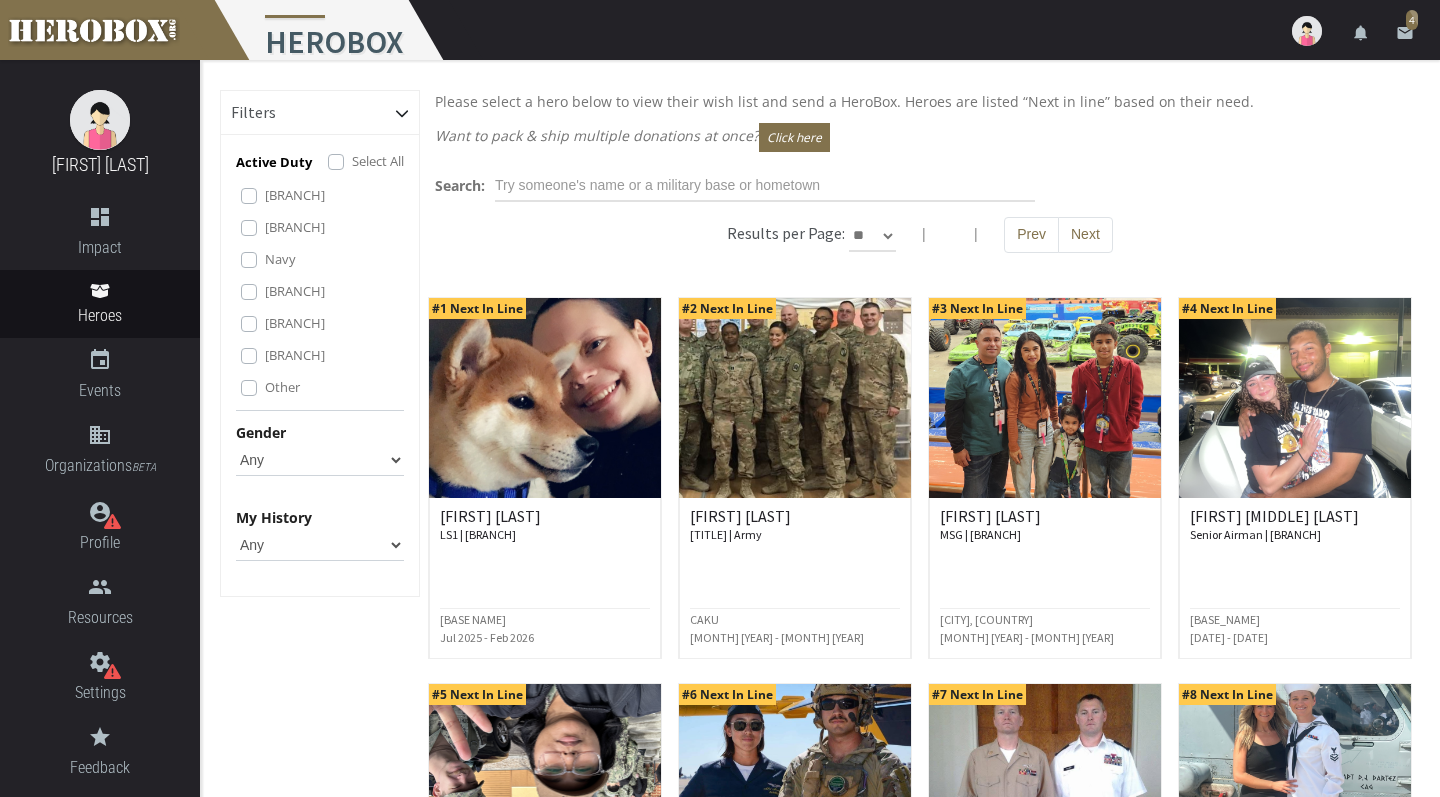 click on "4" at bounding box center [1412, 20] 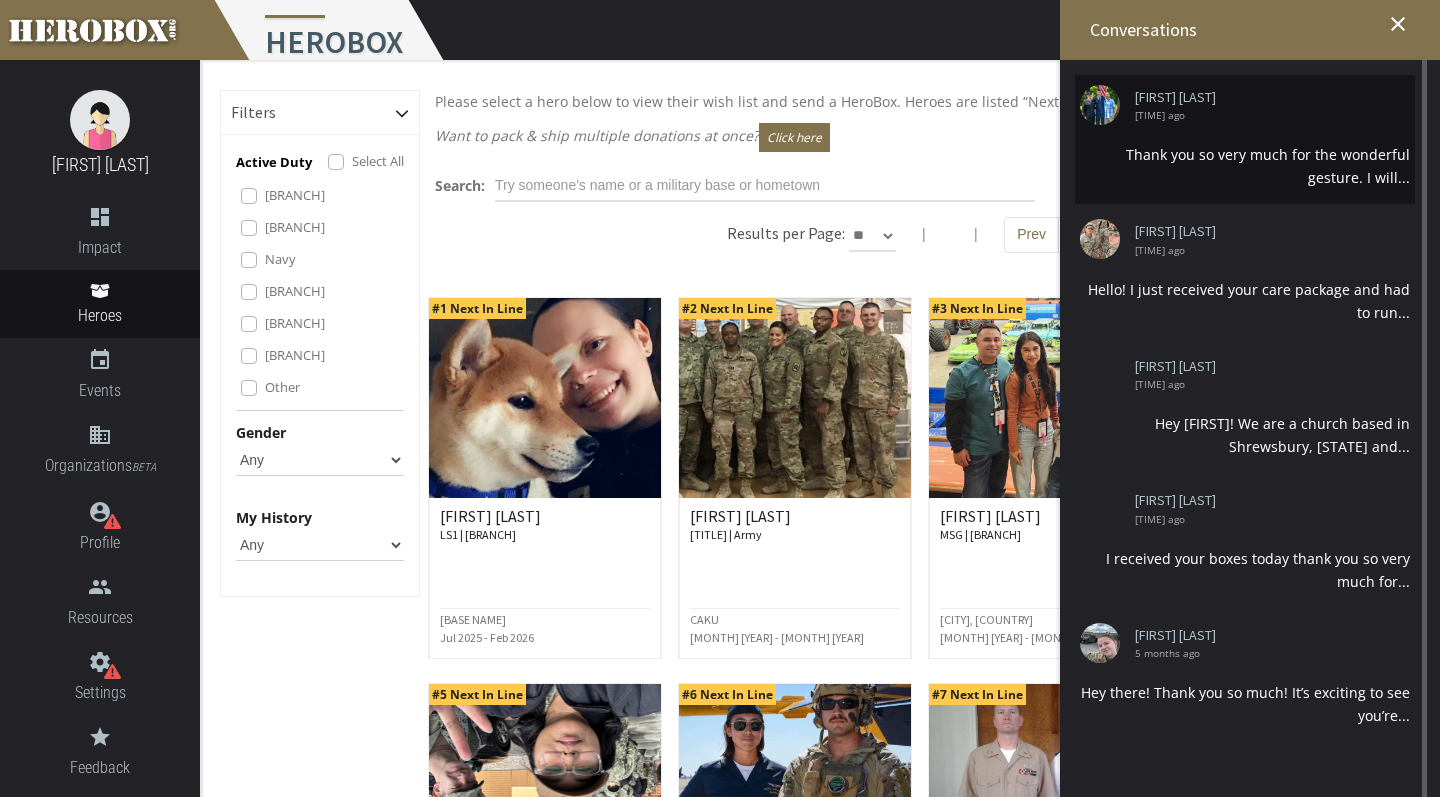 click on "Thank you so very much for the wonderful gesture. I will..." at bounding box center [1245, 166] 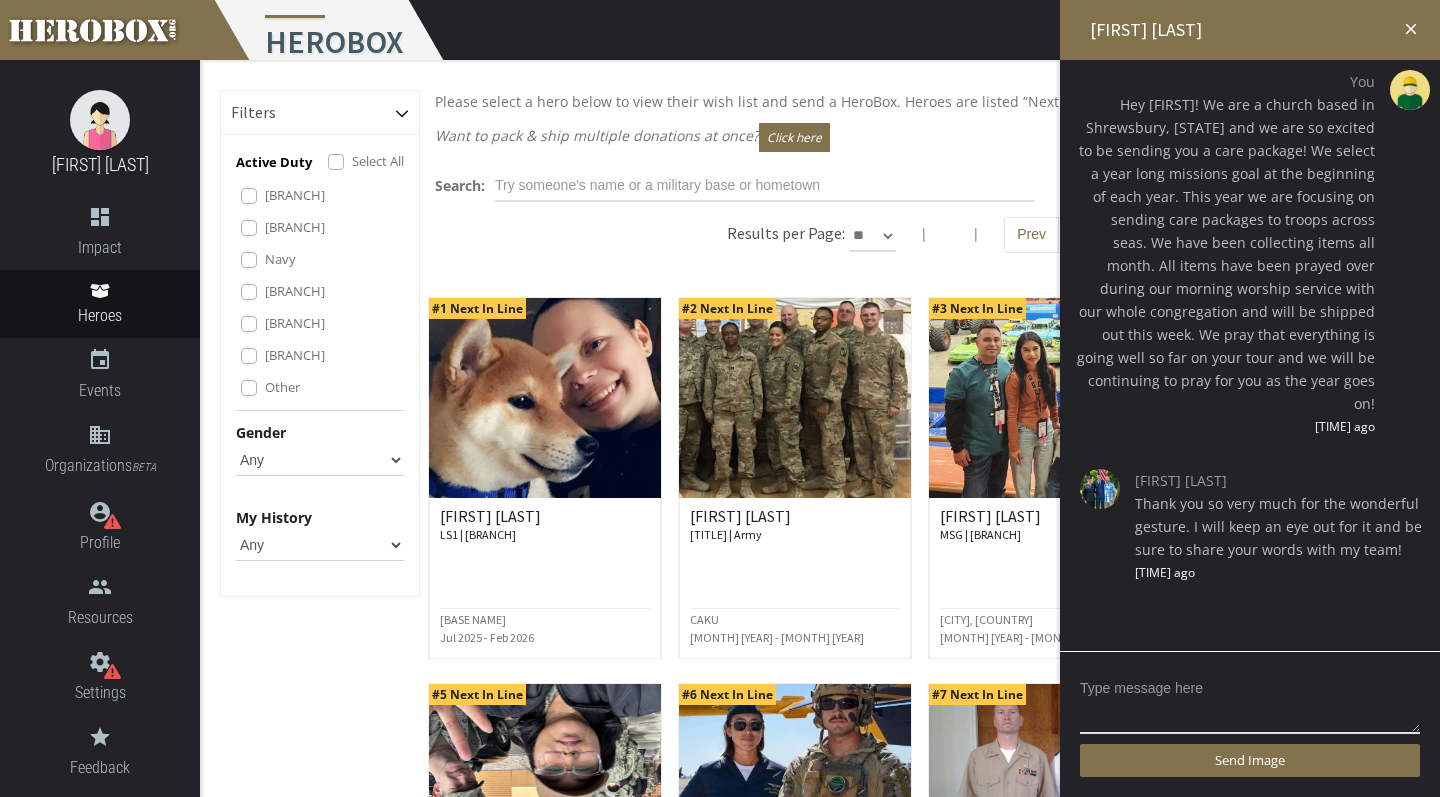 scroll, scrollTop: 0, scrollLeft: 0, axis: both 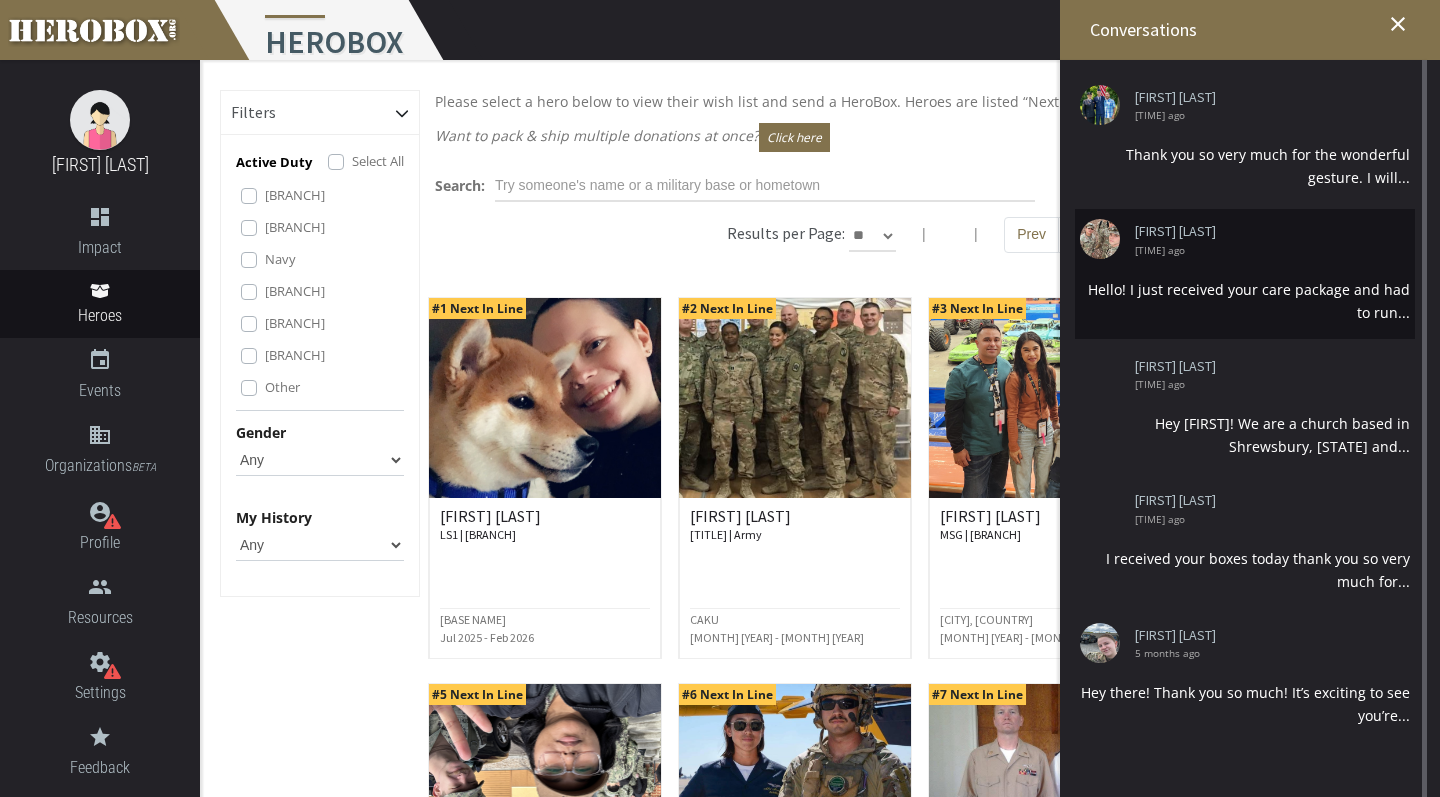 click on "Hello! I just received your care package and had to run..." at bounding box center [1245, 166] 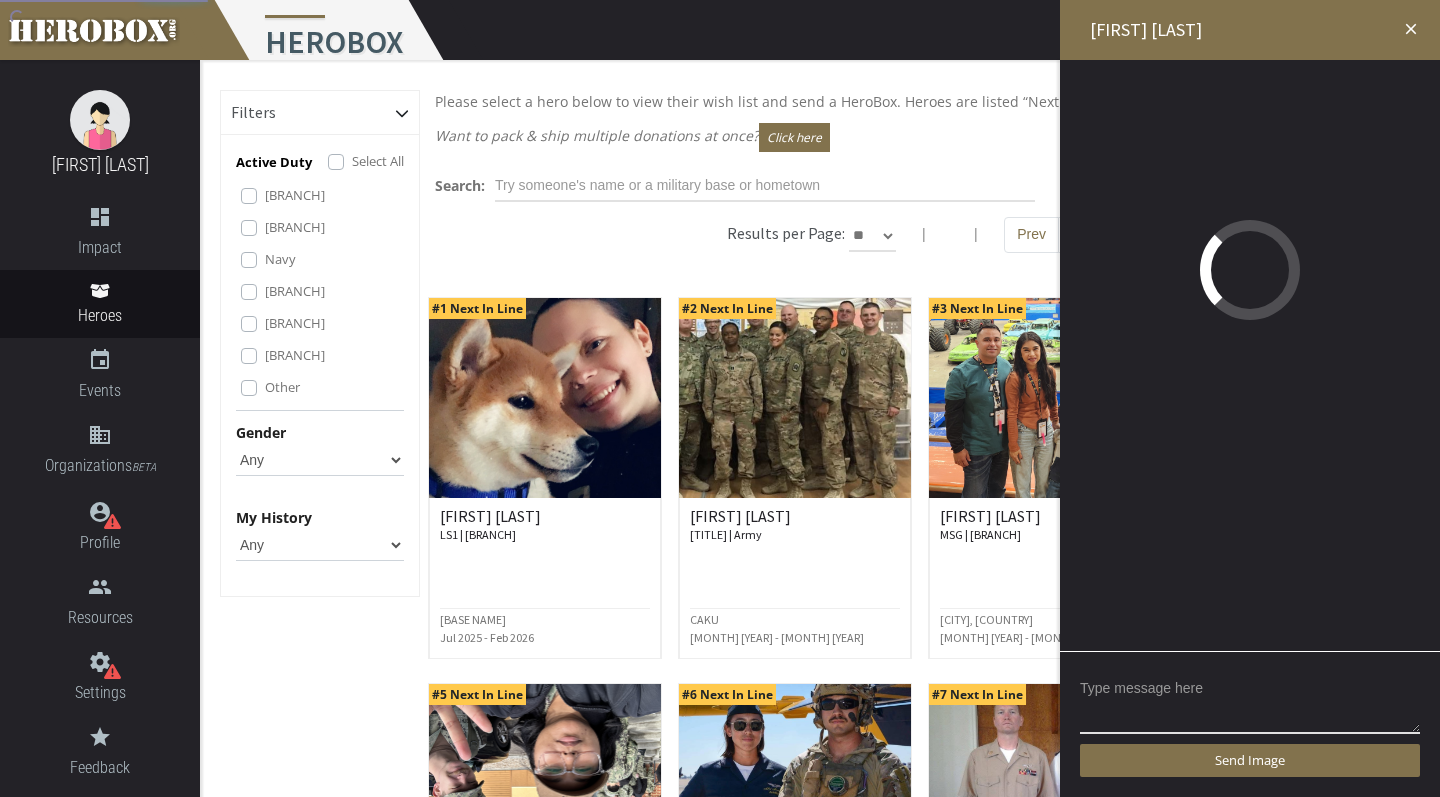 click on "close" at bounding box center [1411, 29] 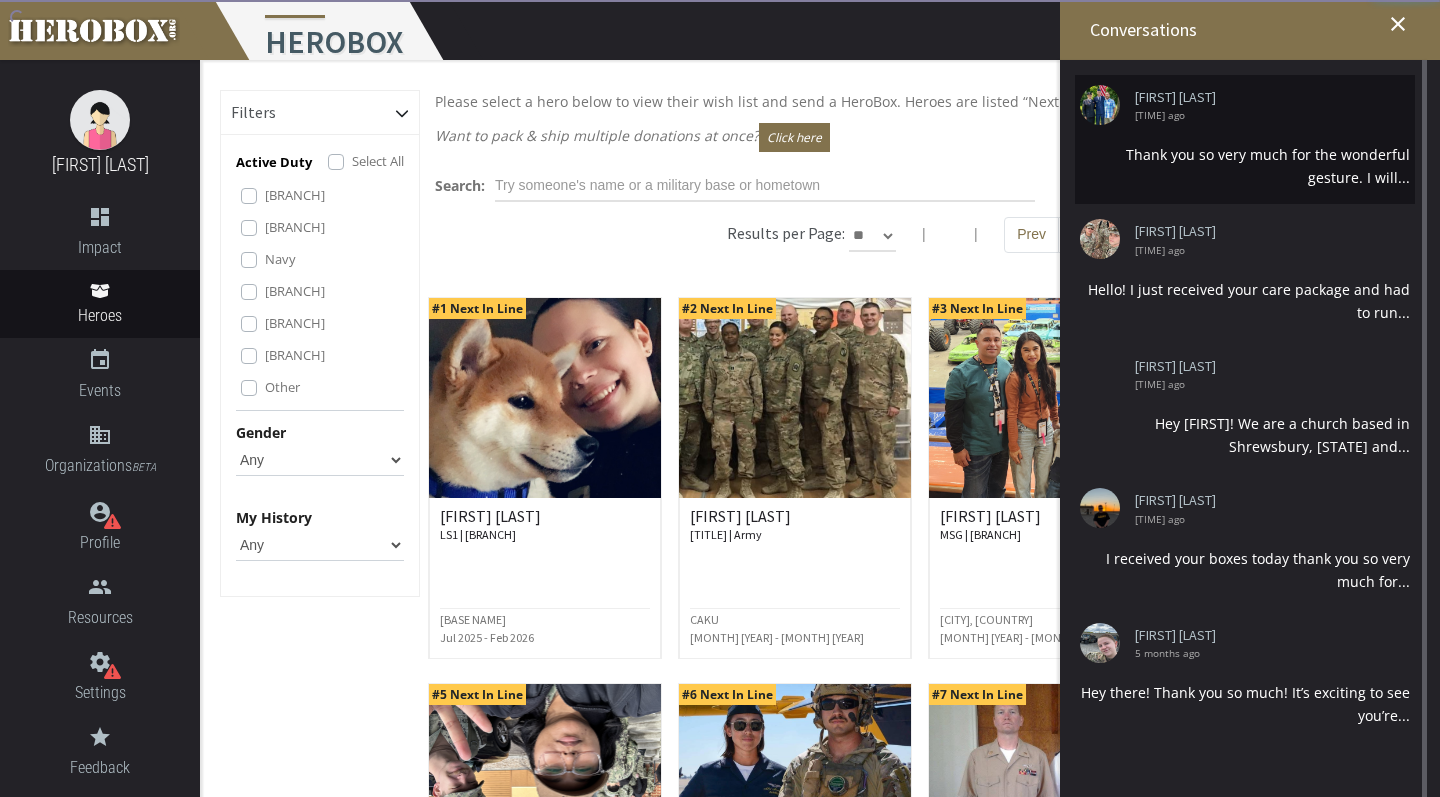 click on "Thank you so very much for the wonderful gesture. I will..." at bounding box center (1245, 166) 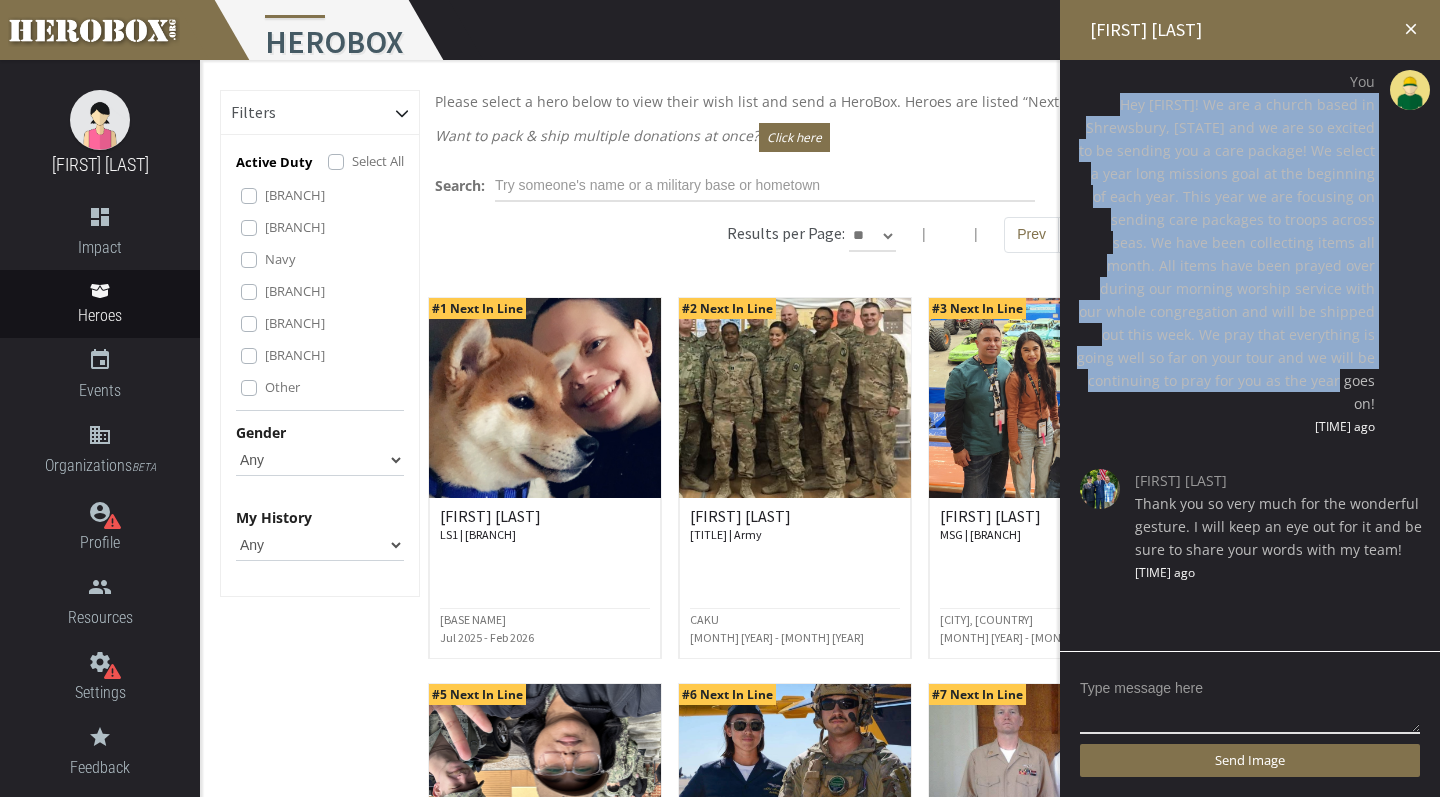drag, startPoint x: 1151, startPoint y: 100, endPoint x: 1379, endPoint y: 385, distance: 364.9781 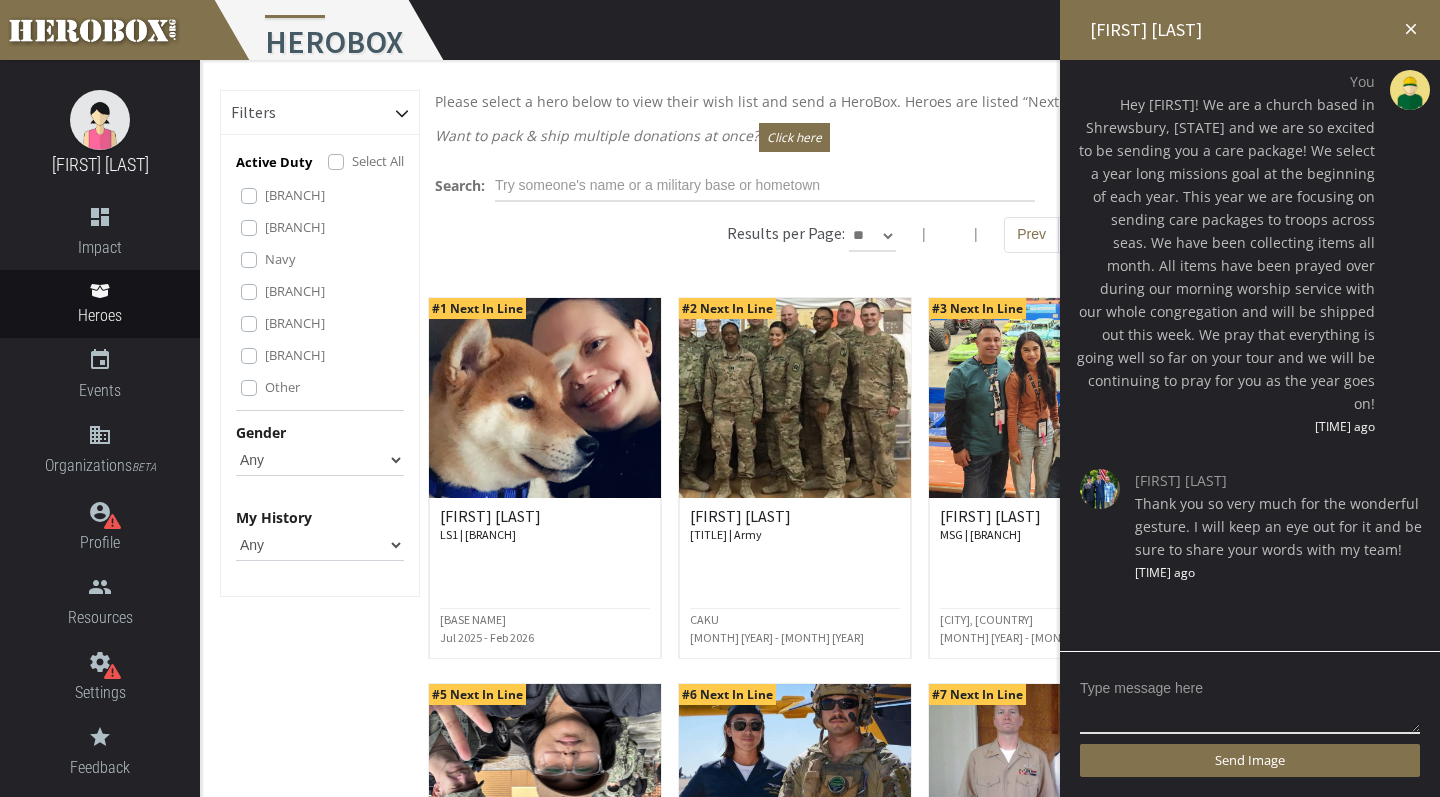 click on "close" at bounding box center [1411, 29] 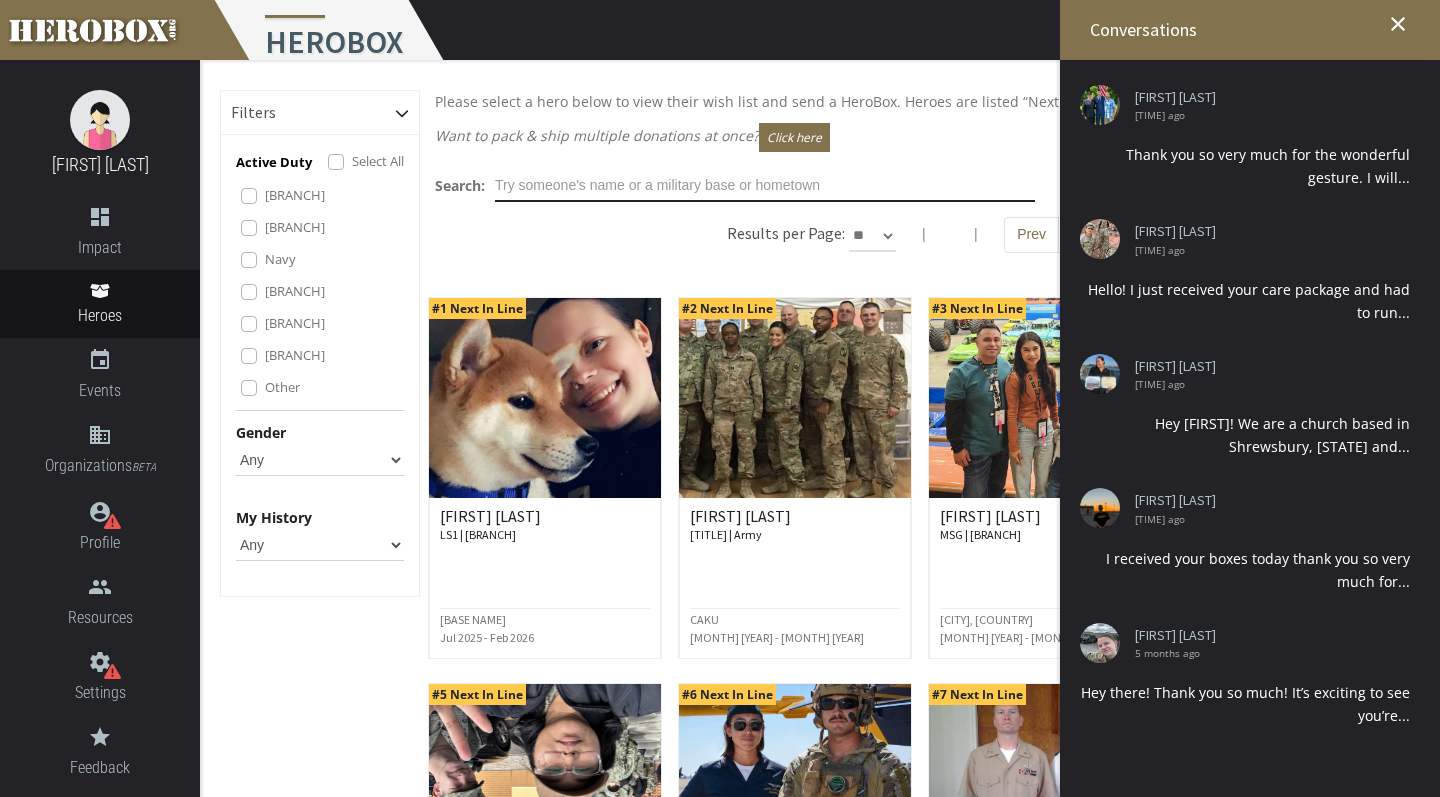 click at bounding box center [765, 186] 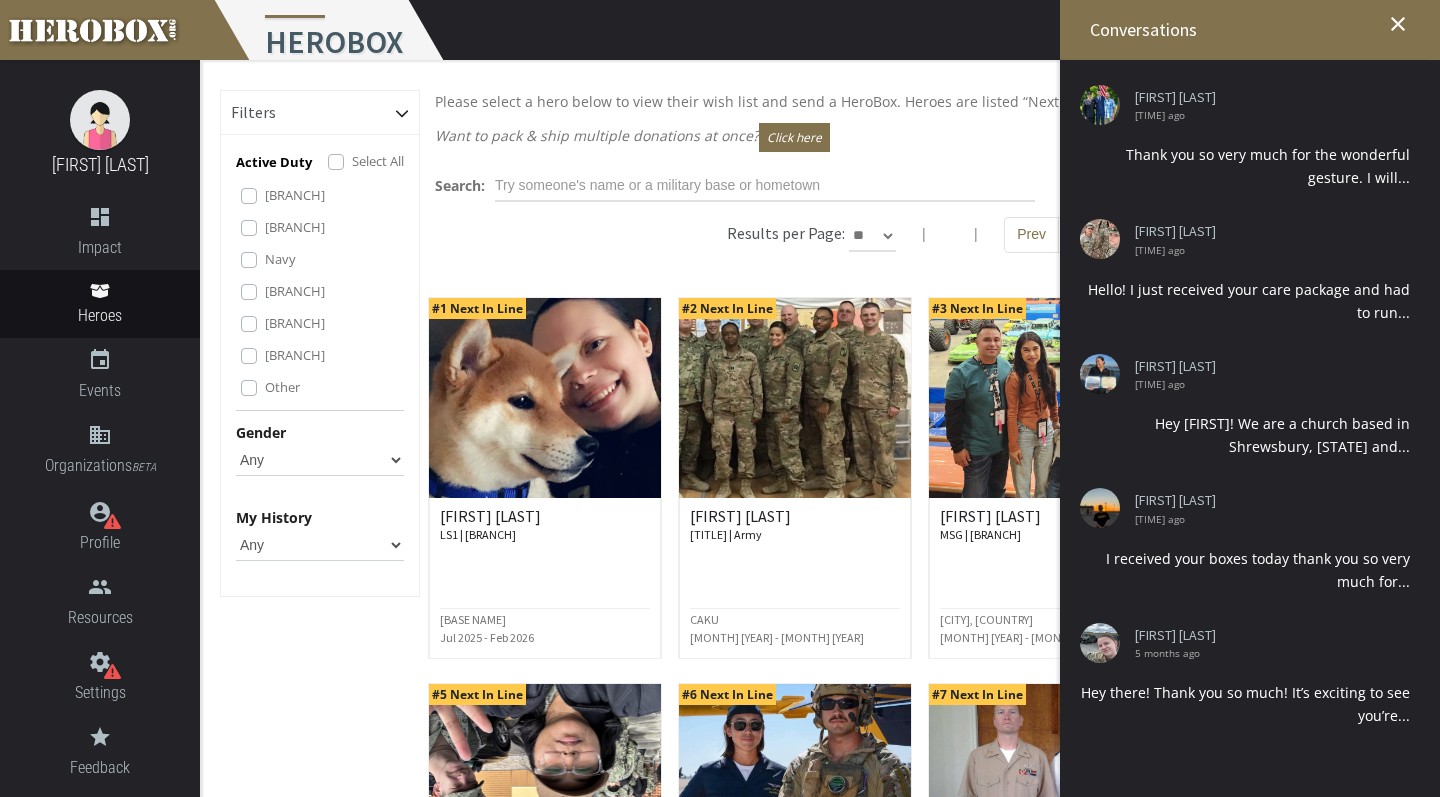 click on "close" at bounding box center (1398, 24) 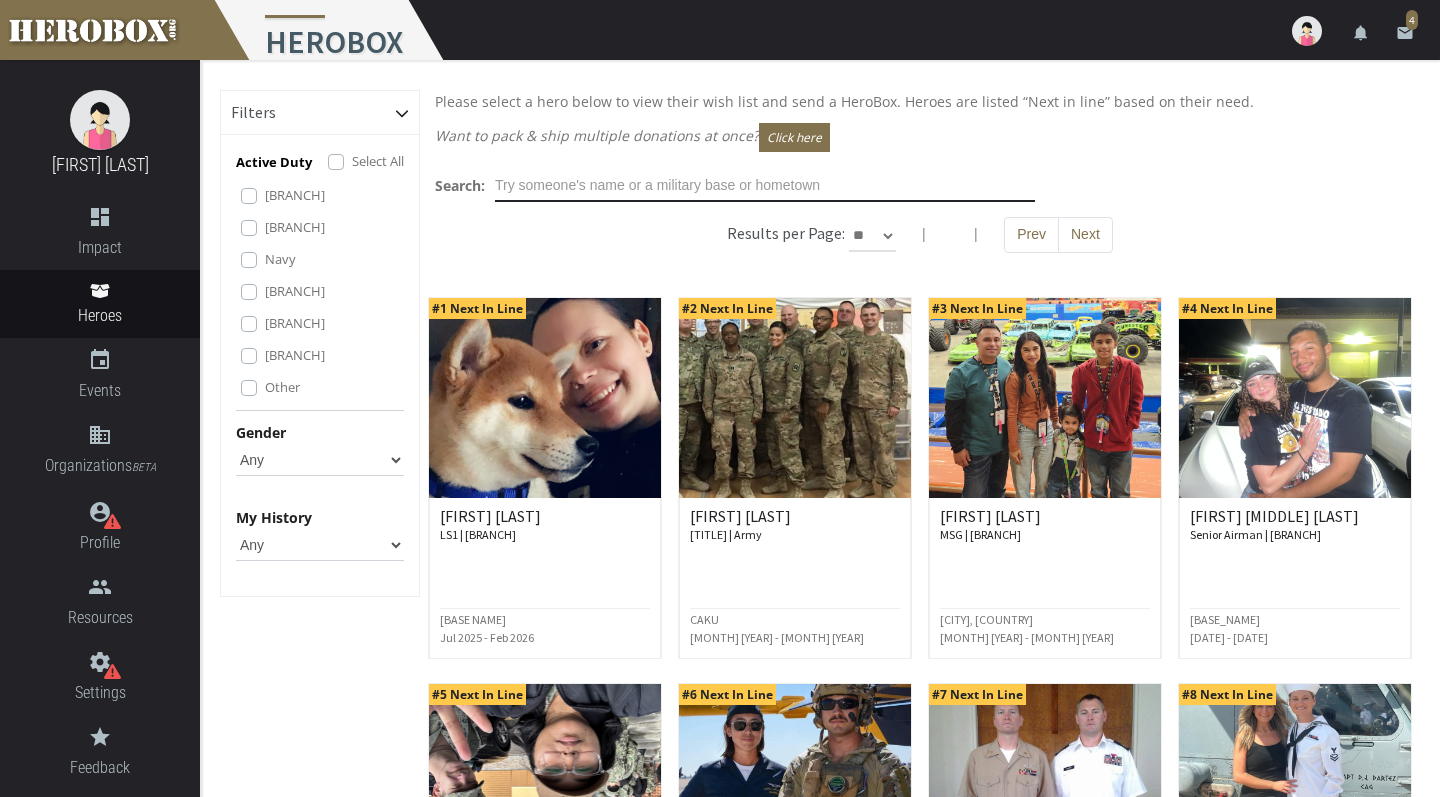 click at bounding box center [765, 186] 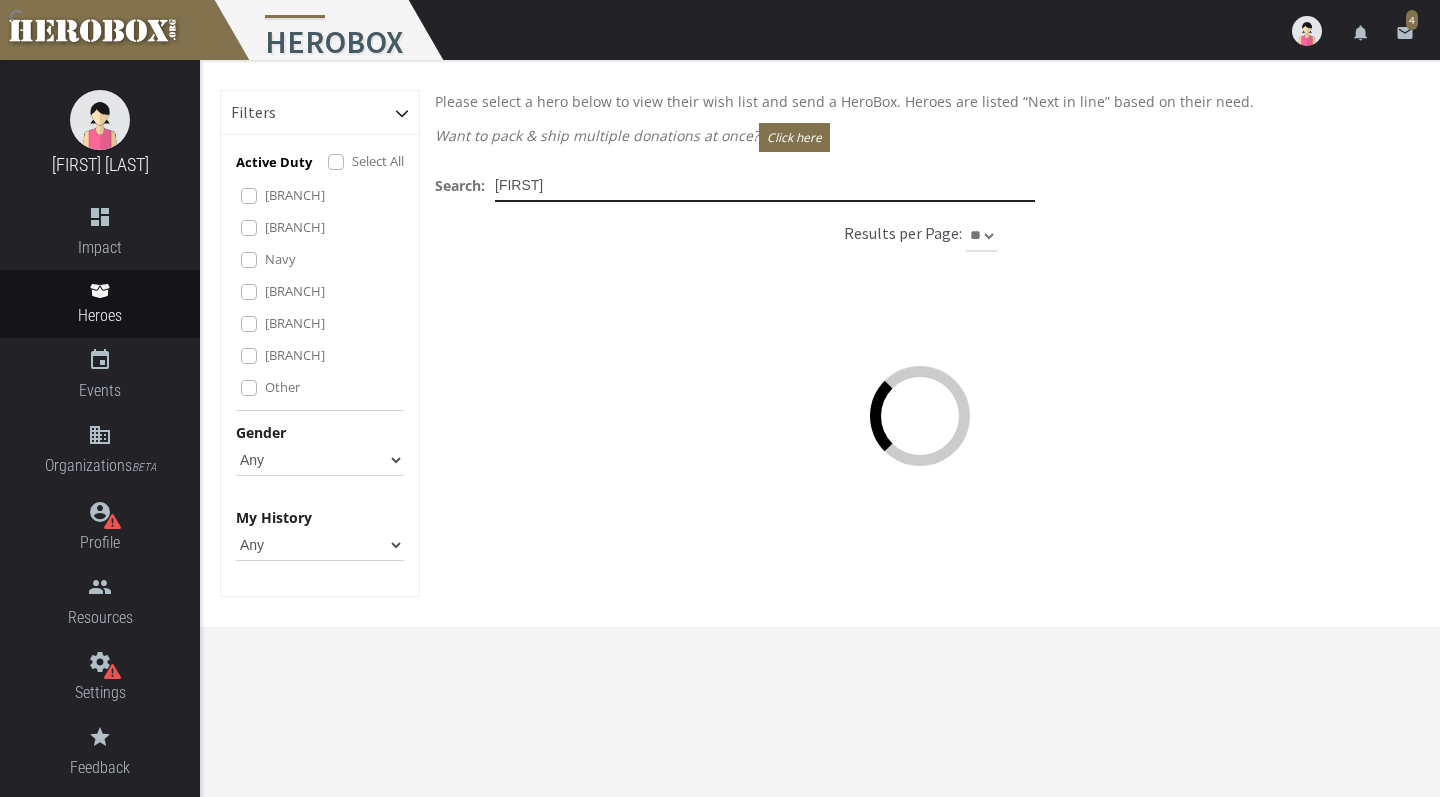type on "Brian" 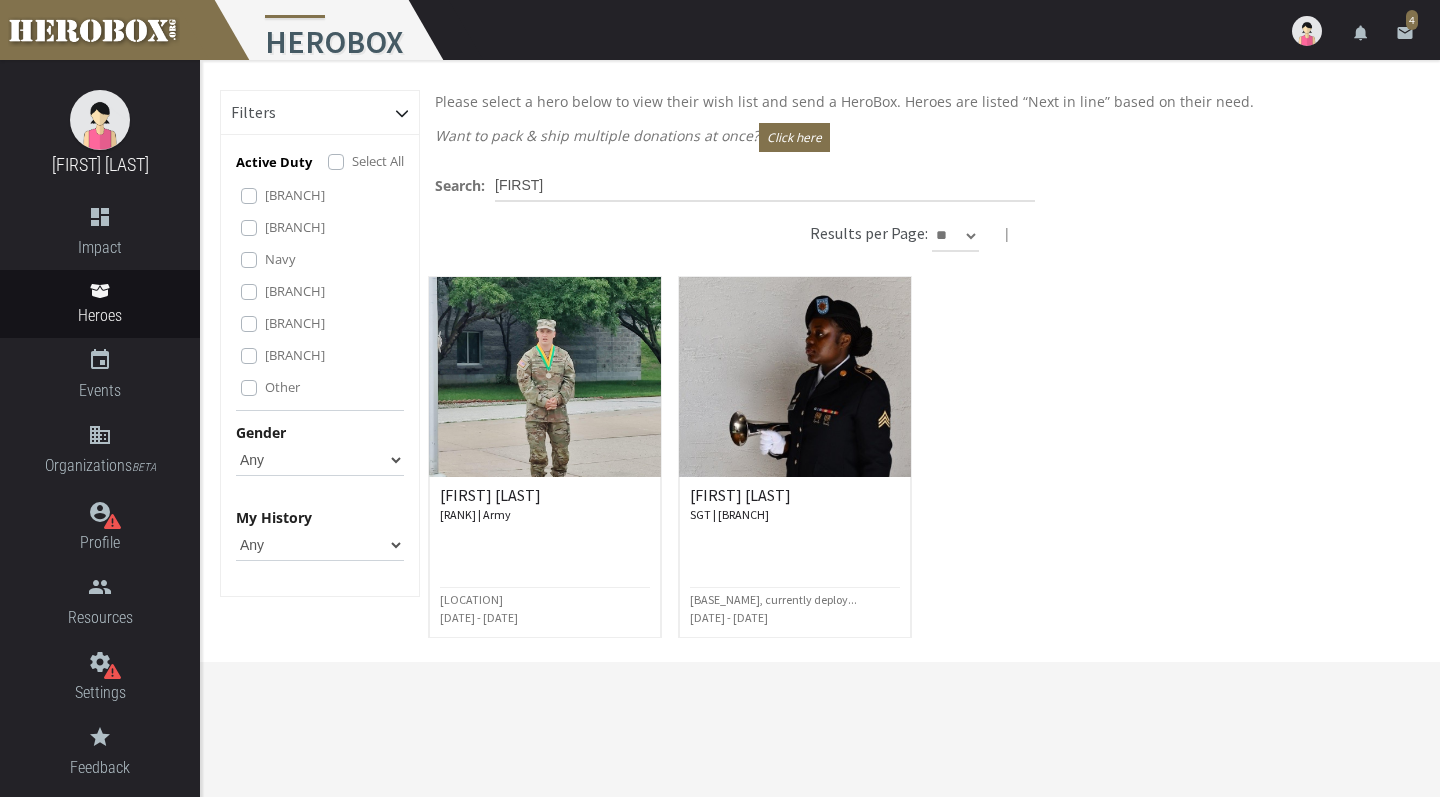 click on "[RANK] | [BRANCH]" at bounding box center [545, 504] 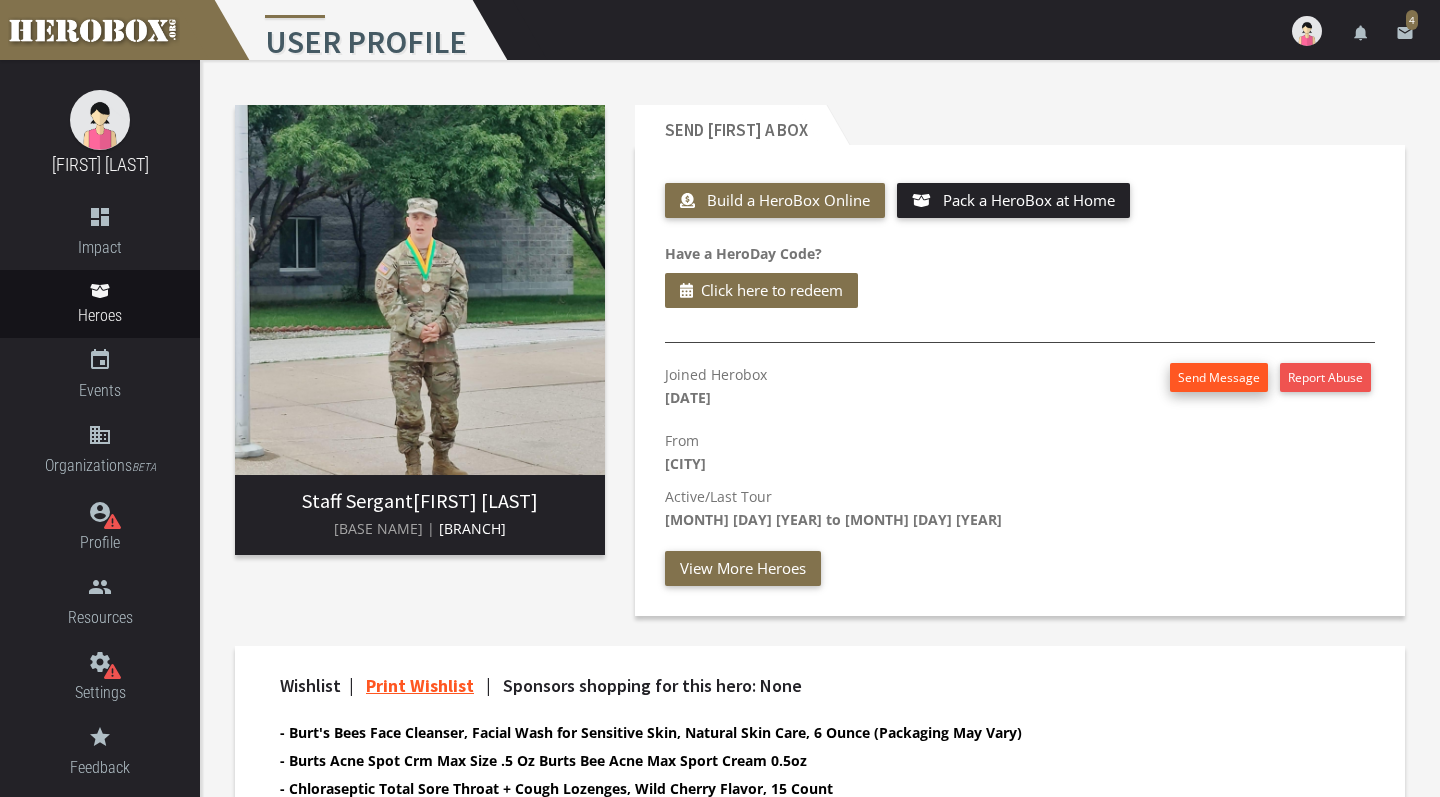 click on "Send Message" at bounding box center [1219, 377] 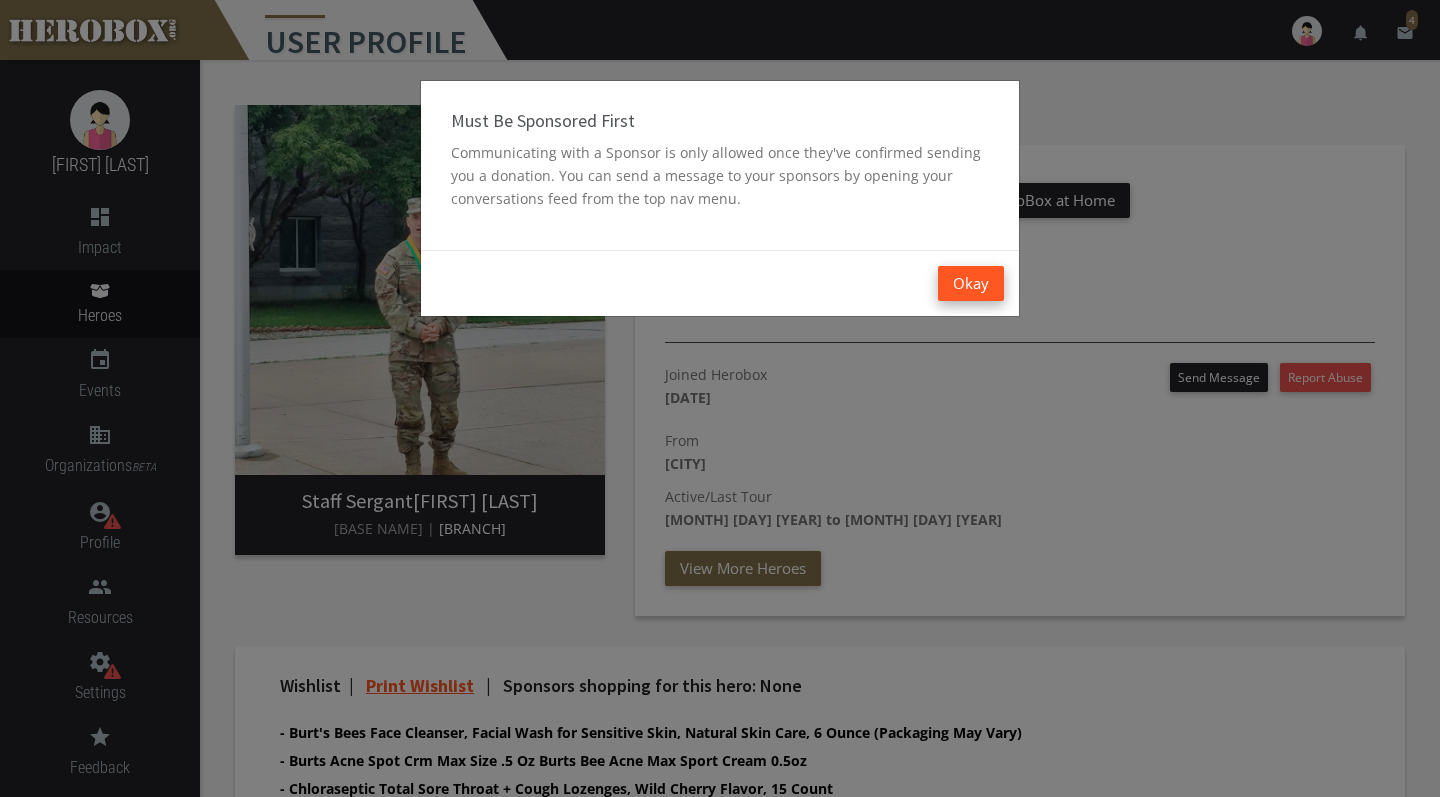 click on "Okay" at bounding box center [971, 283] 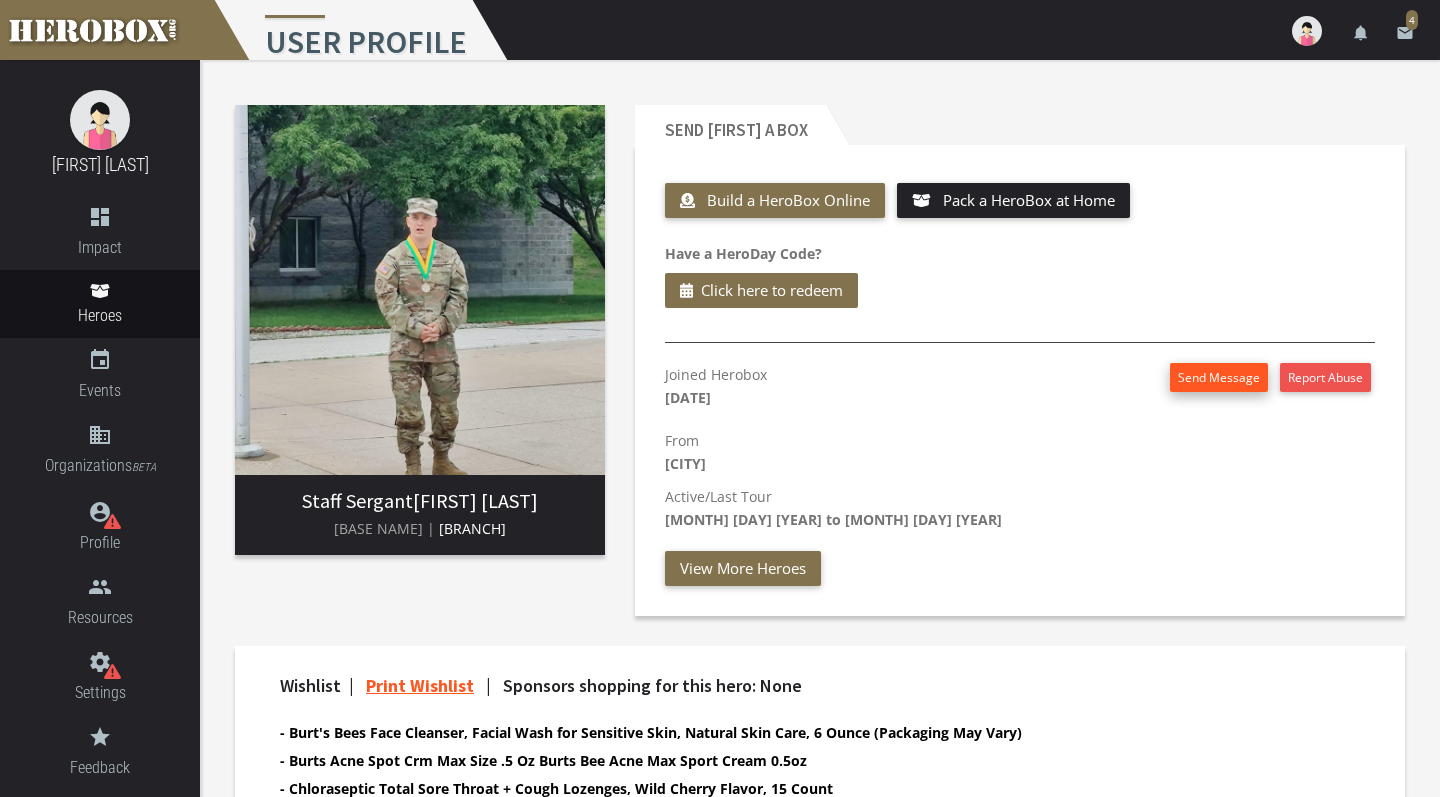 click on "Send Message" at bounding box center [1219, 377] 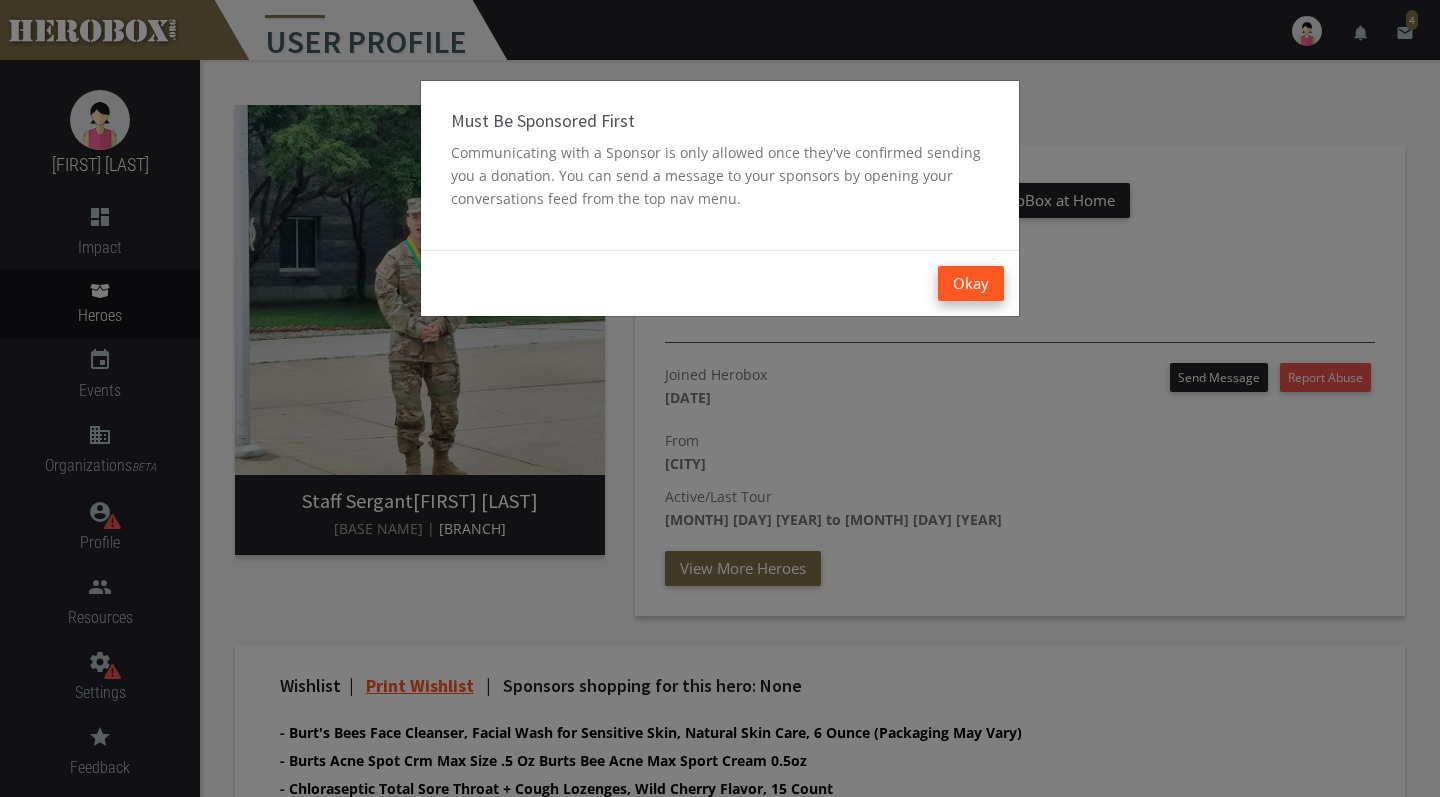 click on "Okay" at bounding box center (971, 283) 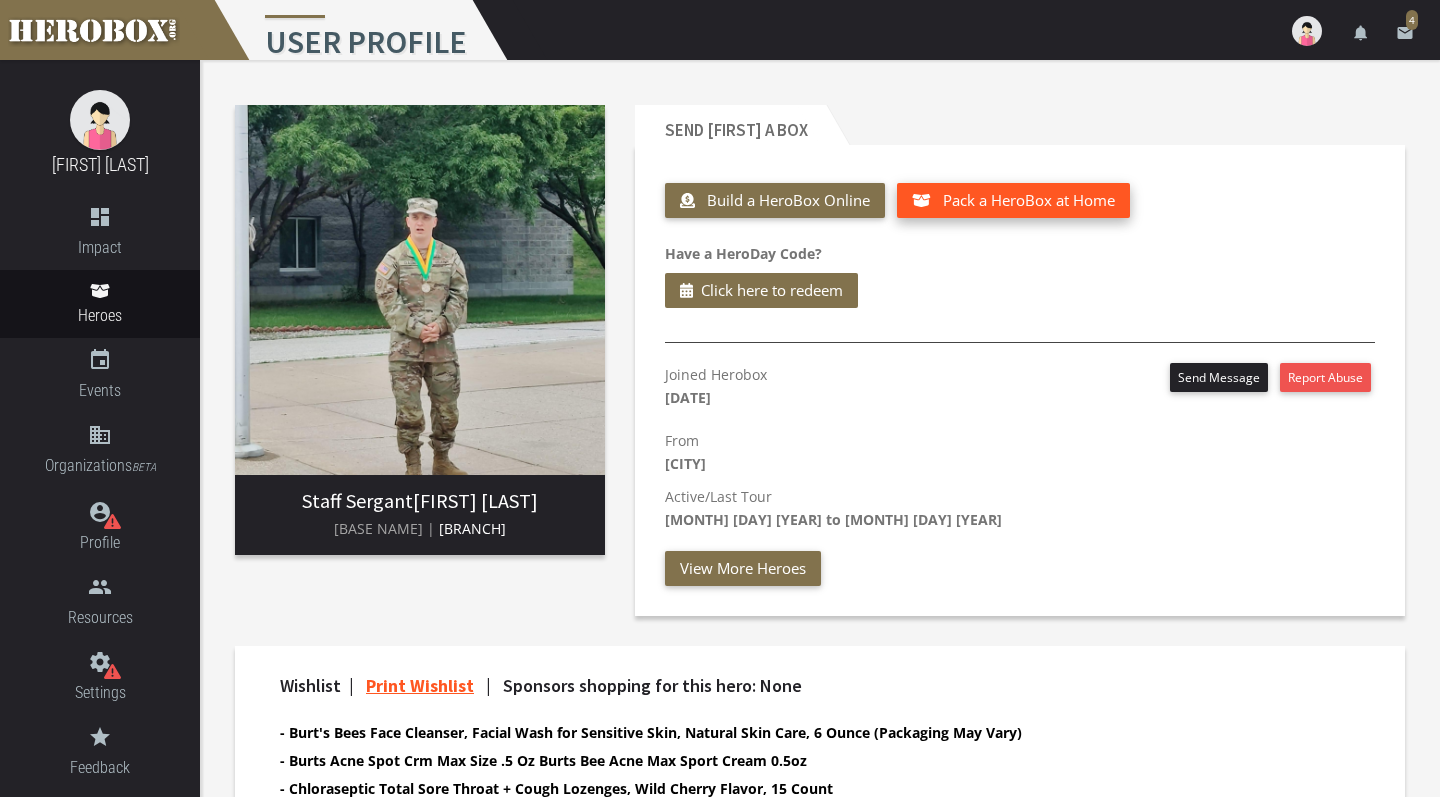 click on "Pack a HeroBox at Home" at bounding box center [1013, 200] 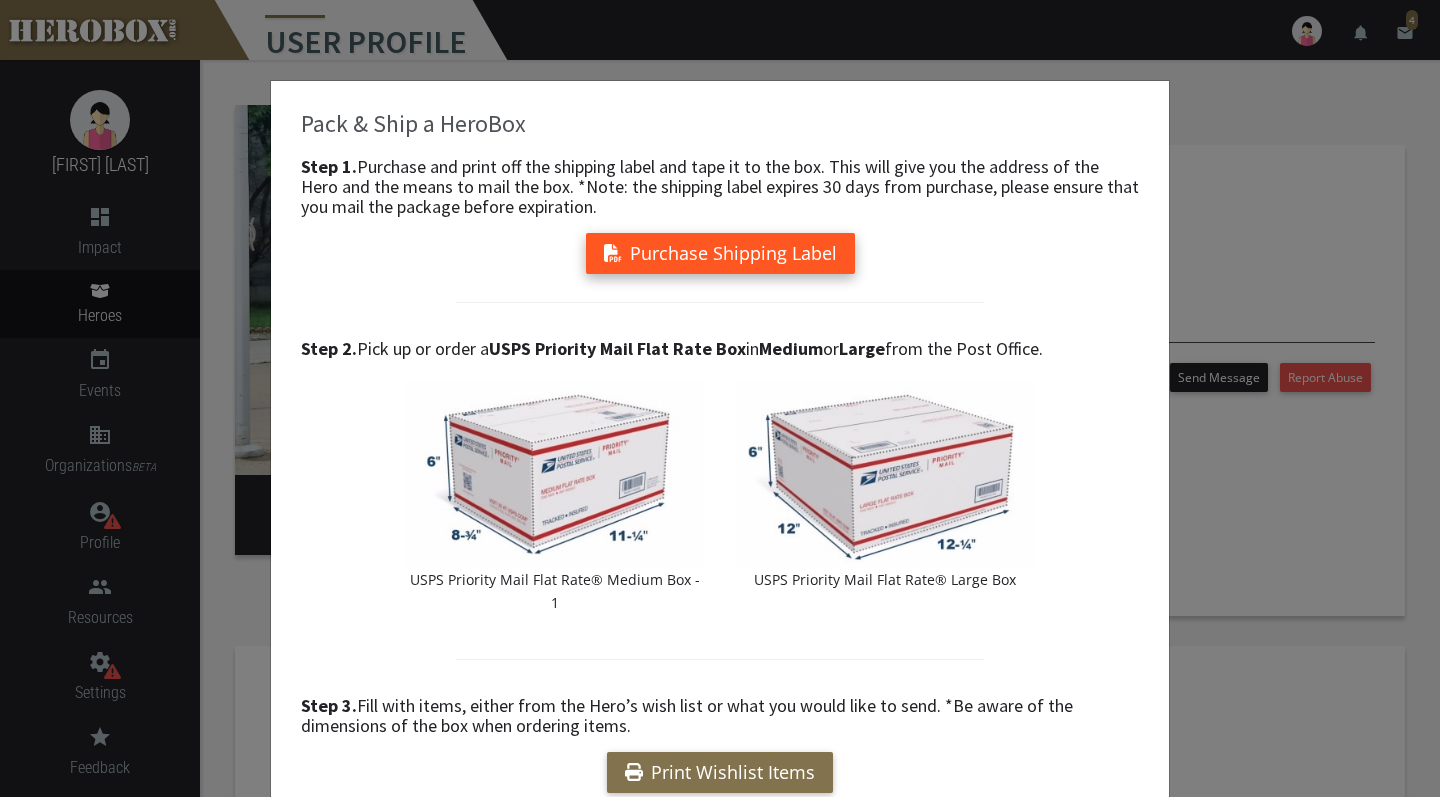 click on "Purchase Shipping Label" at bounding box center (720, 253) 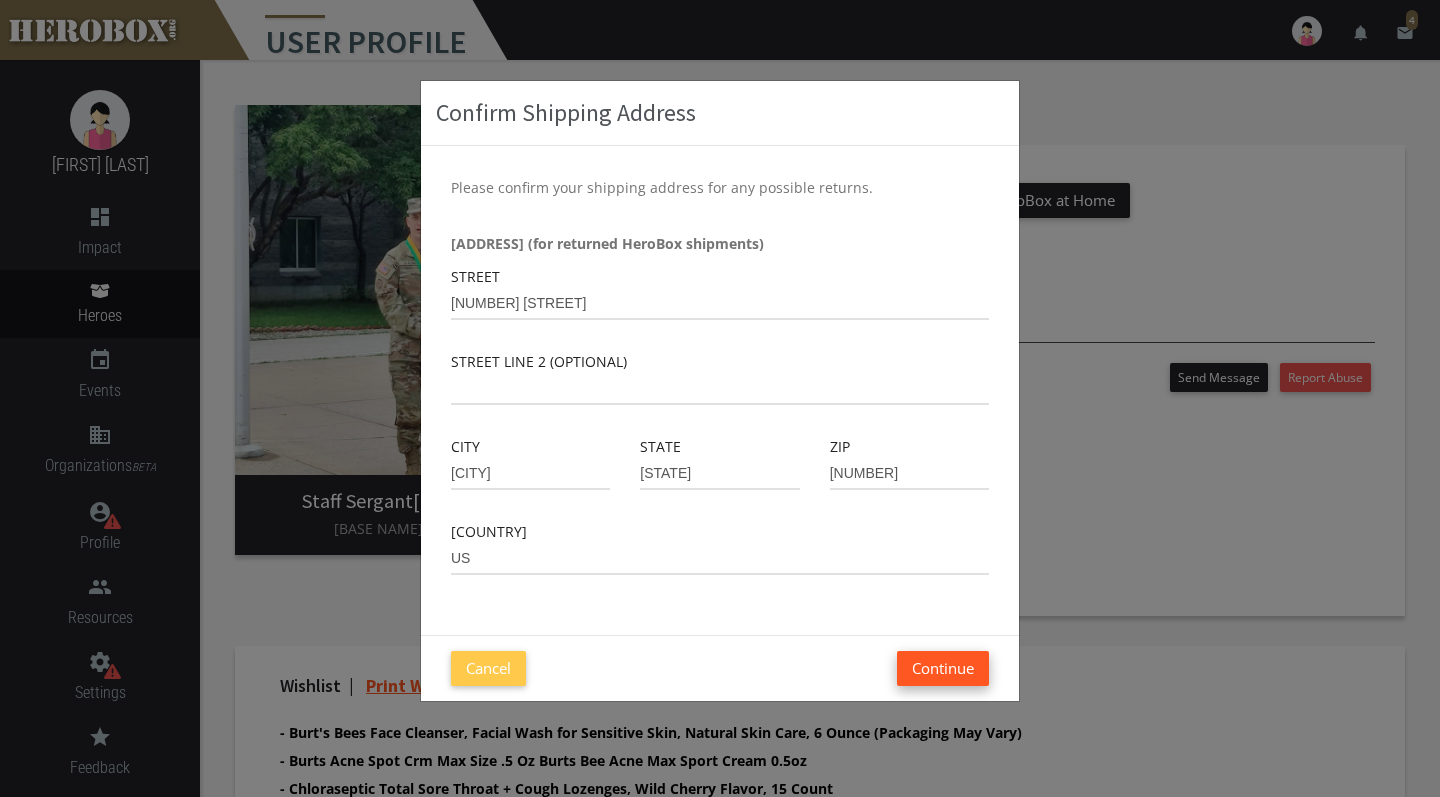click on "Continue" at bounding box center (943, 668) 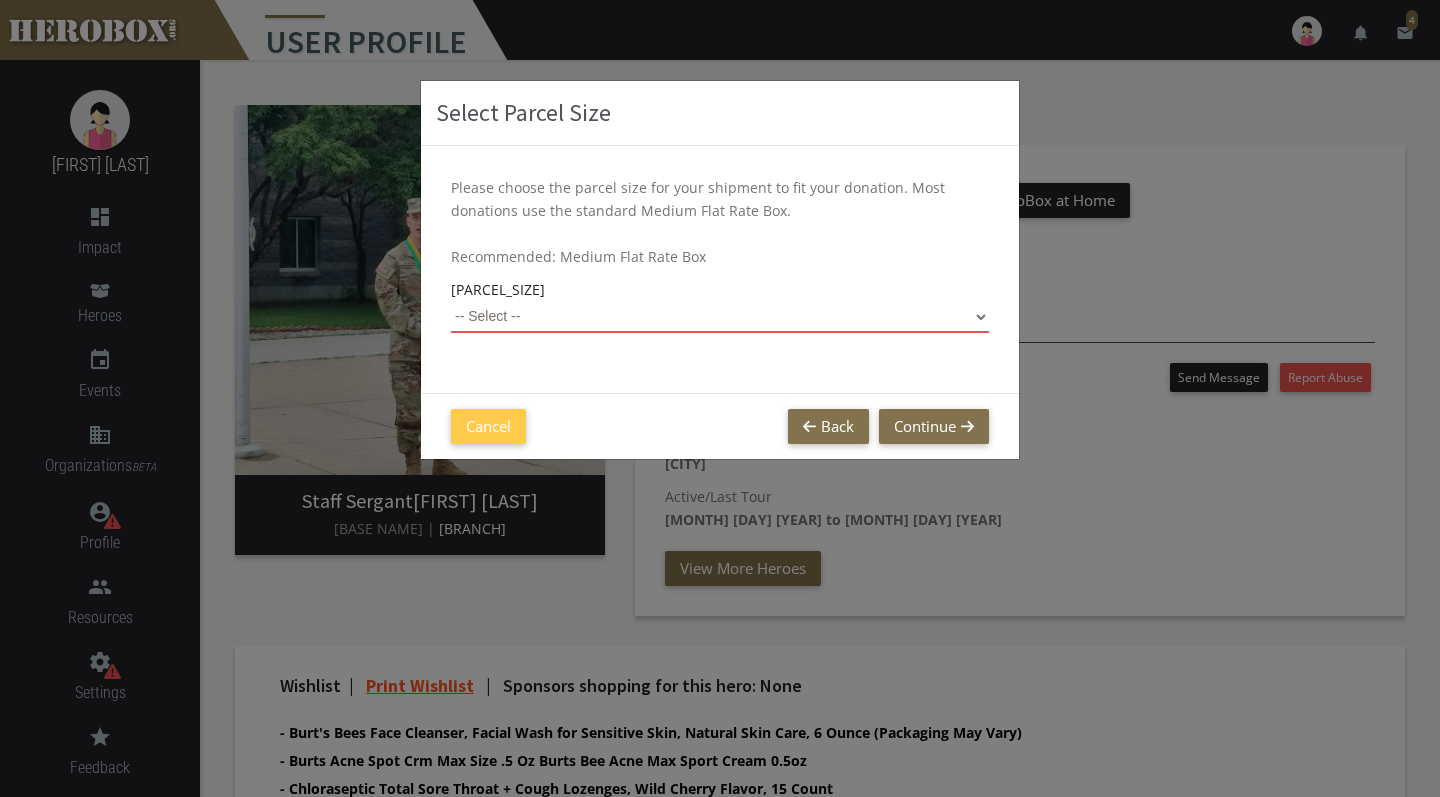 select on "Large Flat Rate Box" 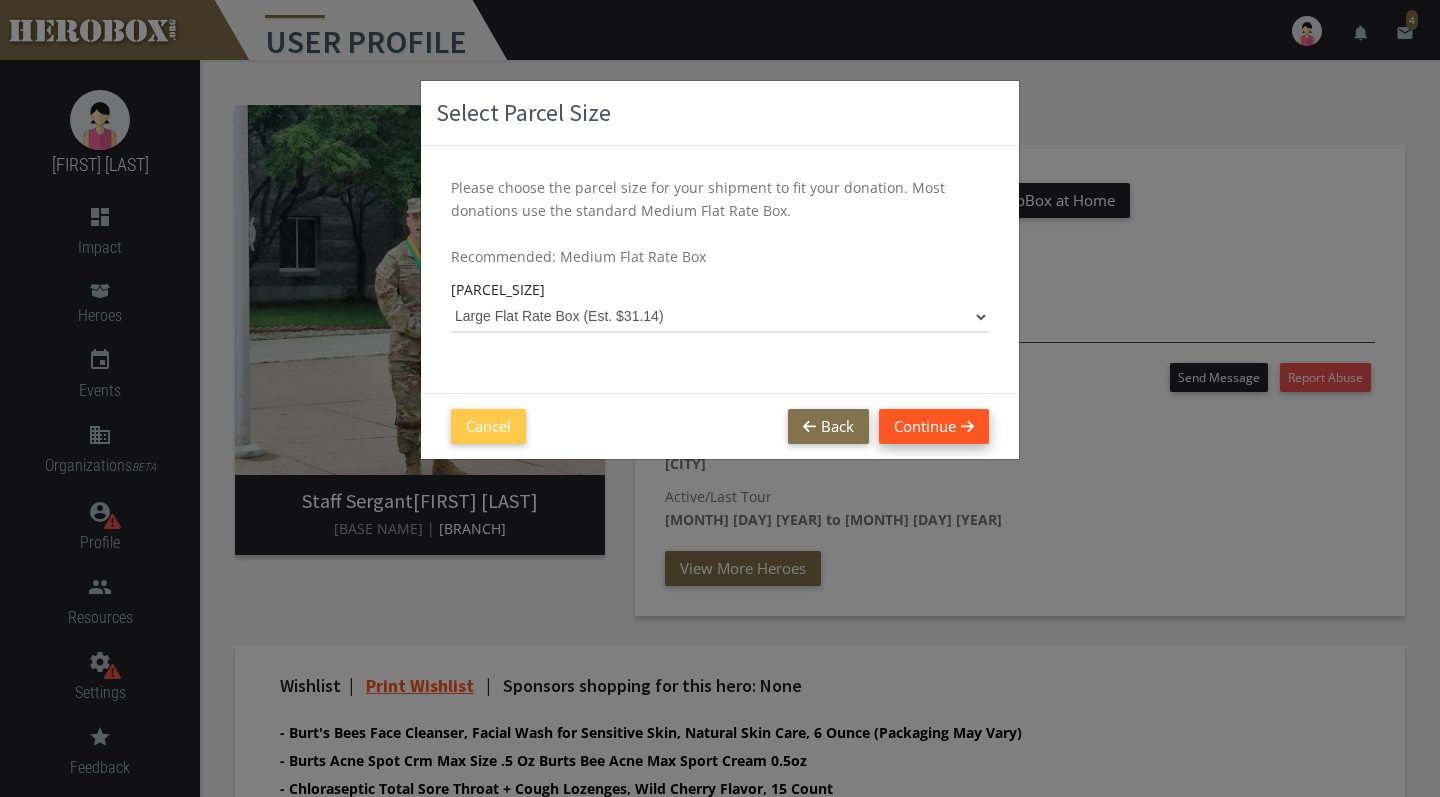 click on "Continue" at bounding box center (934, 426) 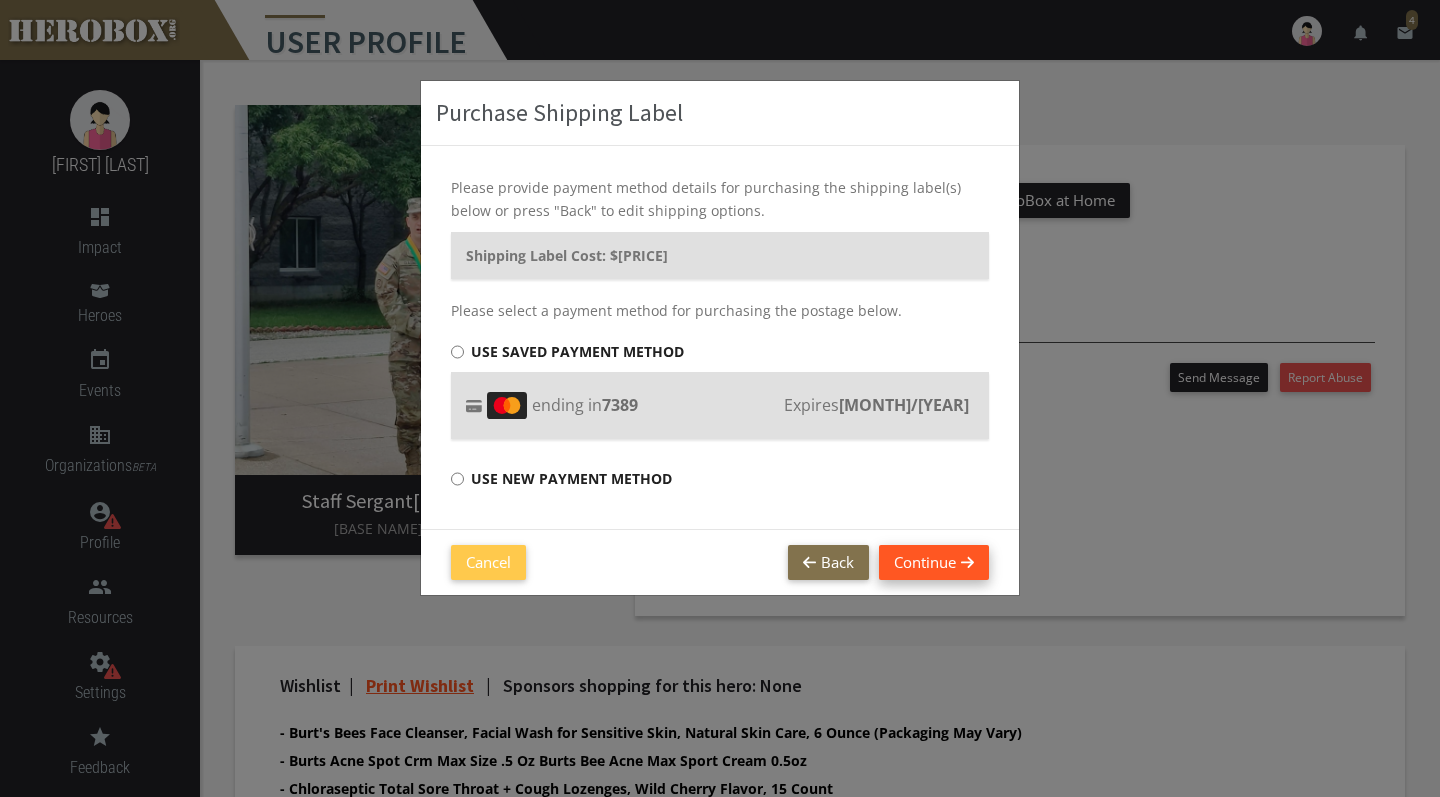 click on "Continue" at bounding box center [934, 562] 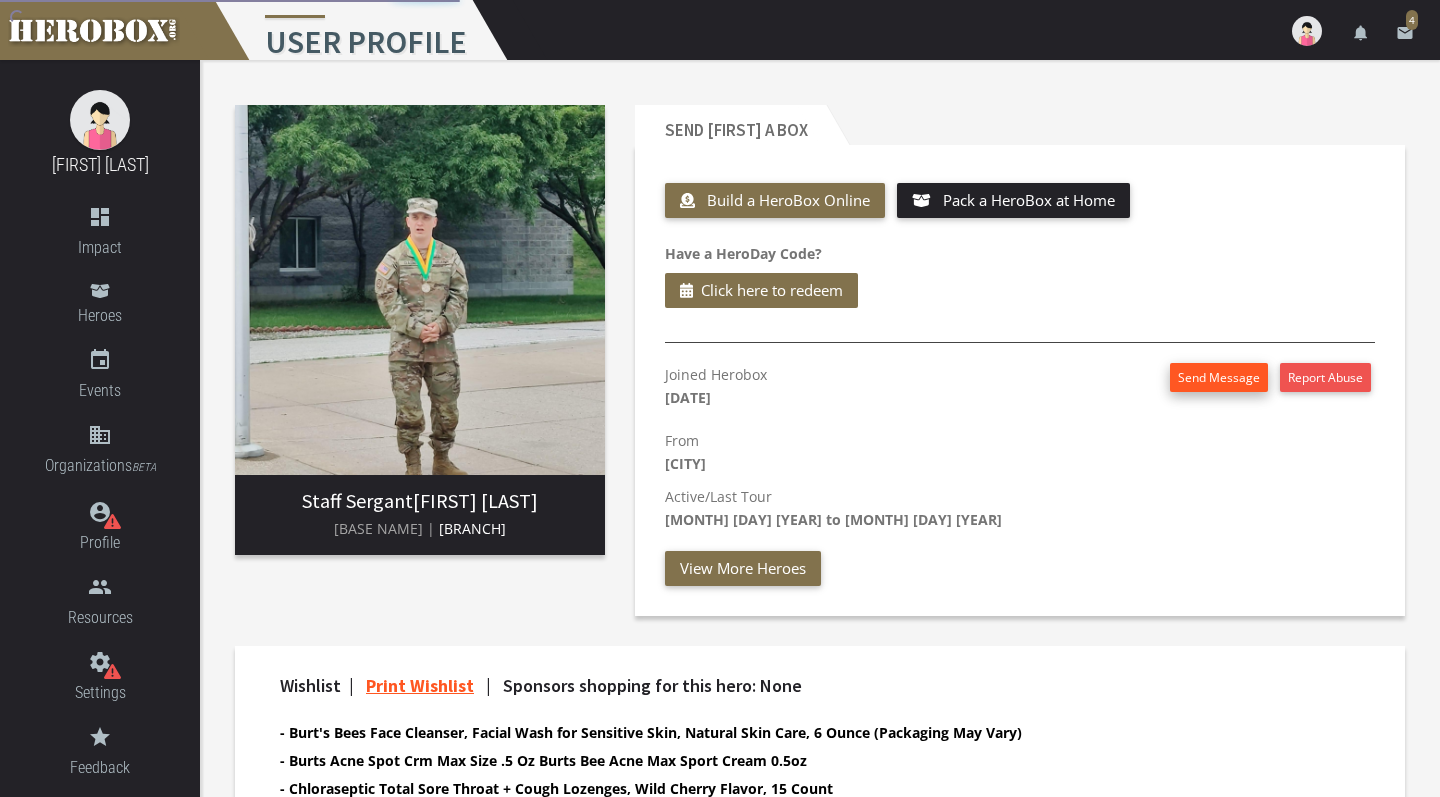 click on "Send Message" at bounding box center [1219, 377] 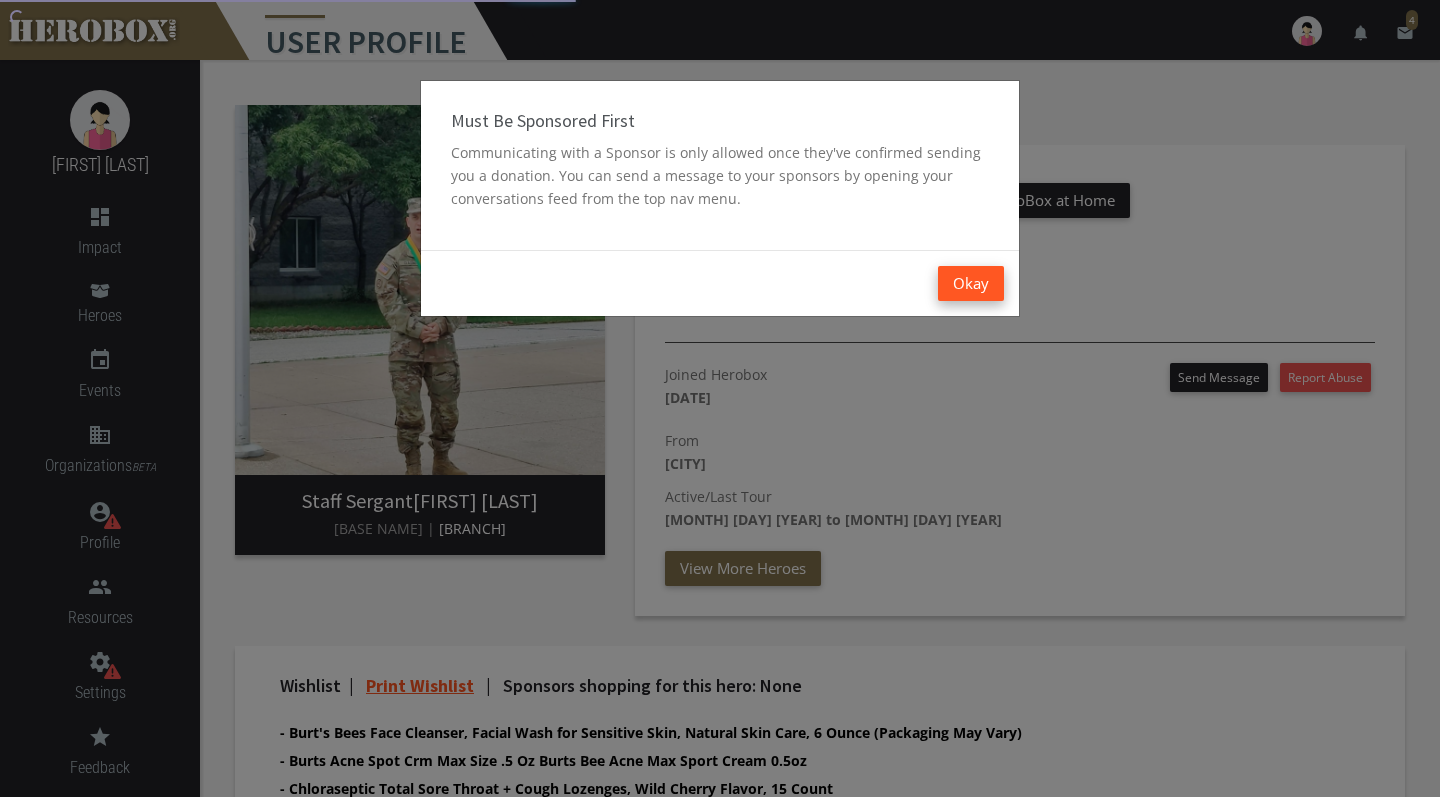 click on "Okay" at bounding box center (971, 283) 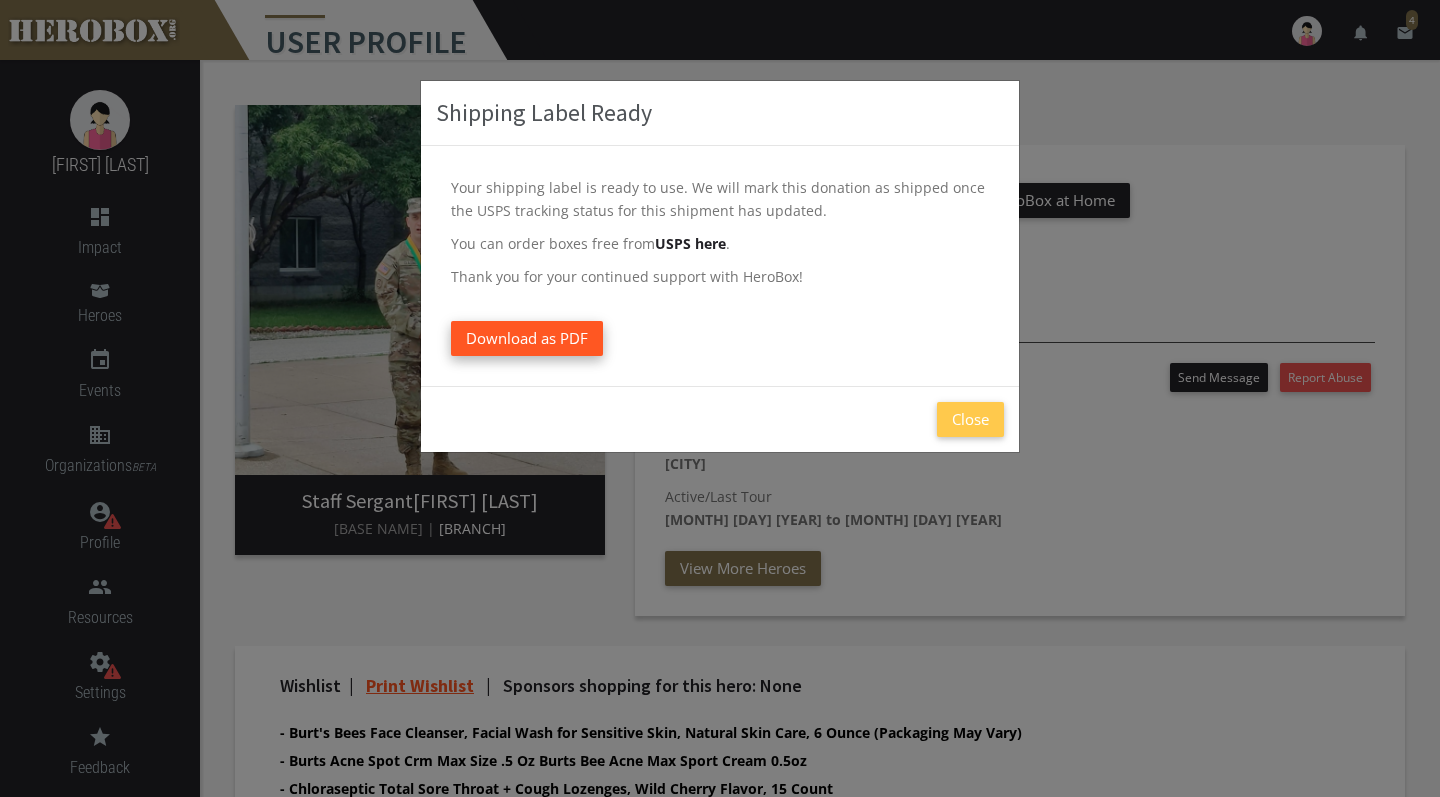 click on "Download as PDF" at bounding box center (527, 338) 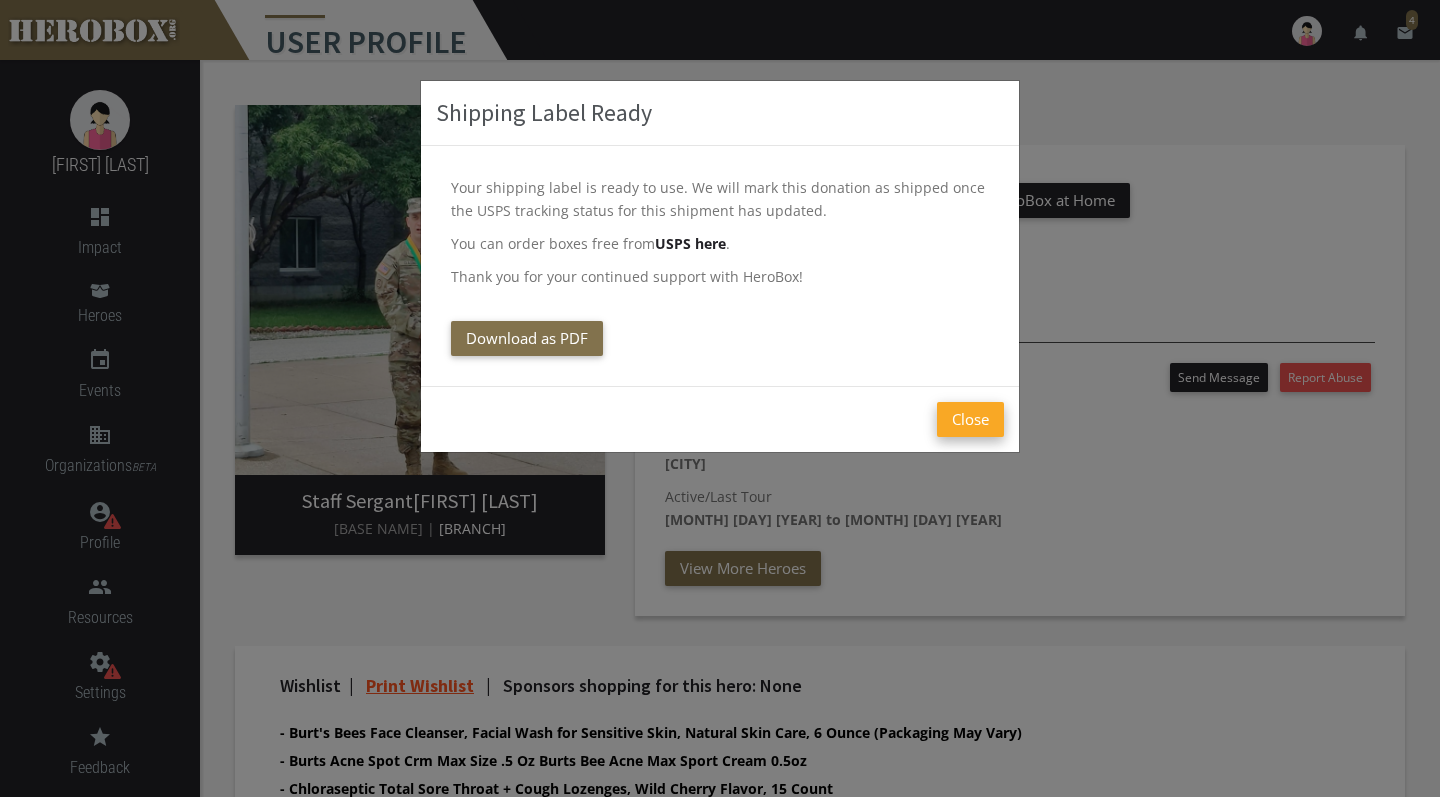 click on "Close" at bounding box center (970, 419) 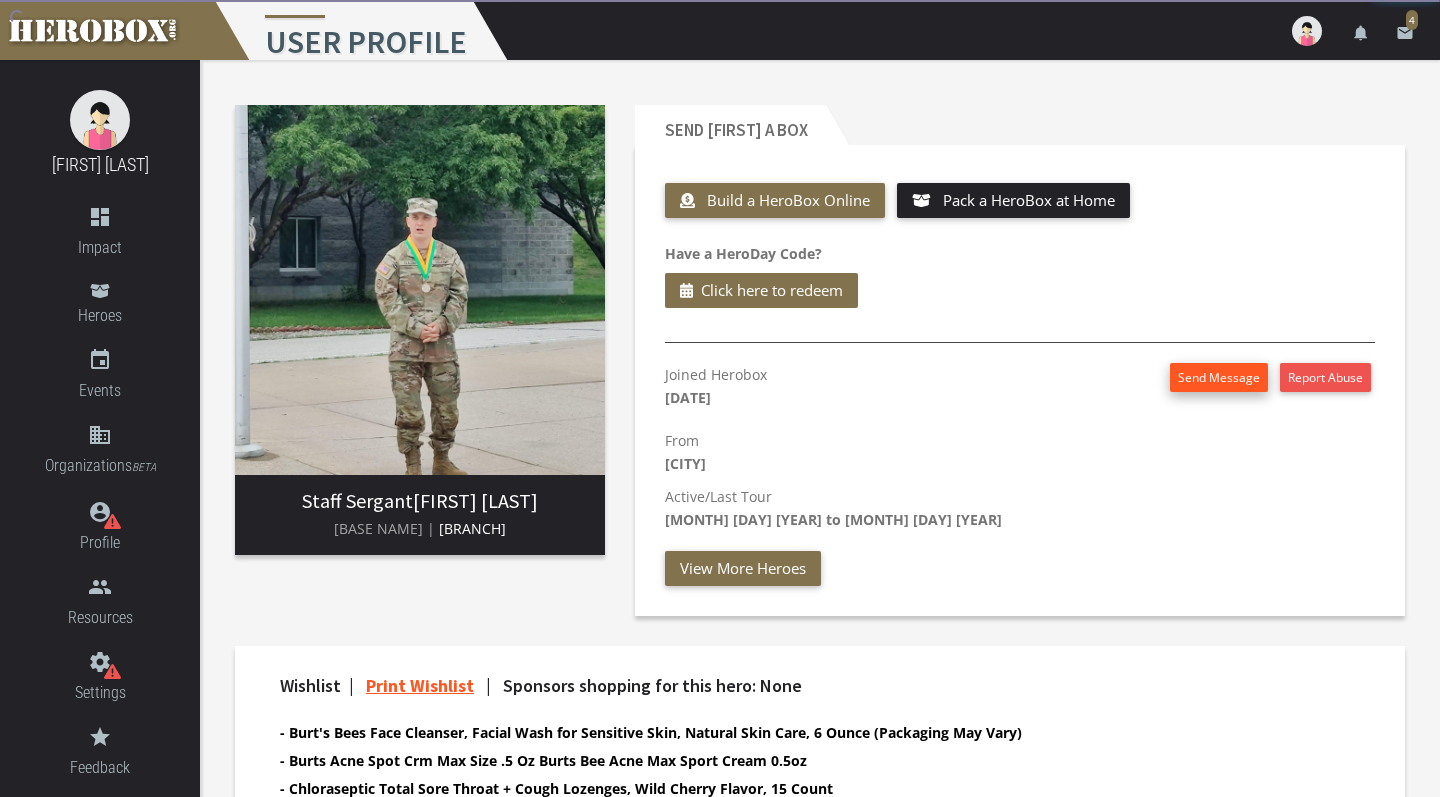 click on "Send Message" at bounding box center (1219, 377) 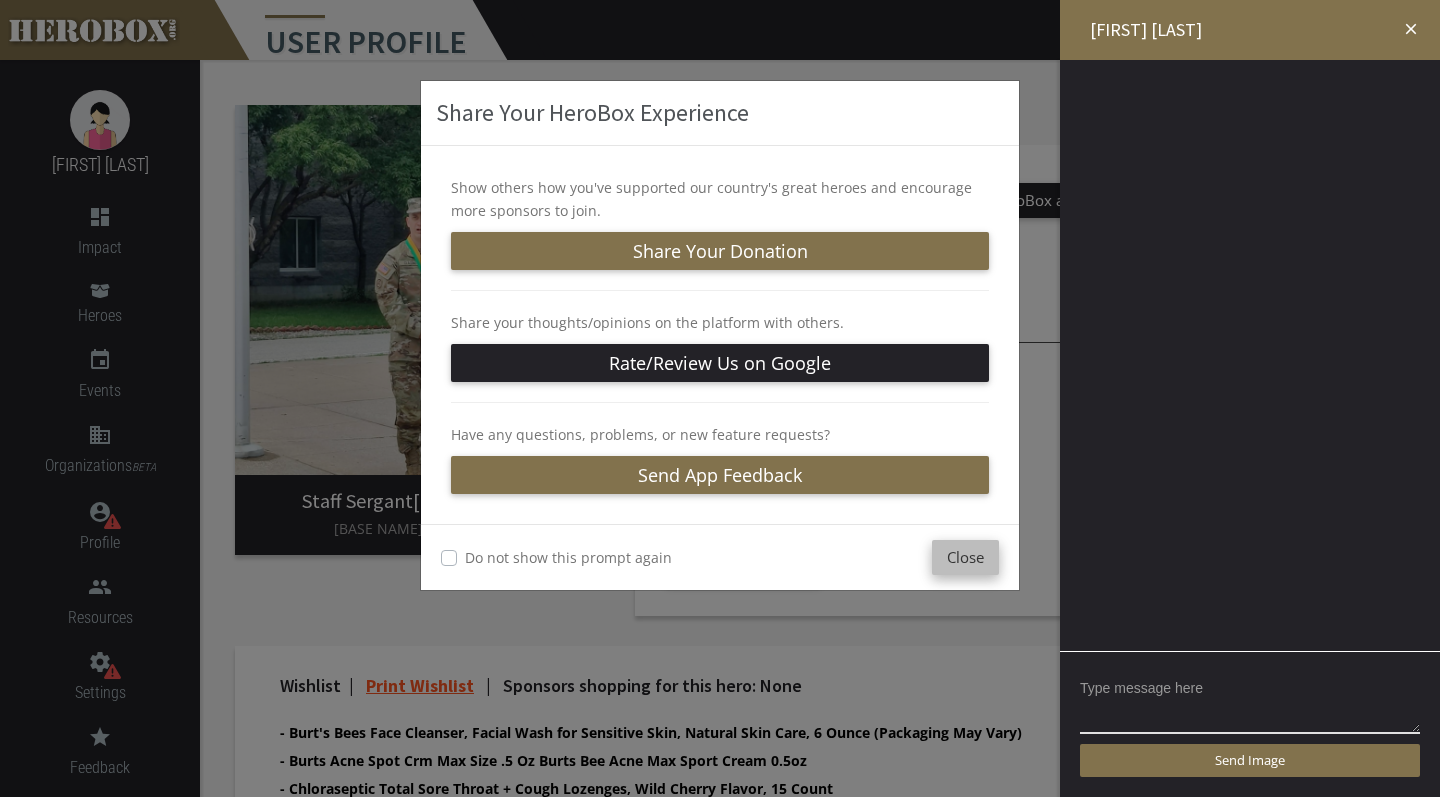 click on "Close" at bounding box center [965, 557] 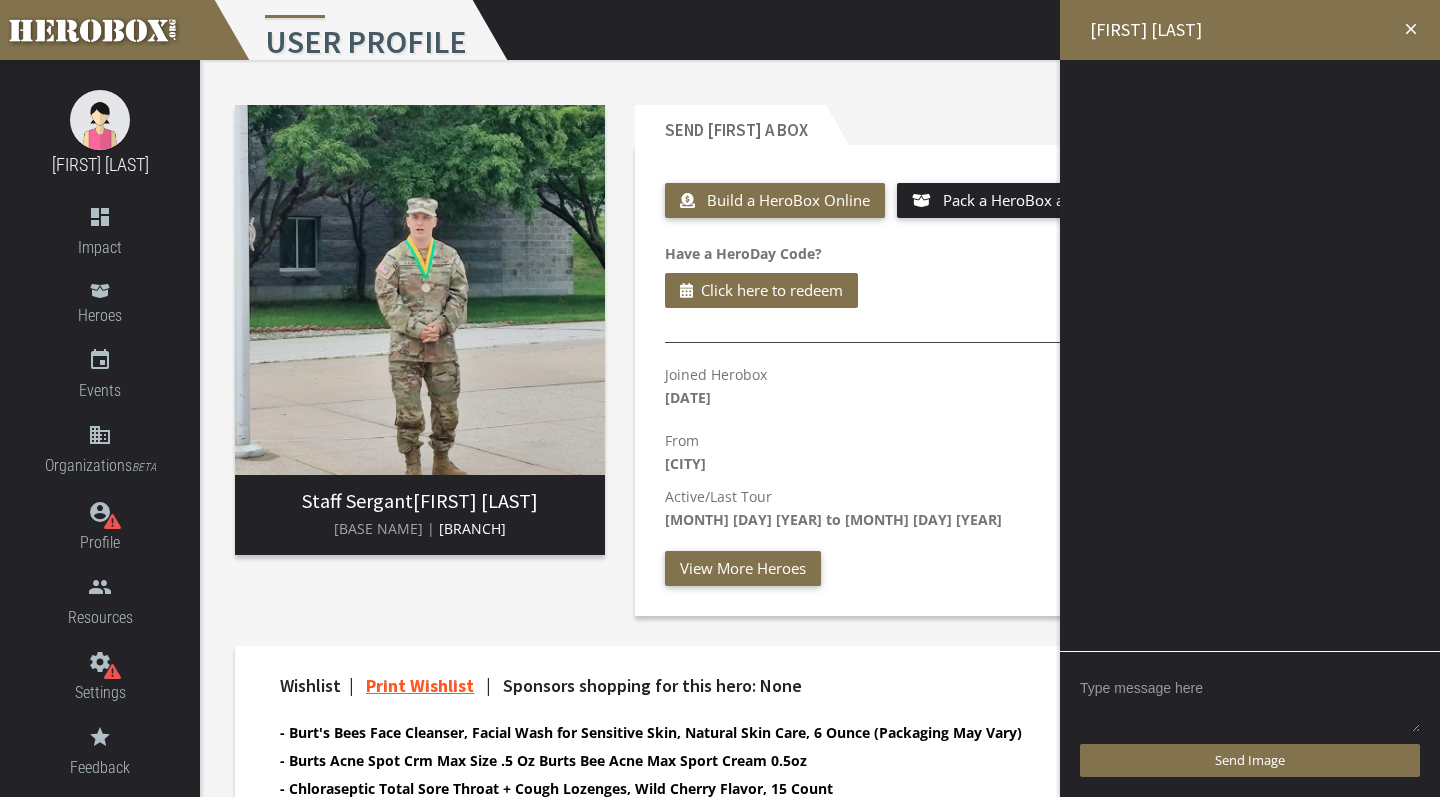 click at bounding box center (1250, 703) 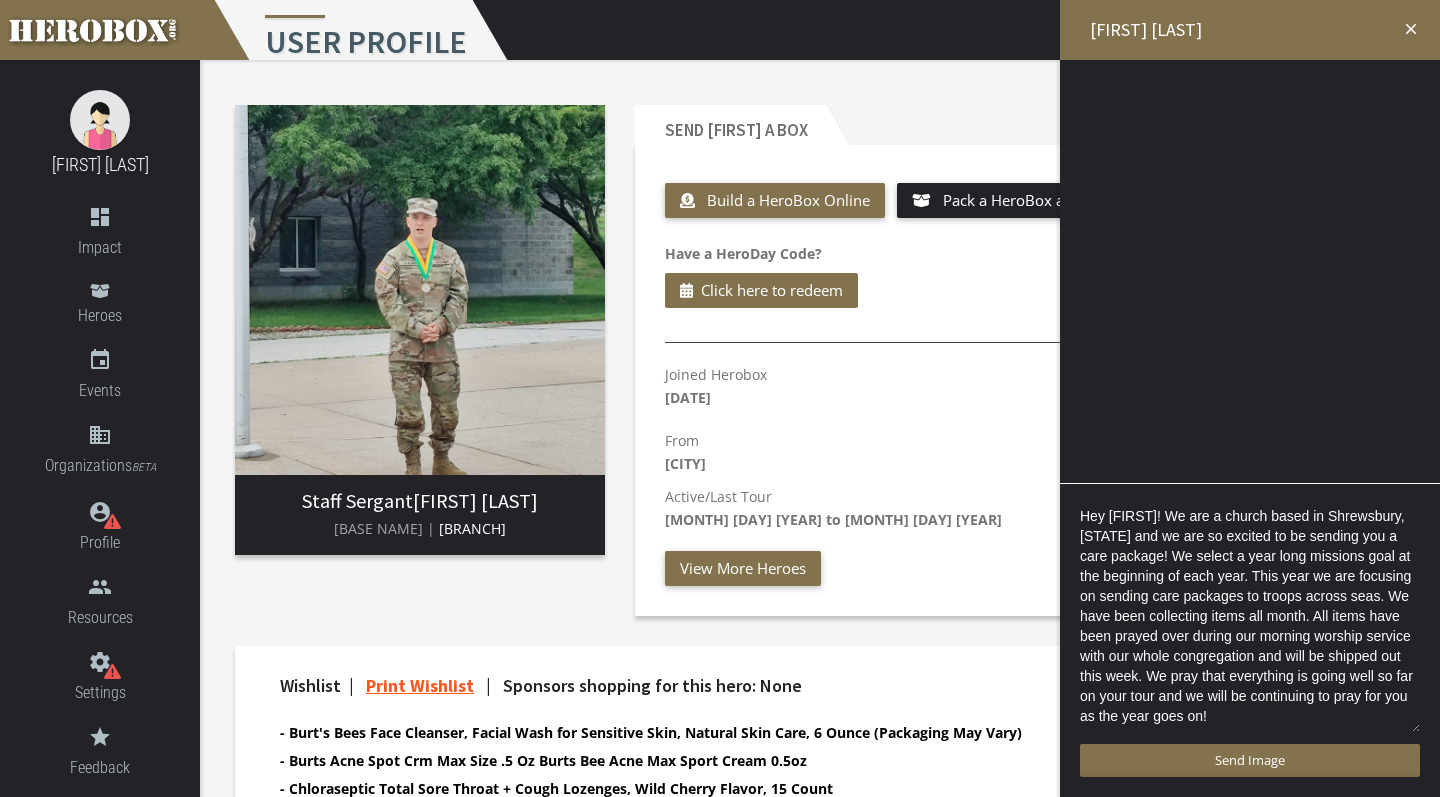 scroll, scrollTop: 4, scrollLeft: 0, axis: vertical 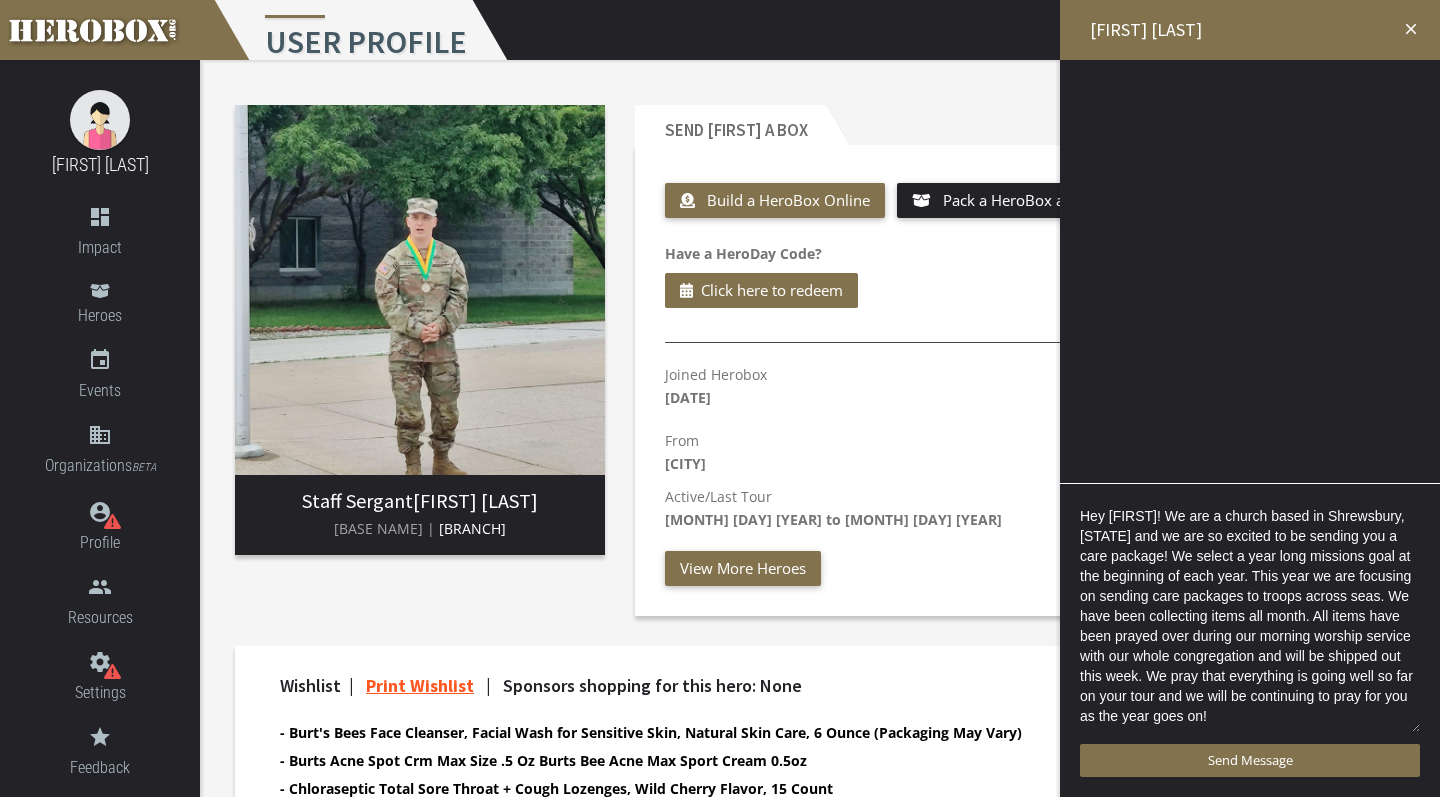 click on "Hey Ann! We are a church based in Shrewsbury, PA and we are so excited to be sending you a care package! We select a year long missions goal at the beginning of each year. This year we are focusing on sending care packages to troops across seas. We have been collecting items all month. All items have been prayed over during our morning worship service with our whole congregation and will be shipped out this week. We pray that everything is going well so far on your tour and we will be continuing to pray for you as the year goes on!" at bounding box center [1250, 619] 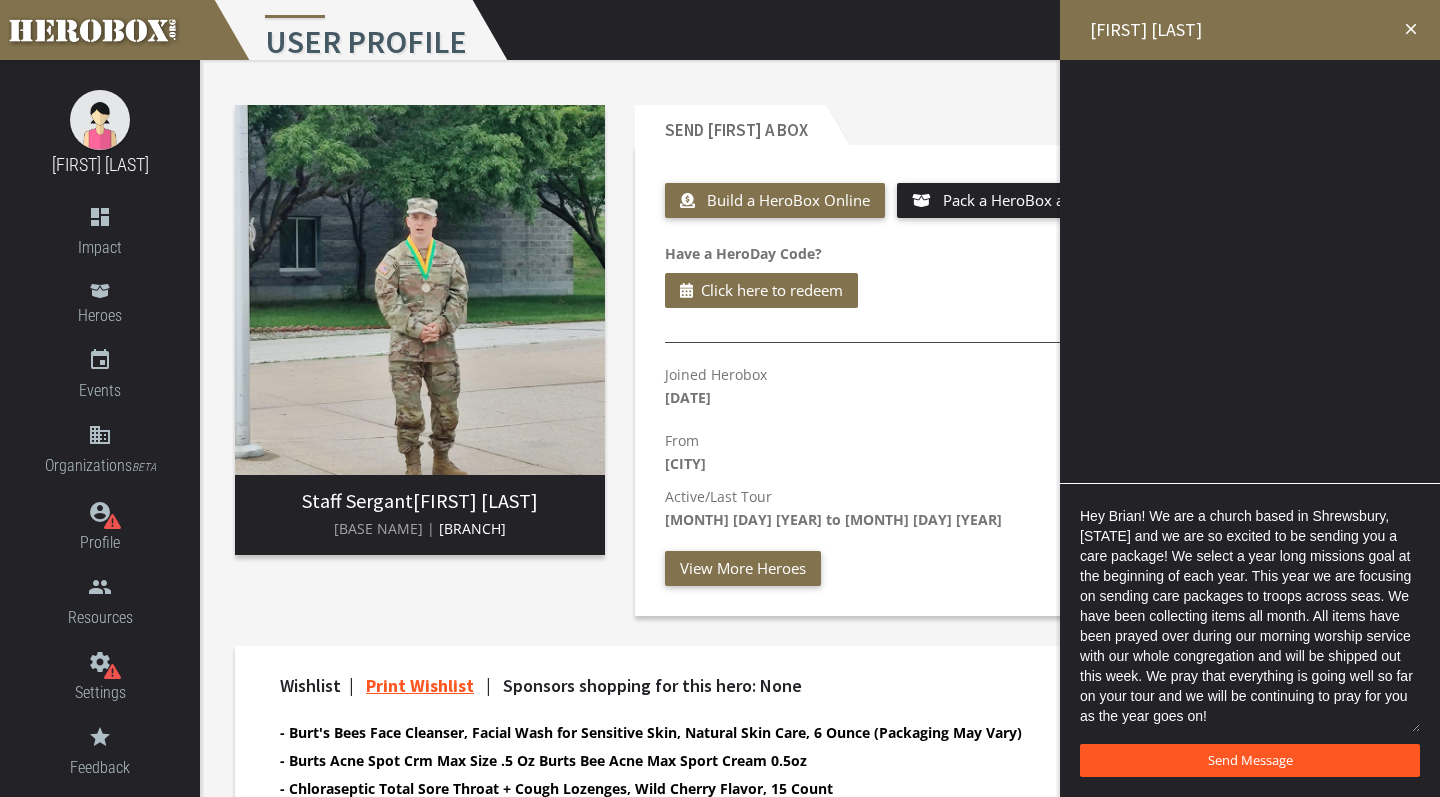 type on "Hey Brian! We are a church based in Shrewsbury, [STATE] and we are so excited to be sending you a care package! We select a year long missions goal at the beginning of each year. This year we are focusing on sending care packages to troops across seas. We have been collecting items all month. All items have been prayed over during our morning worship service with our whole congregation and will be shipped out this week. We pray that everything is going well so far on your tour and we will be continuing to pray for you as the year goes on!" 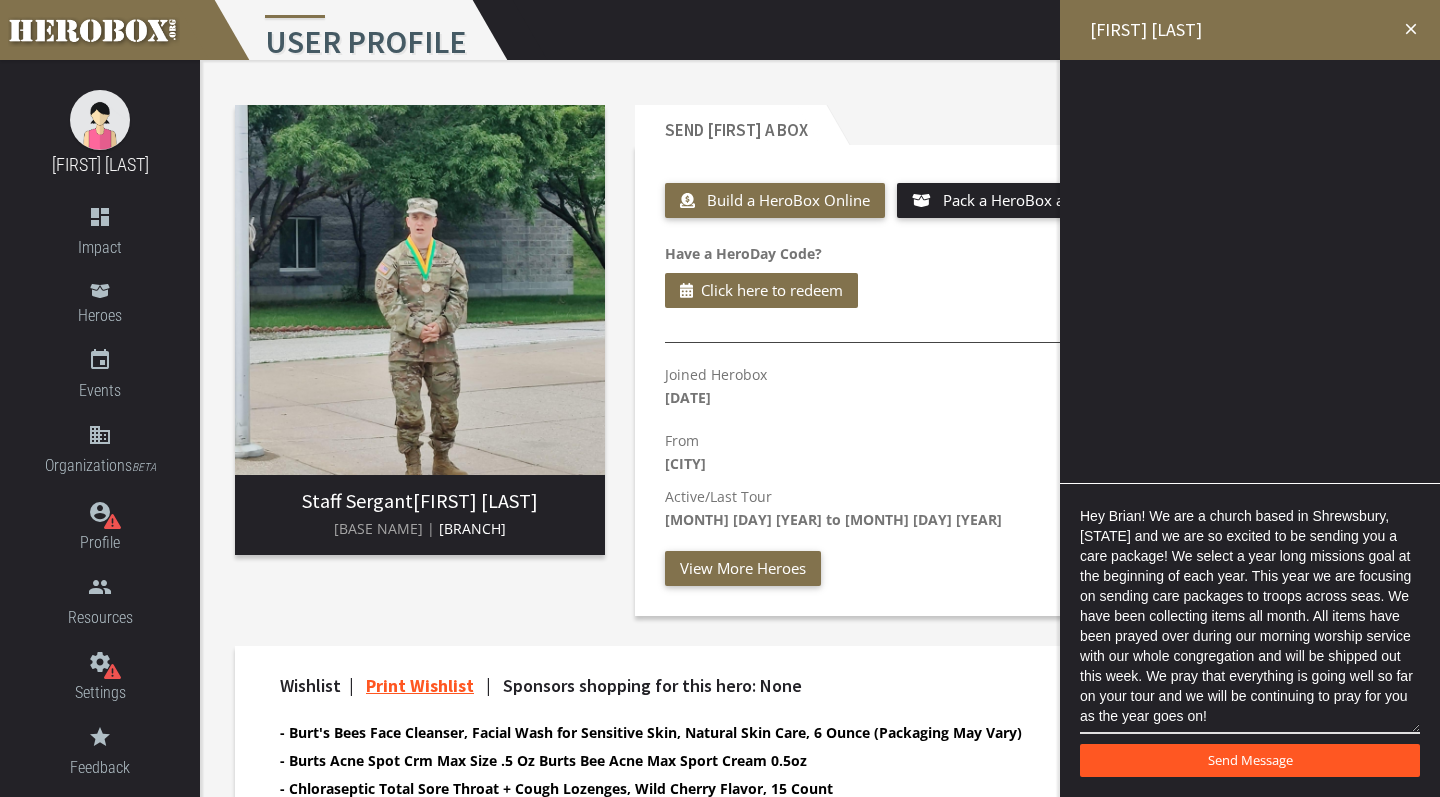 click on "Send Message" at bounding box center [1250, 760] 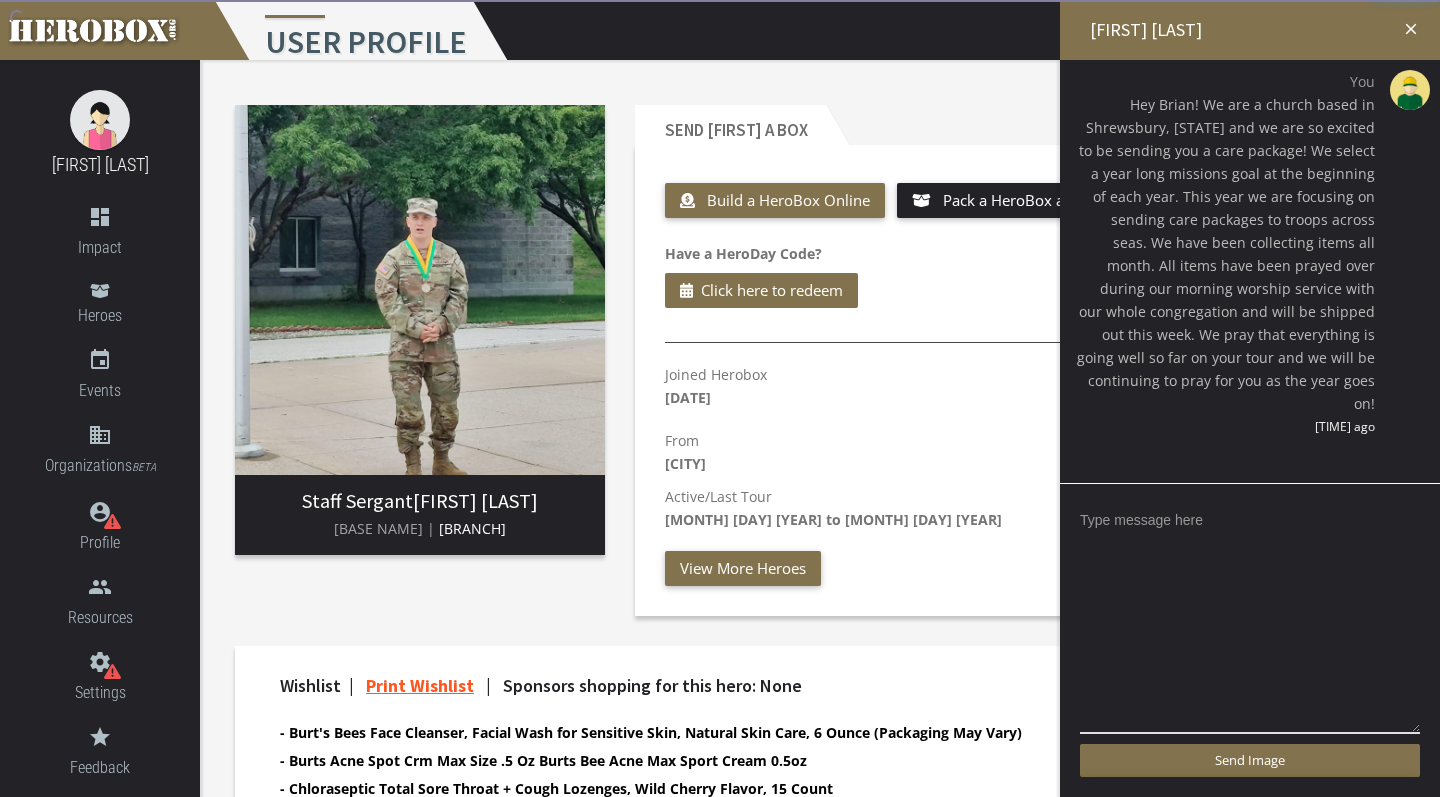 scroll, scrollTop: 0, scrollLeft: 0, axis: both 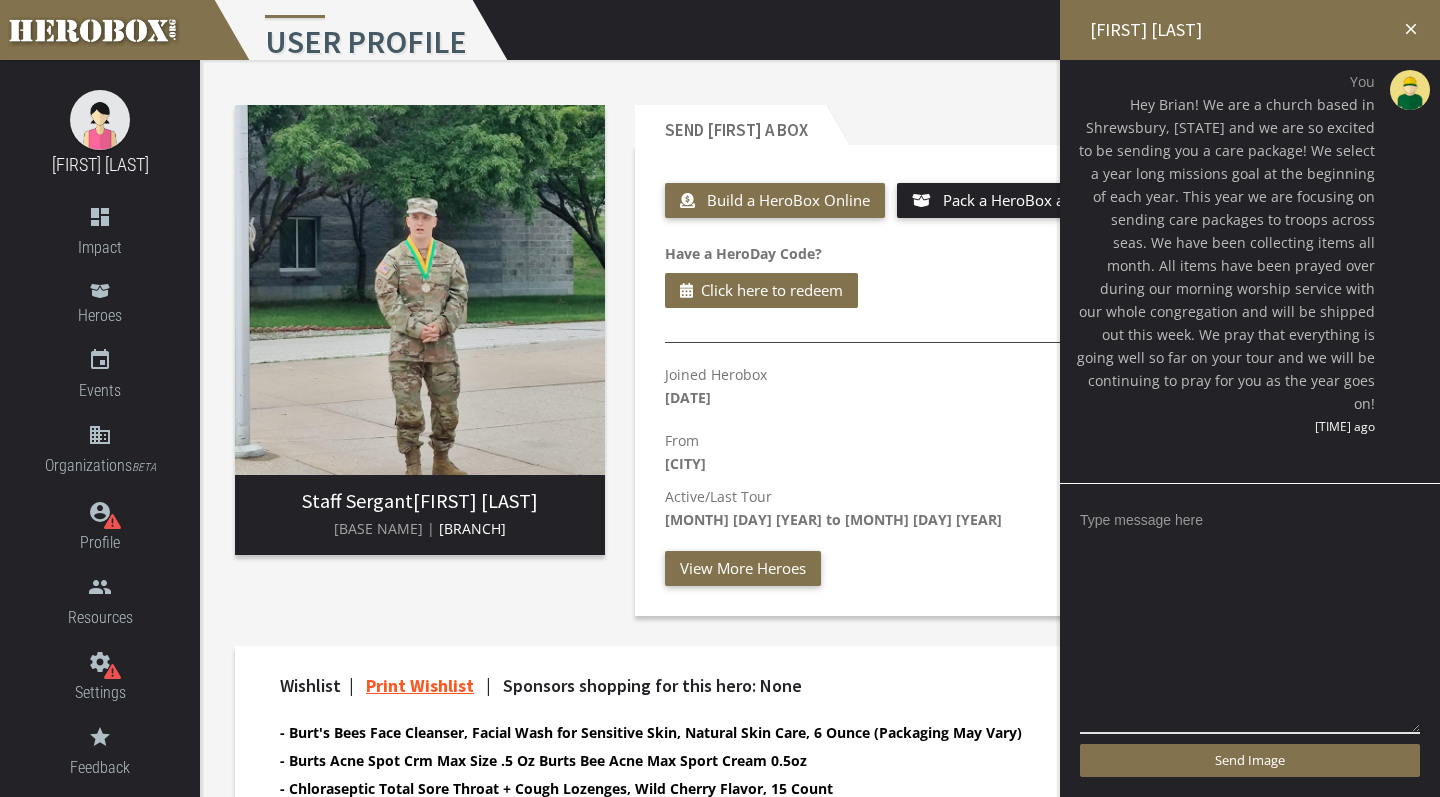 click on "close" at bounding box center [1411, 29] 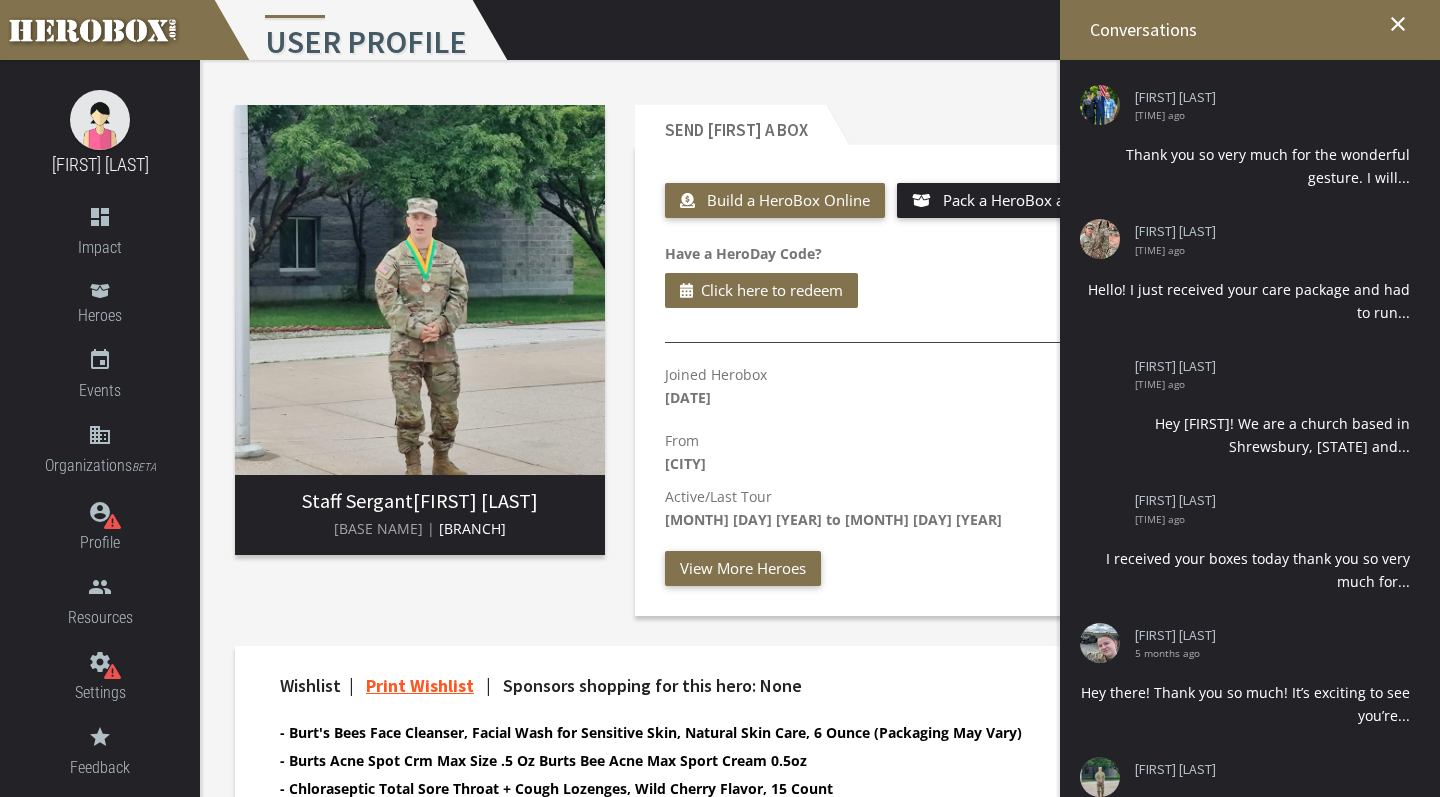 click on "Send Brian a Box" at bounding box center [1020, 125] 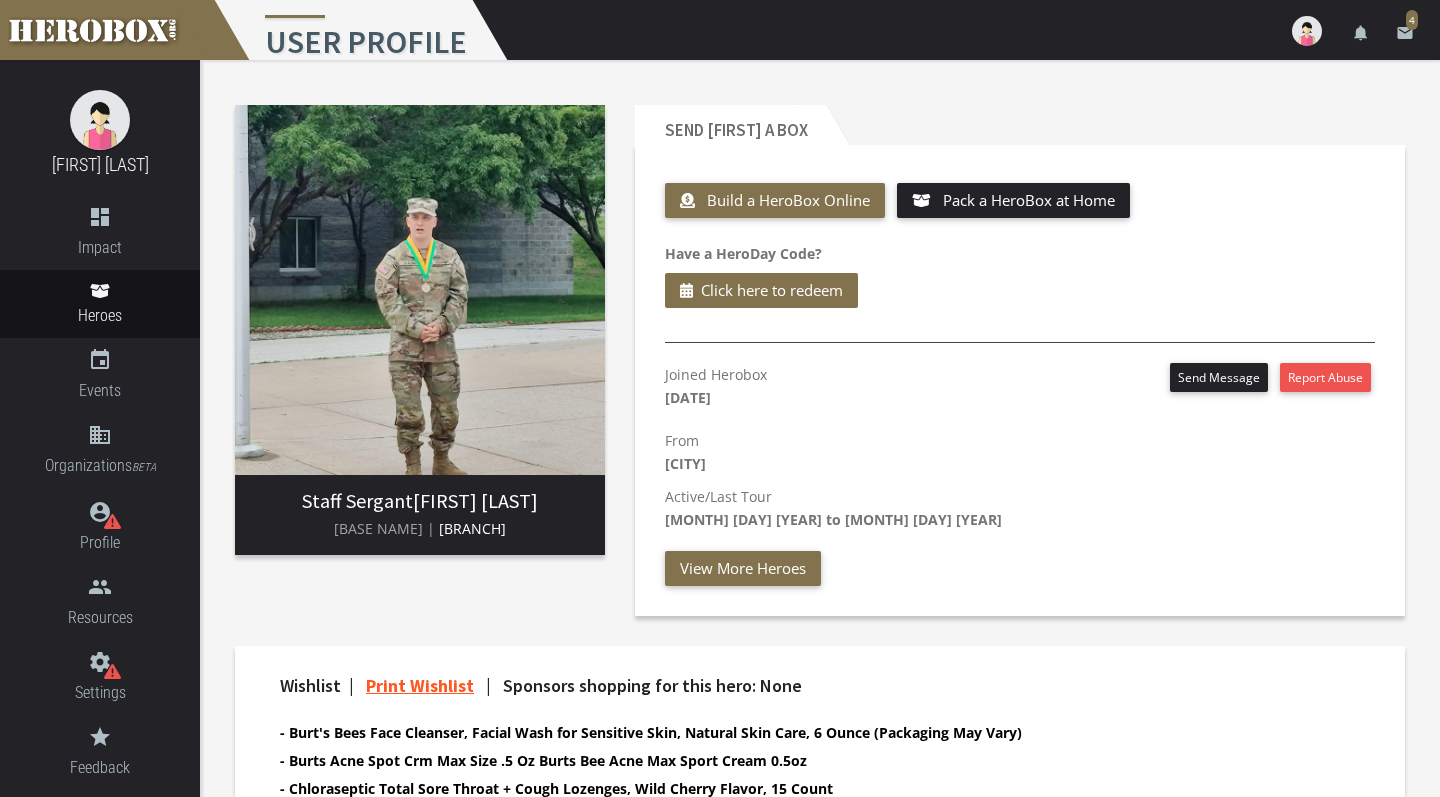 click at bounding box center [99, 291] 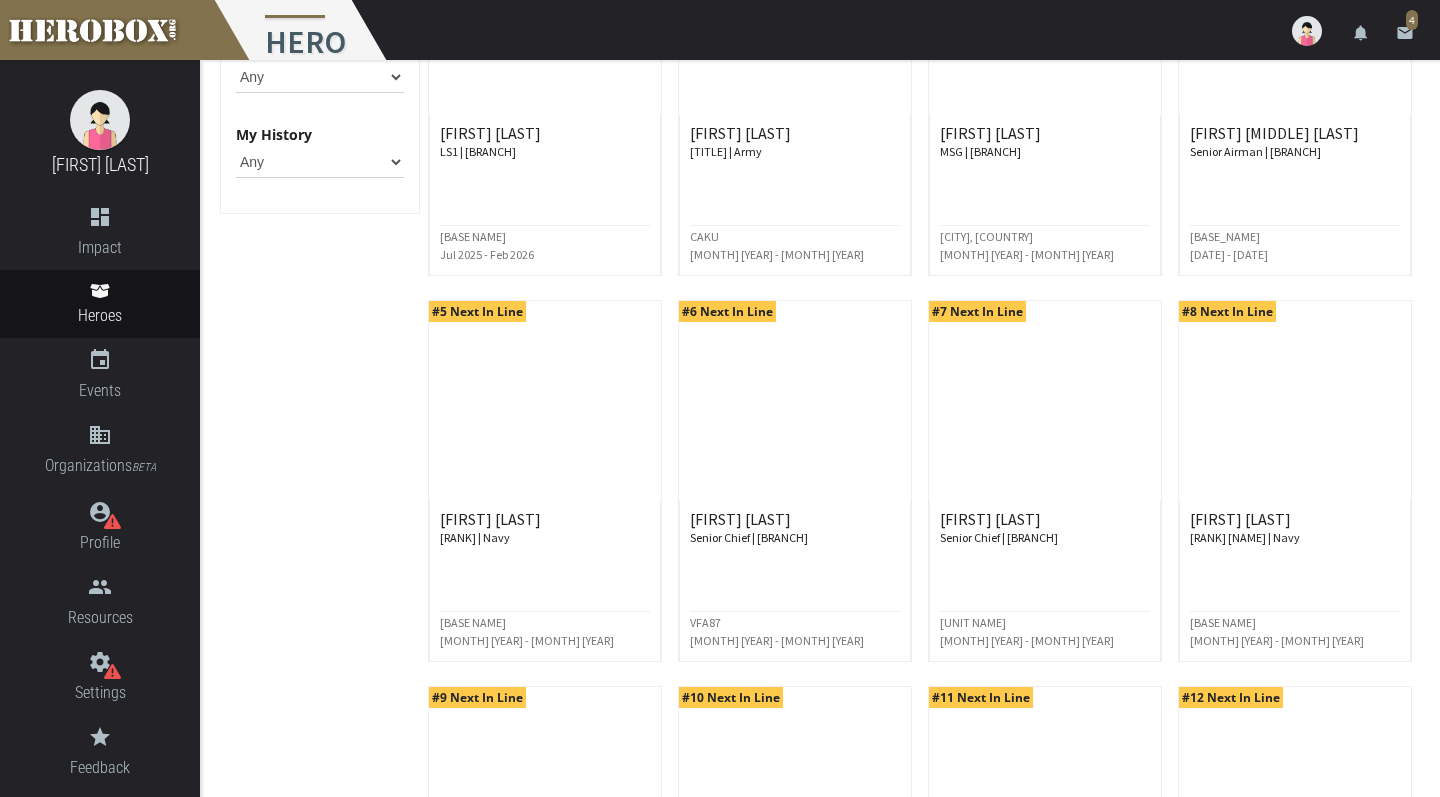 scroll, scrollTop: 0, scrollLeft: 0, axis: both 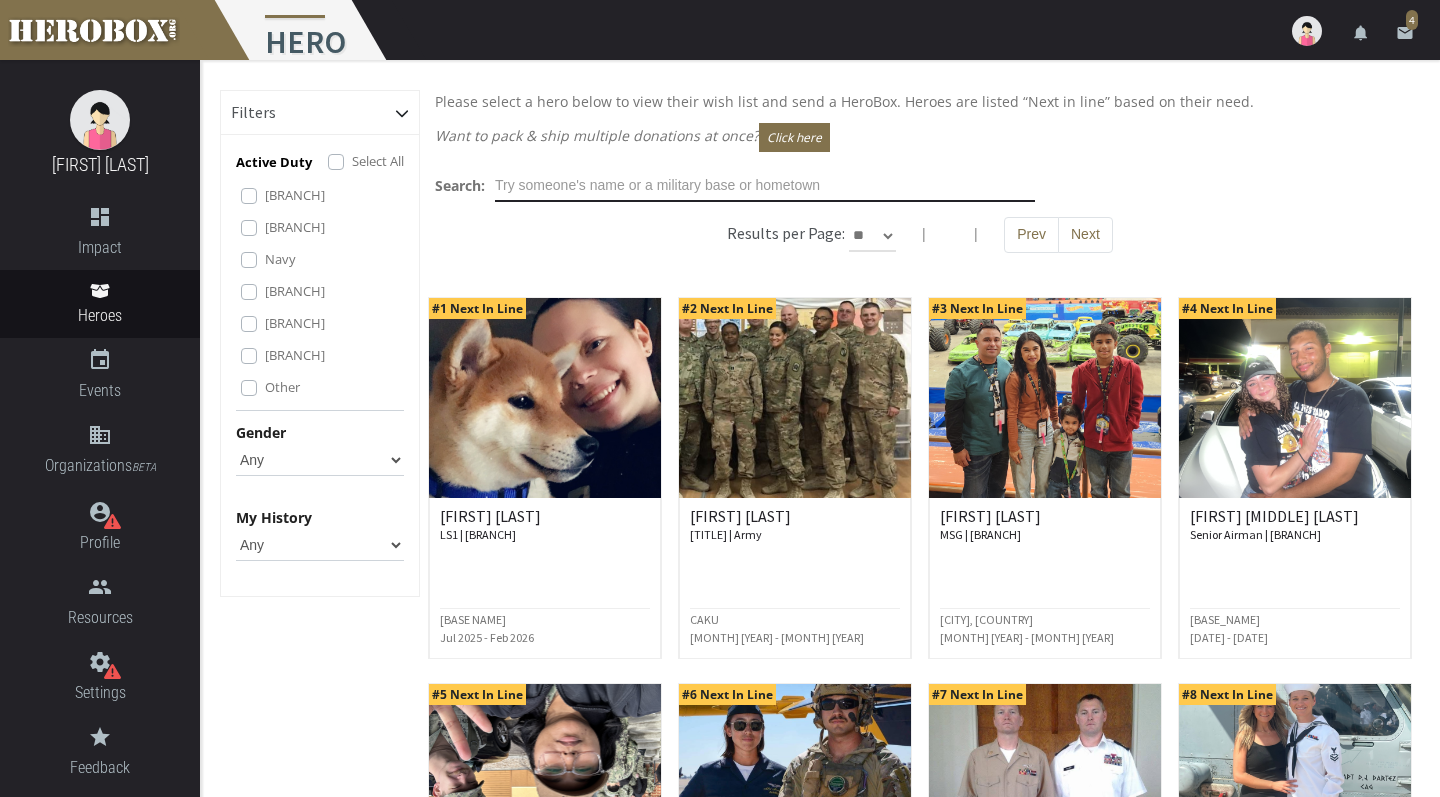 click at bounding box center [765, 186] 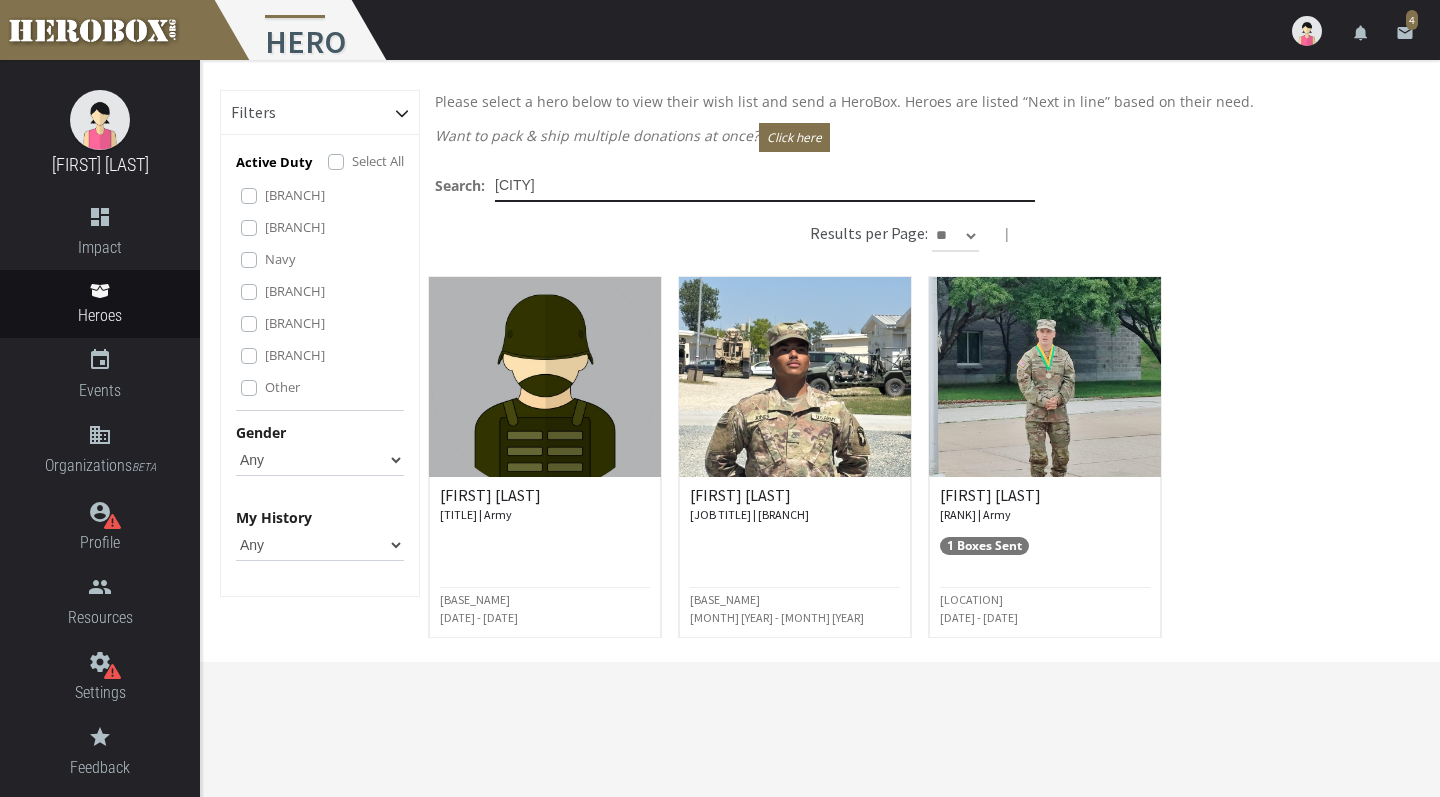 drag, startPoint x: 647, startPoint y: 189, endPoint x: 440, endPoint y: 171, distance: 207.78113 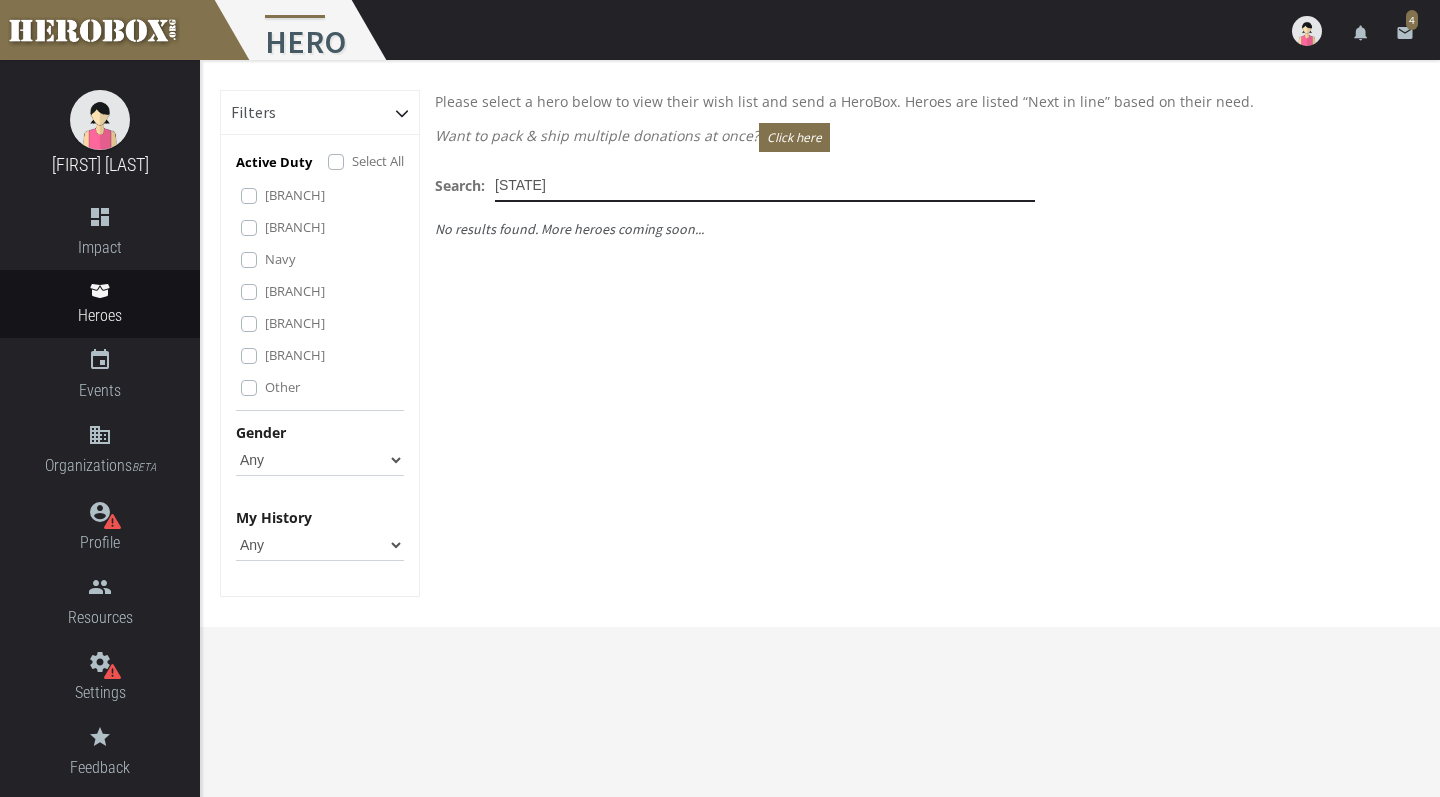 drag, startPoint x: 595, startPoint y: 182, endPoint x: 450, endPoint y: 175, distance: 145.16887 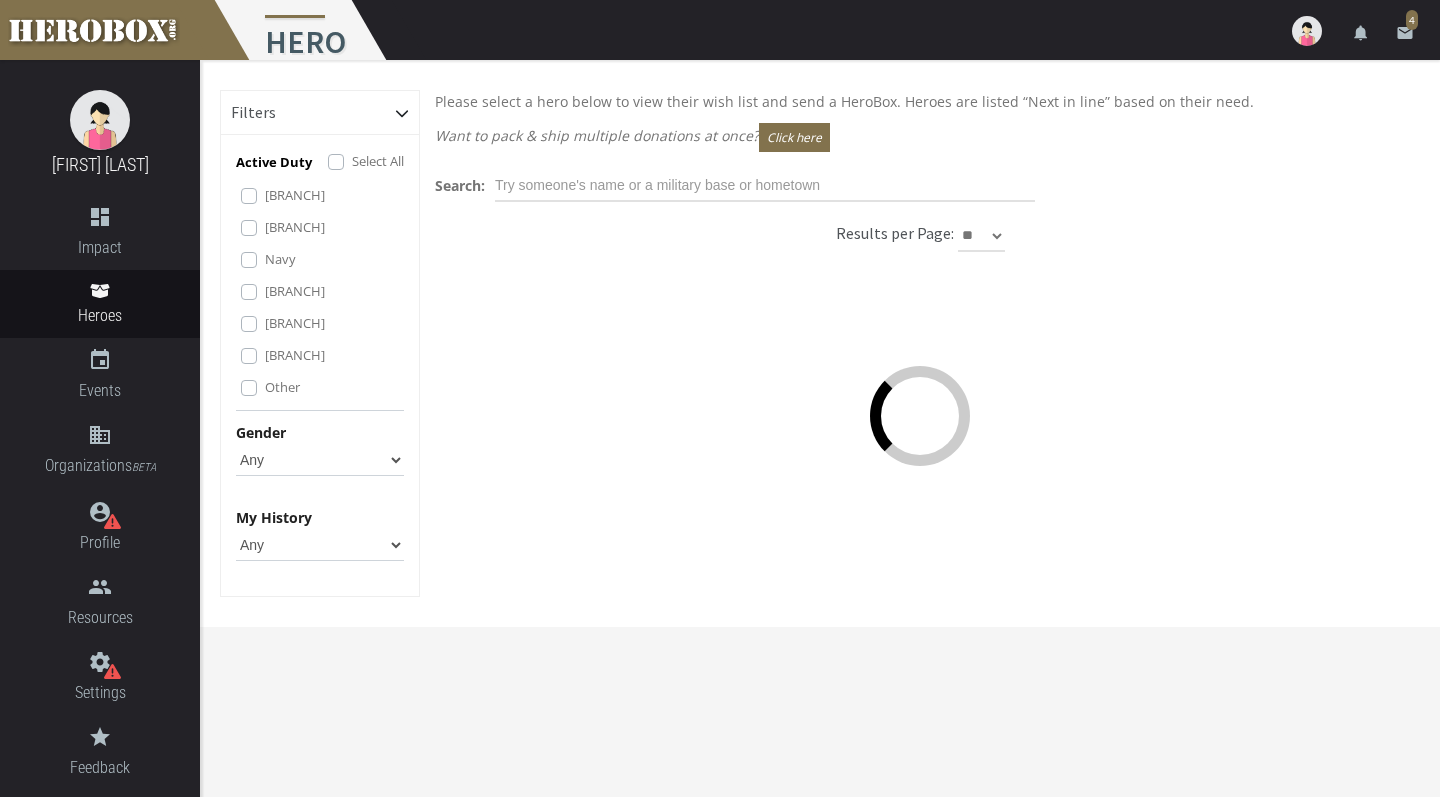 click on "Results per Page:
**
**
**" at bounding box center (920, 234) 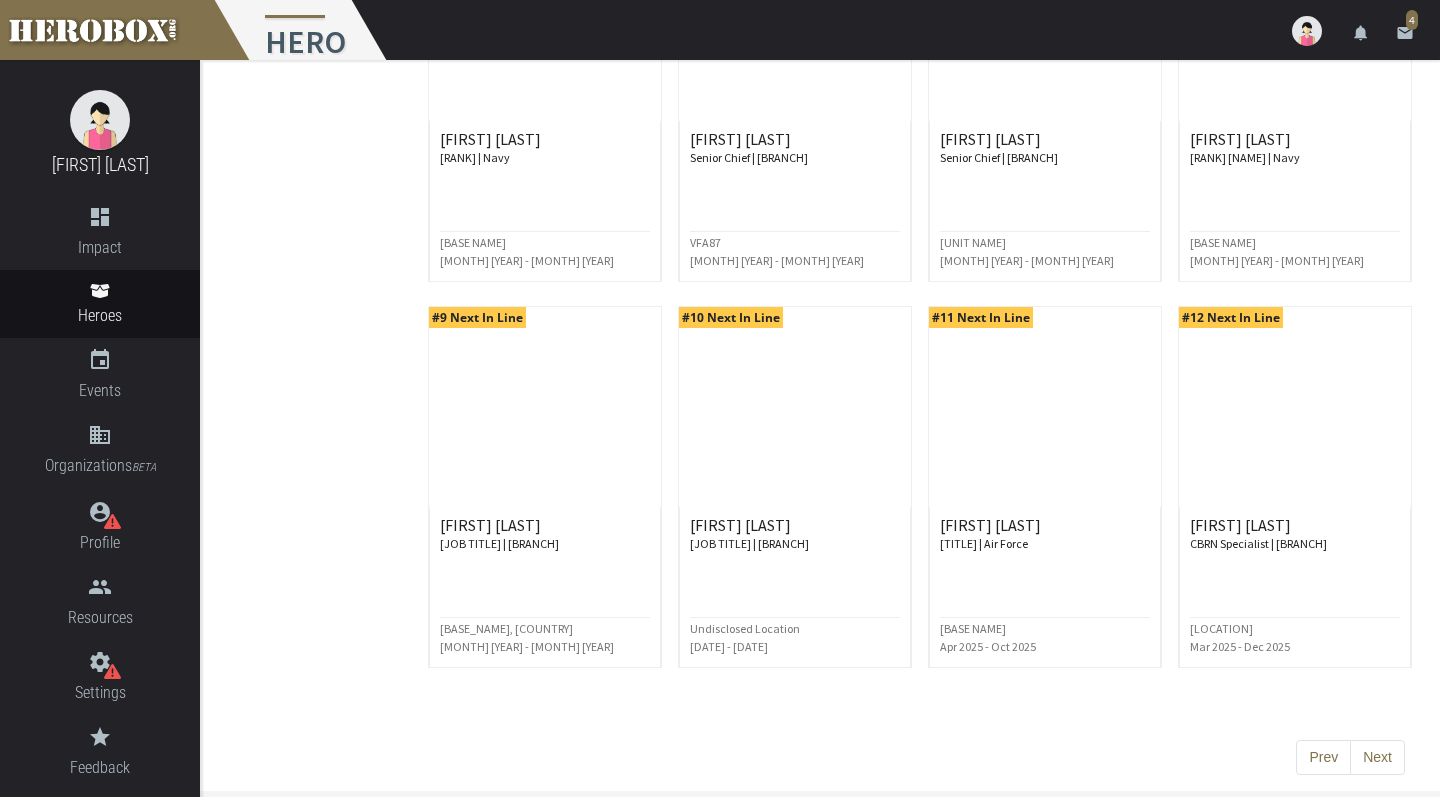 scroll, scrollTop: 762, scrollLeft: 0, axis: vertical 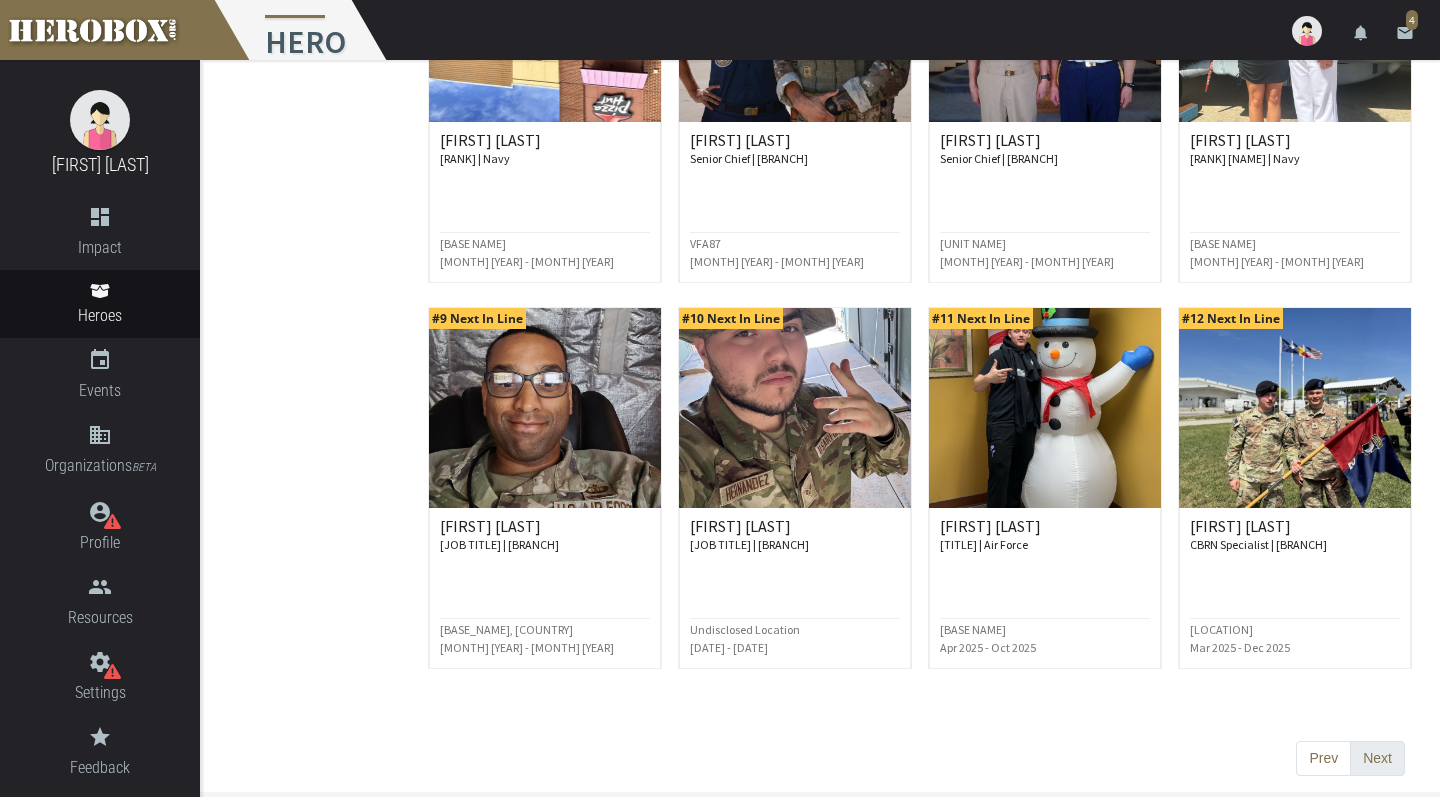 click on "Next" at bounding box center (1323, 759) 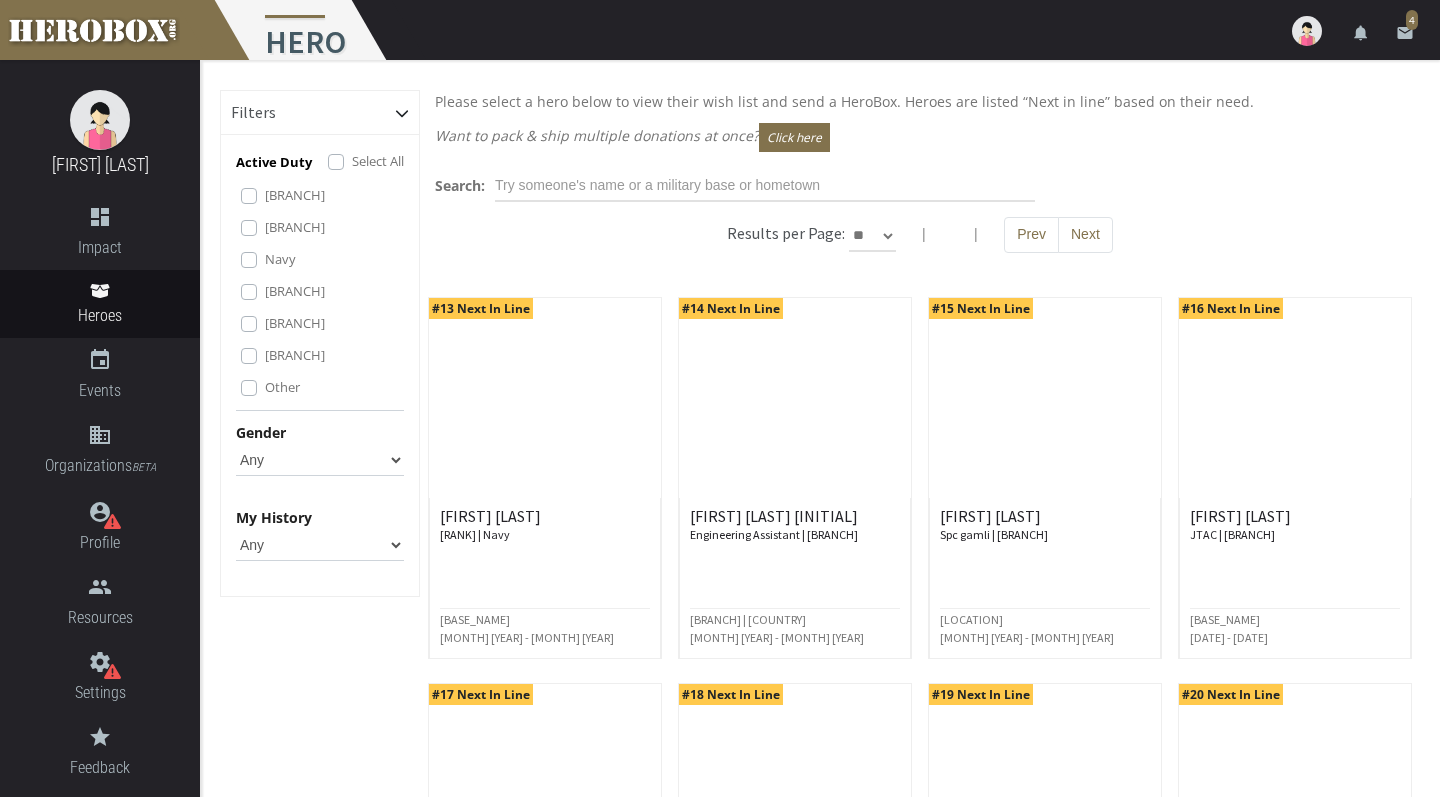 scroll, scrollTop: 0, scrollLeft: 0, axis: both 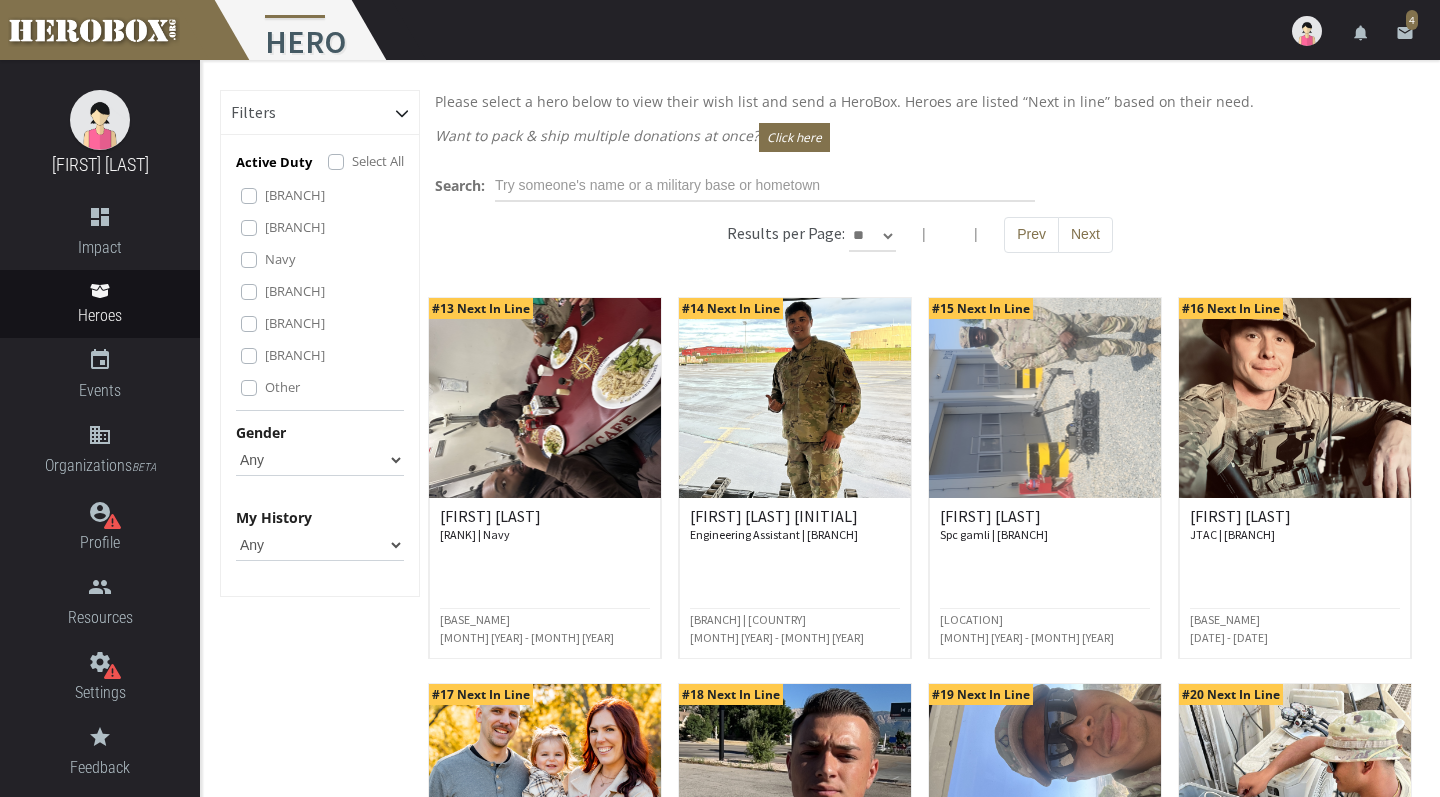 select on "Female" 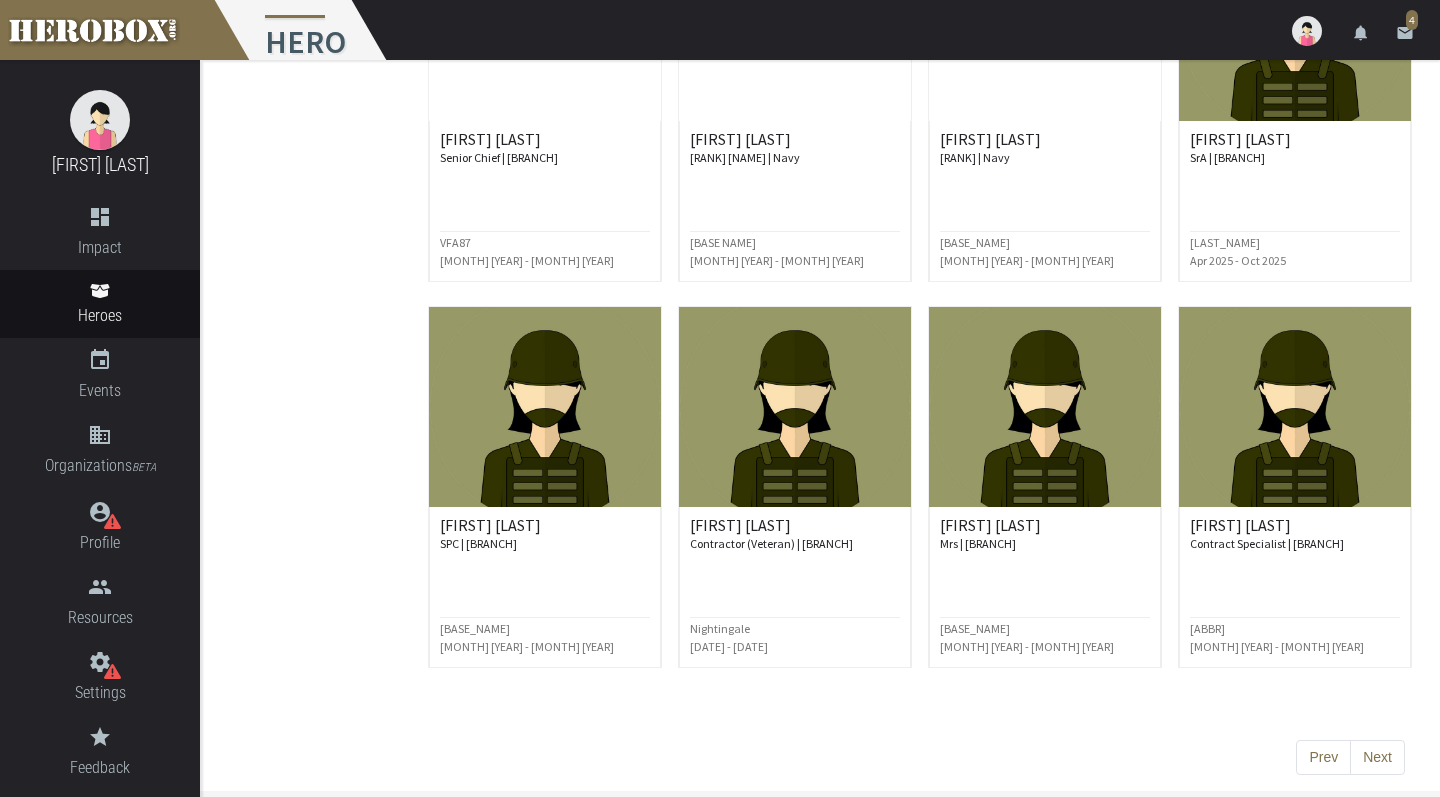 scroll, scrollTop: 762, scrollLeft: 0, axis: vertical 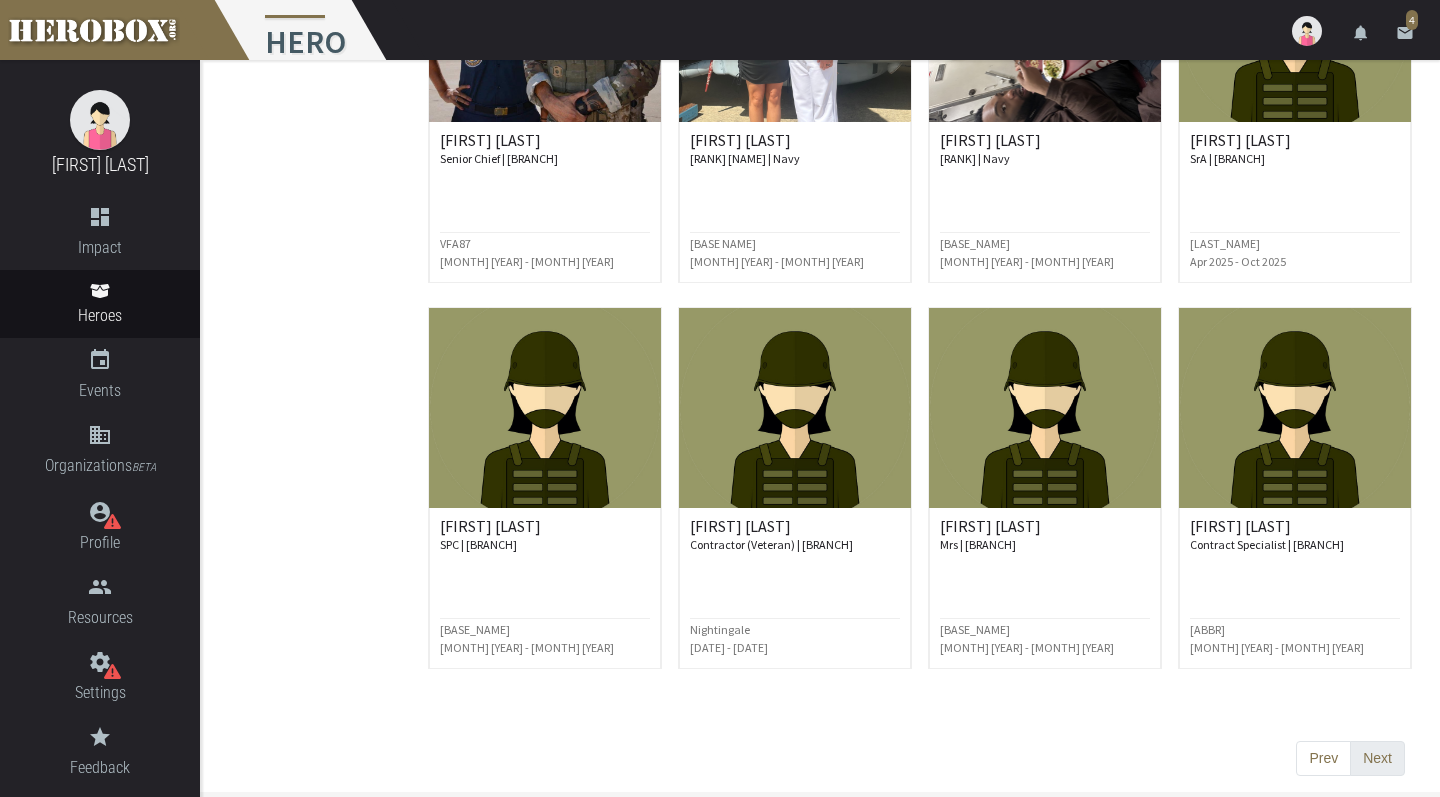 click on "Next" at bounding box center [1323, 759] 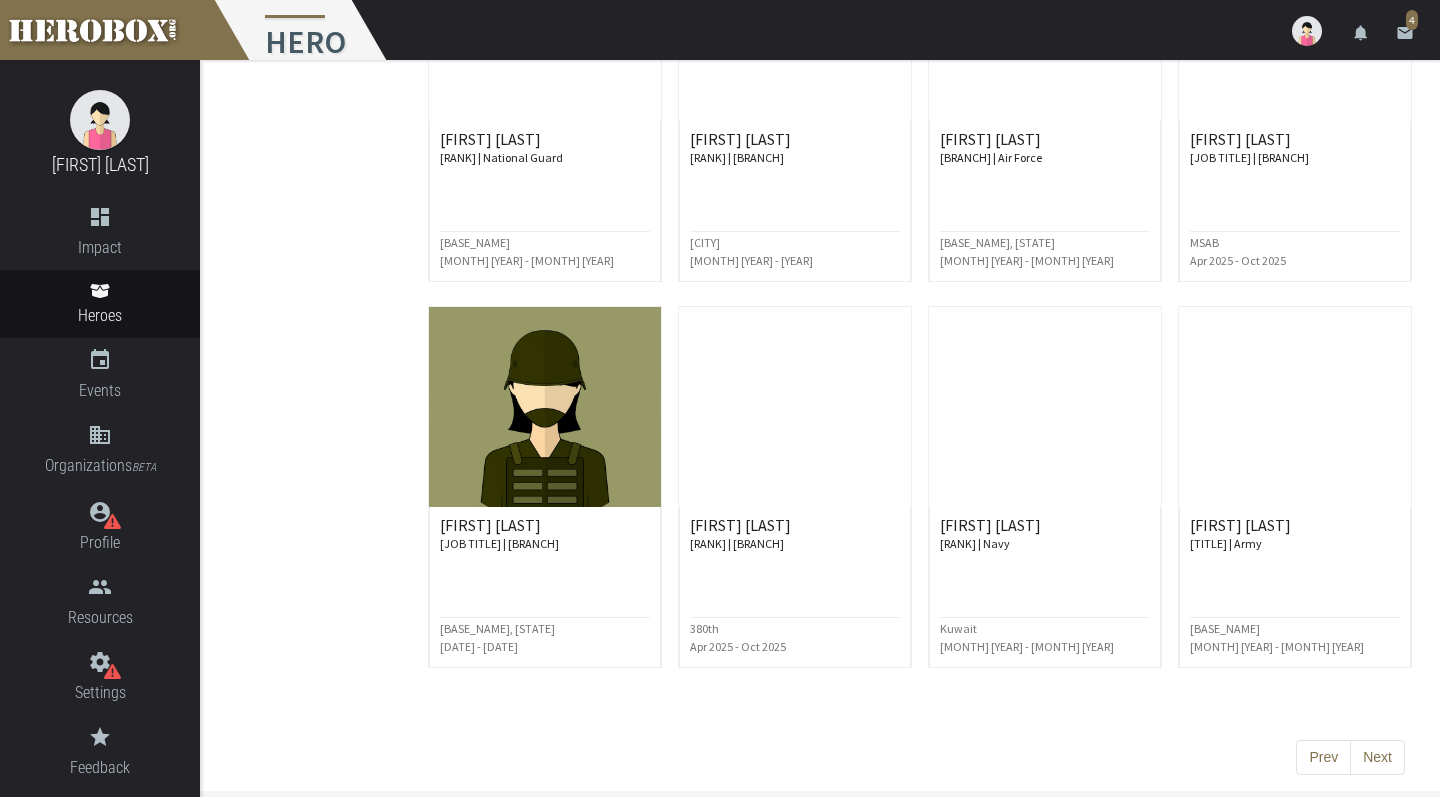 scroll, scrollTop: 762, scrollLeft: 0, axis: vertical 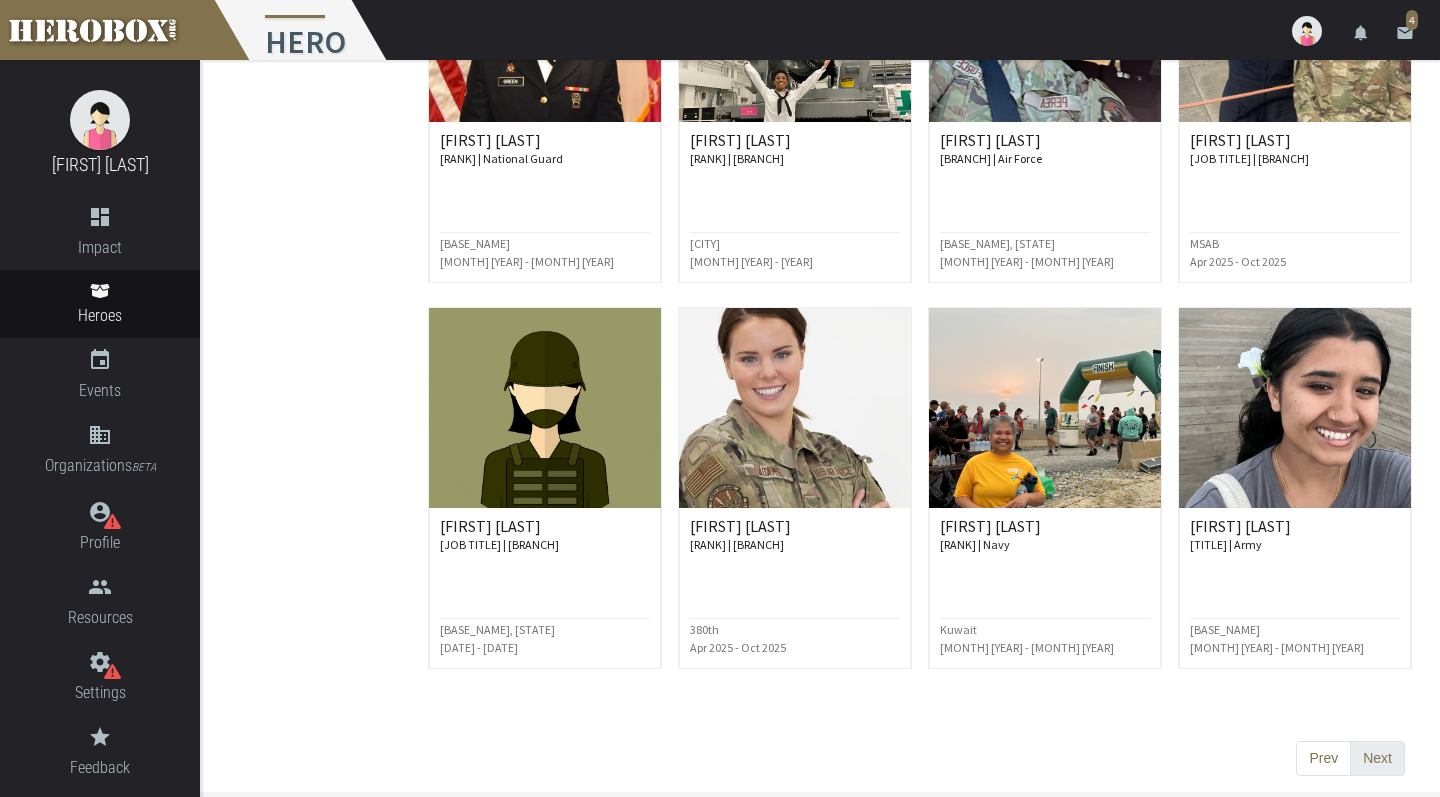 click on "Next" at bounding box center (1323, 759) 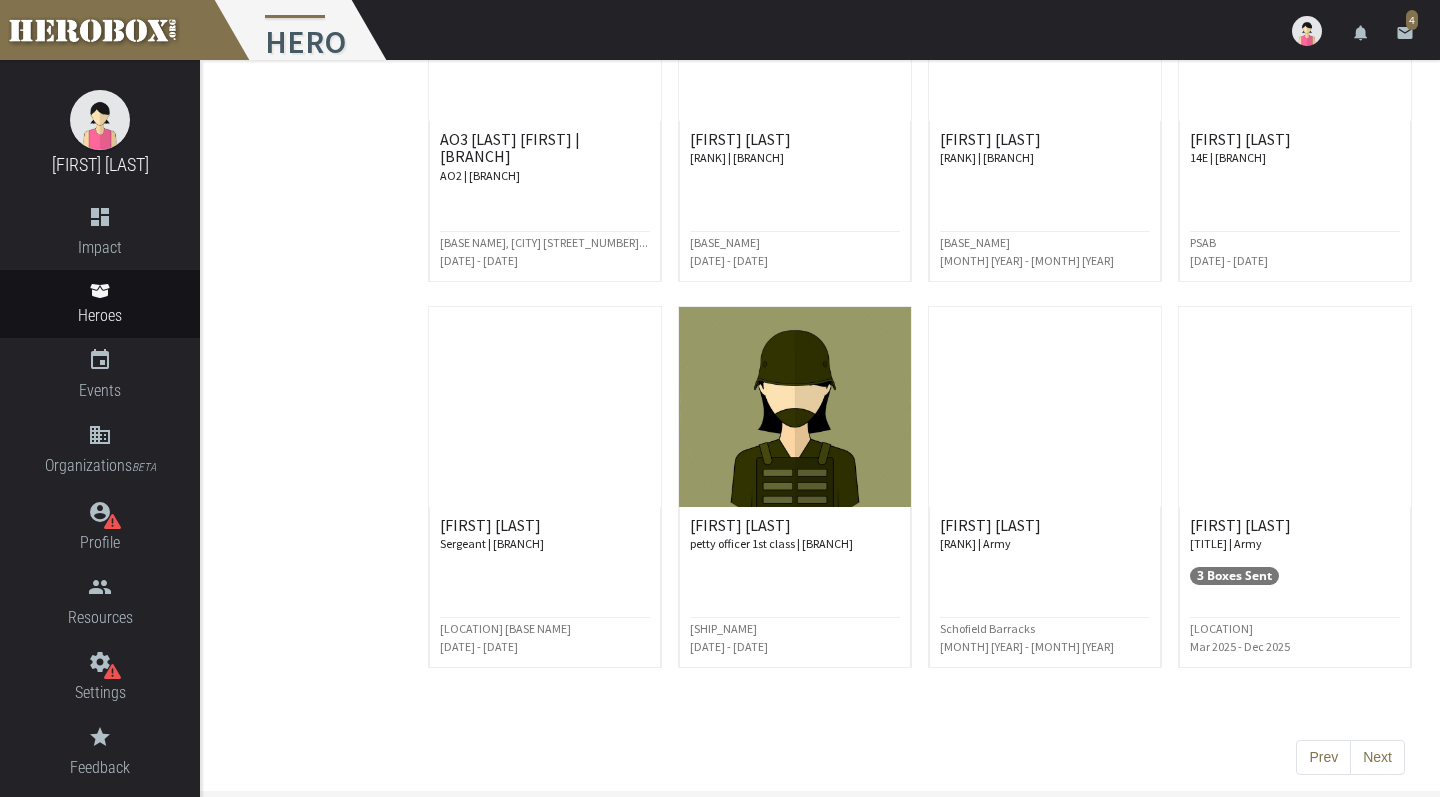 scroll, scrollTop: 762, scrollLeft: 0, axis: vertical 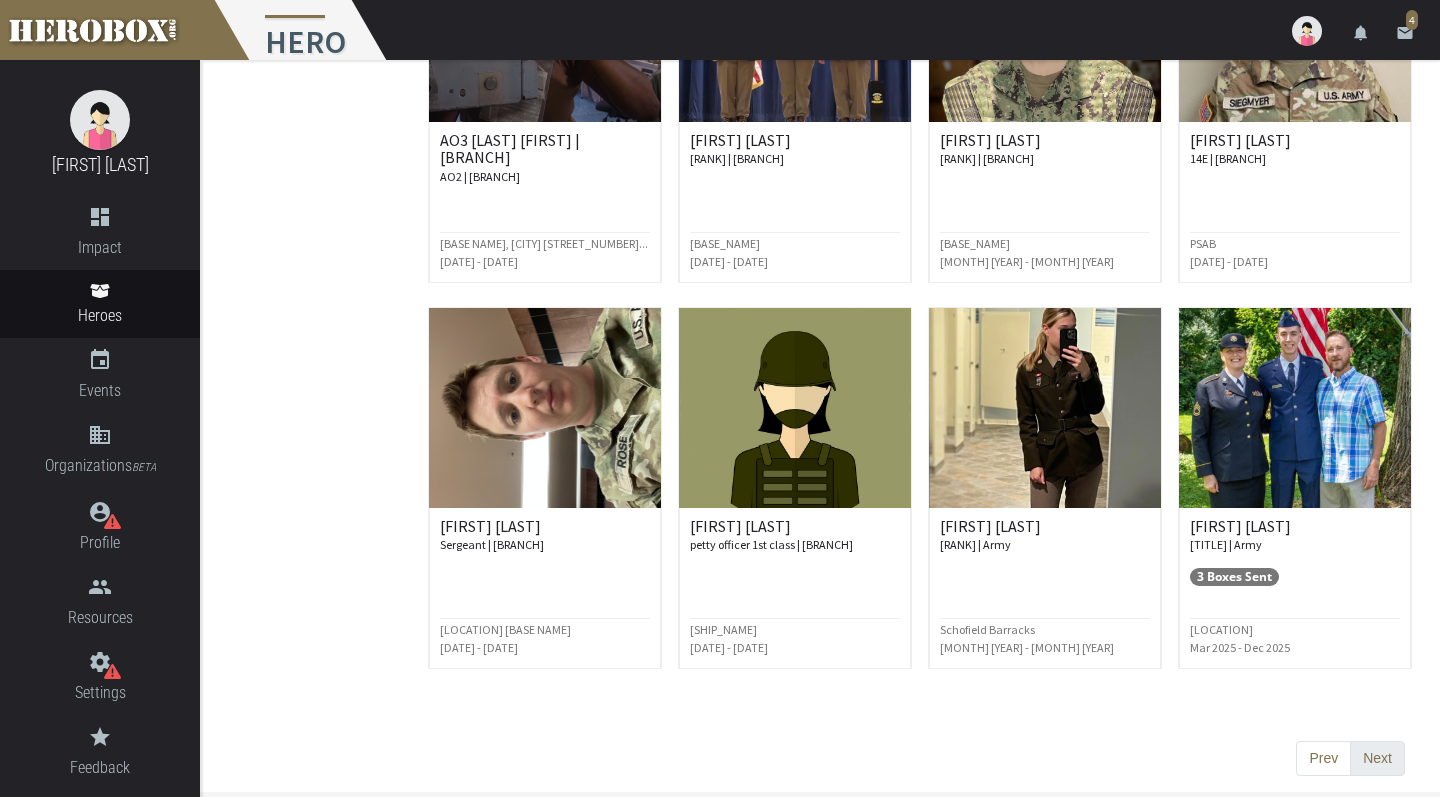 click on "Next" at bounding box center (1323, 759) 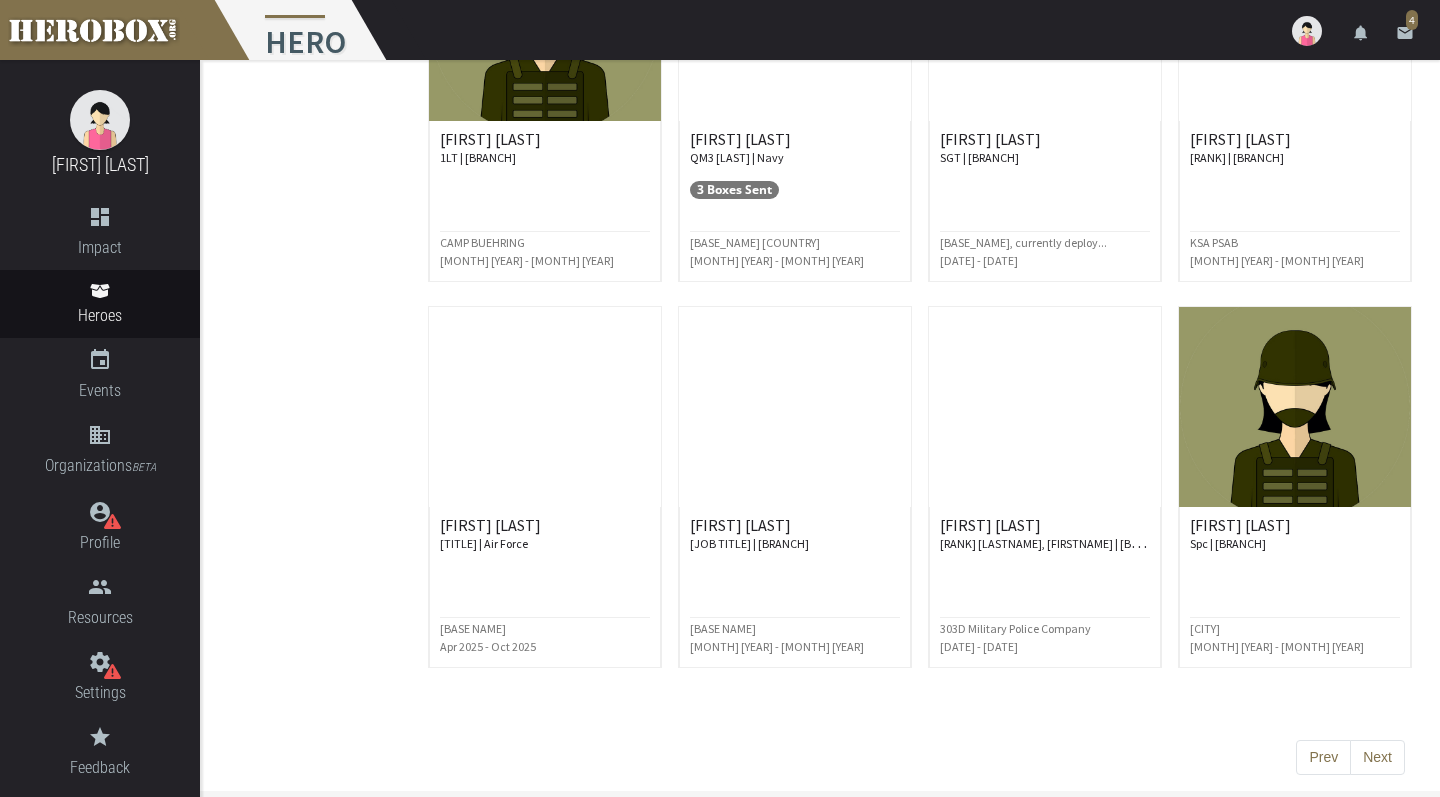 scroll, scrollTop: 762, scrollLeft: 0, axis: vertical 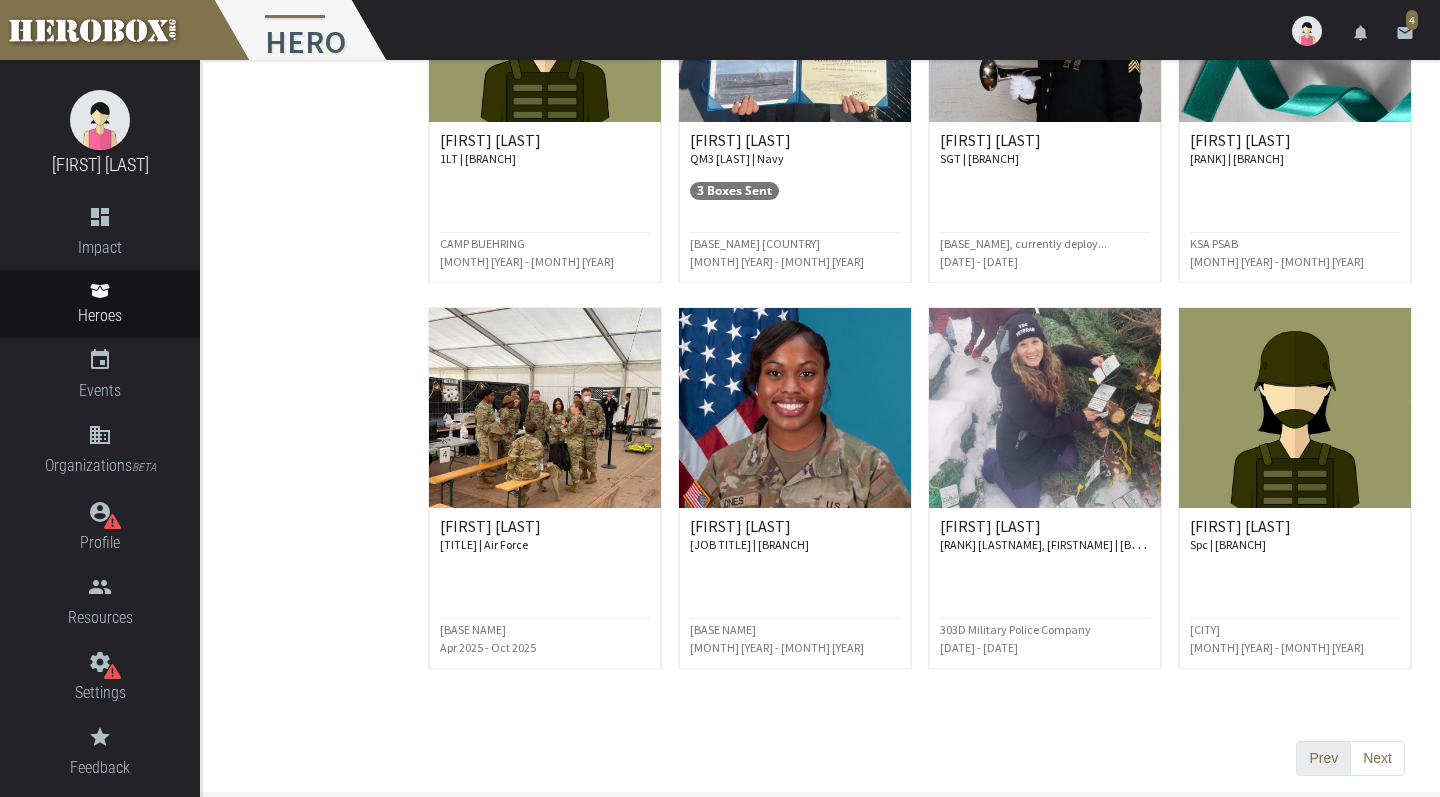 click on "Prev" at bounding box center [1323, 759] 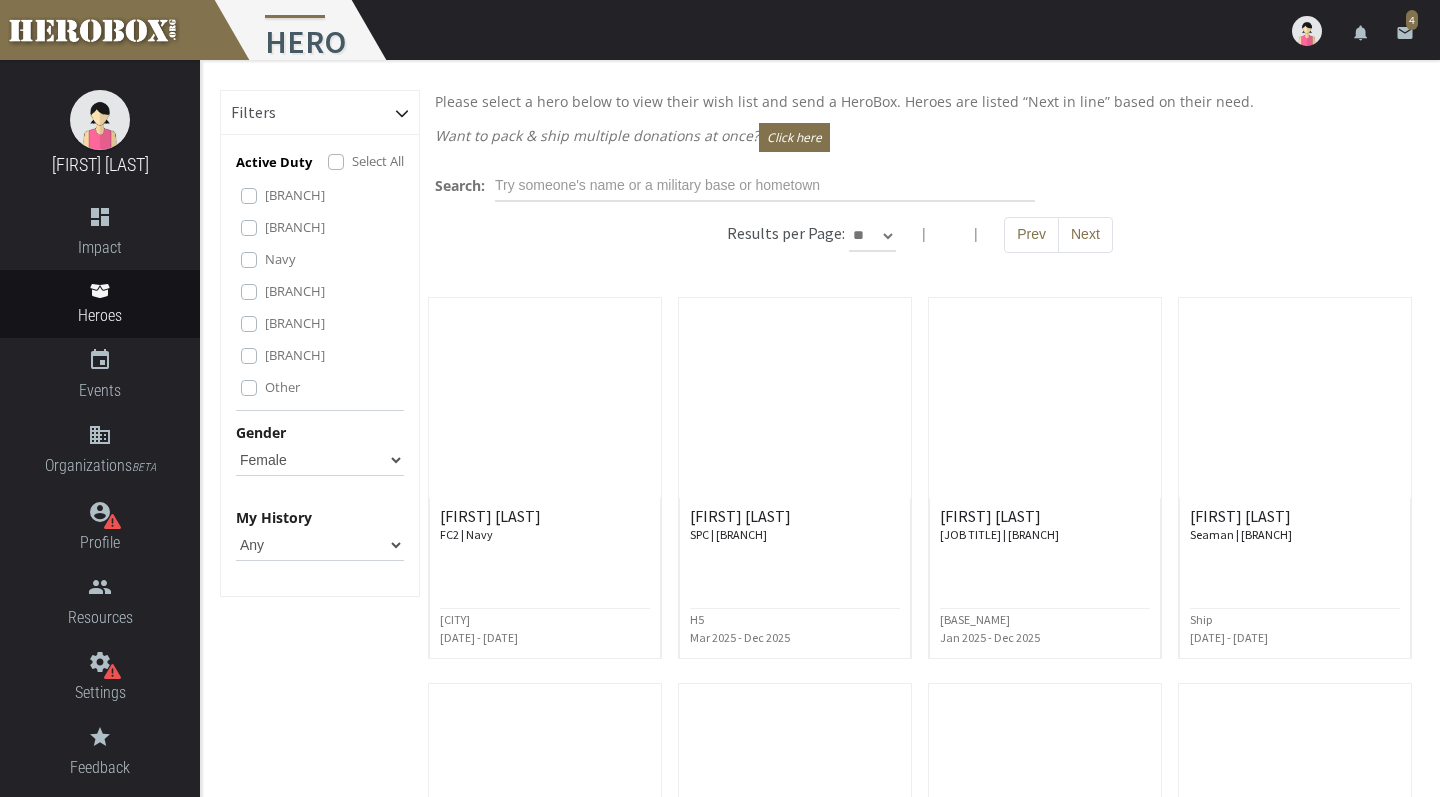 scroll, scrollTop: 119, scrollLeft: 0, axis: vertical 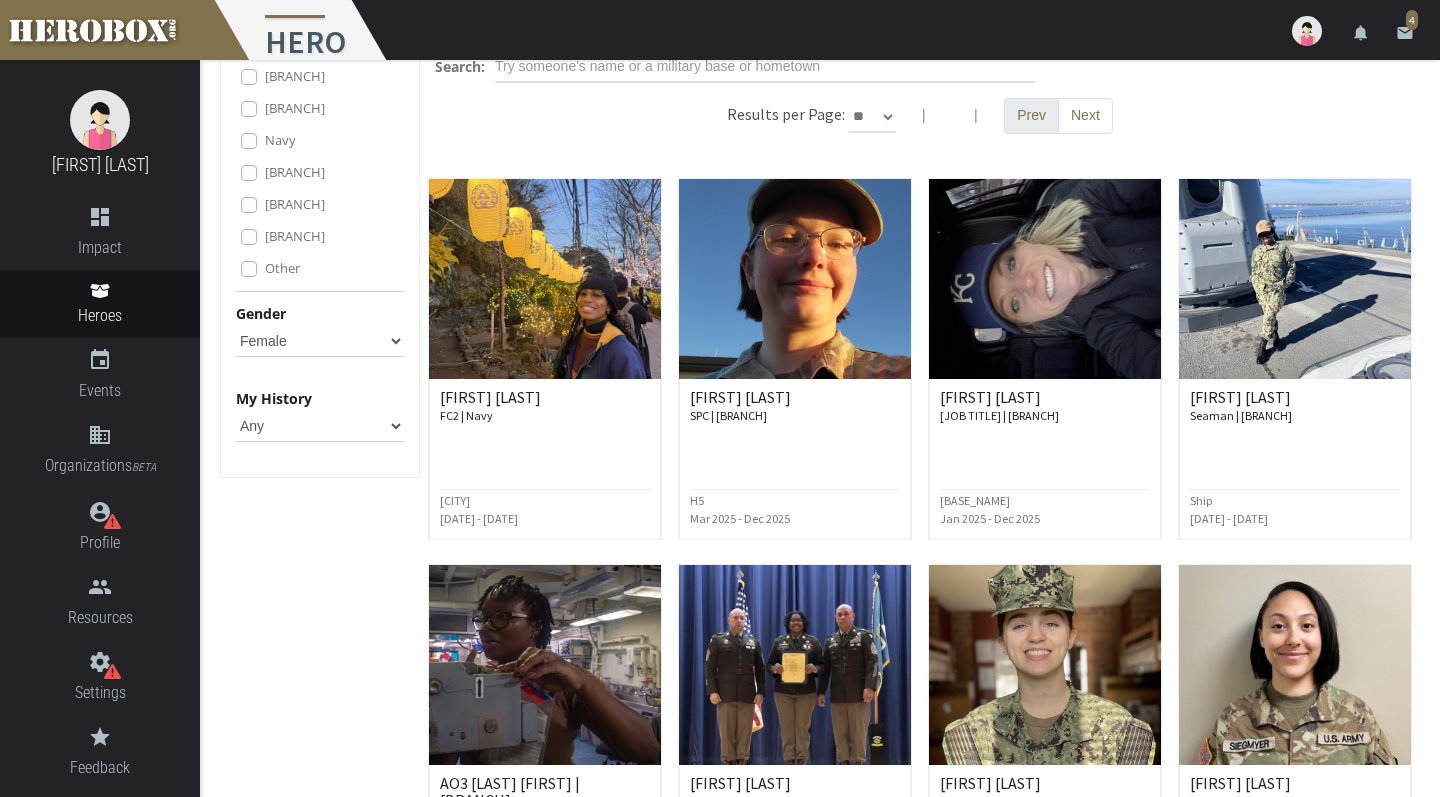 click on "Prev" at bounding box center [1031, 116] 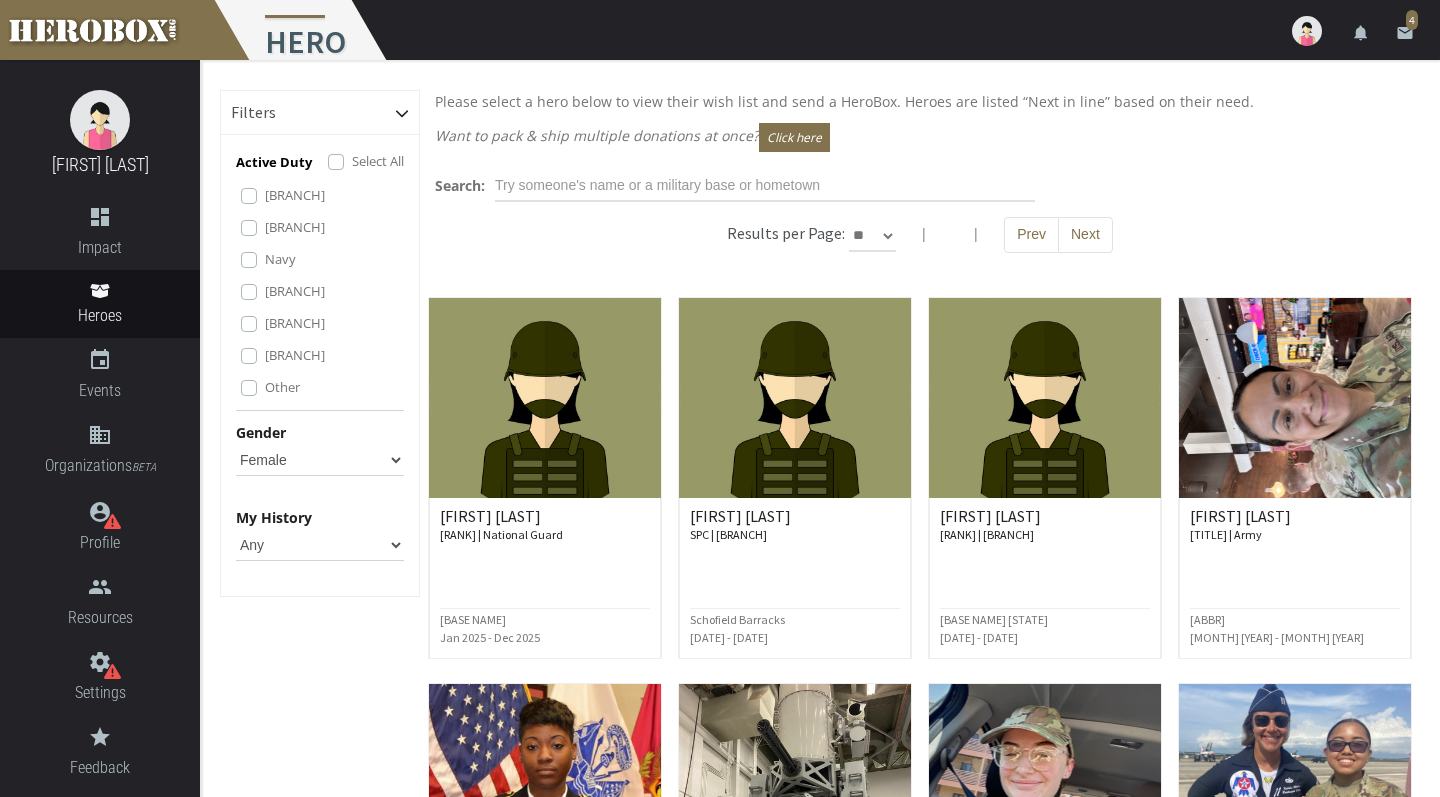 select on "*********" 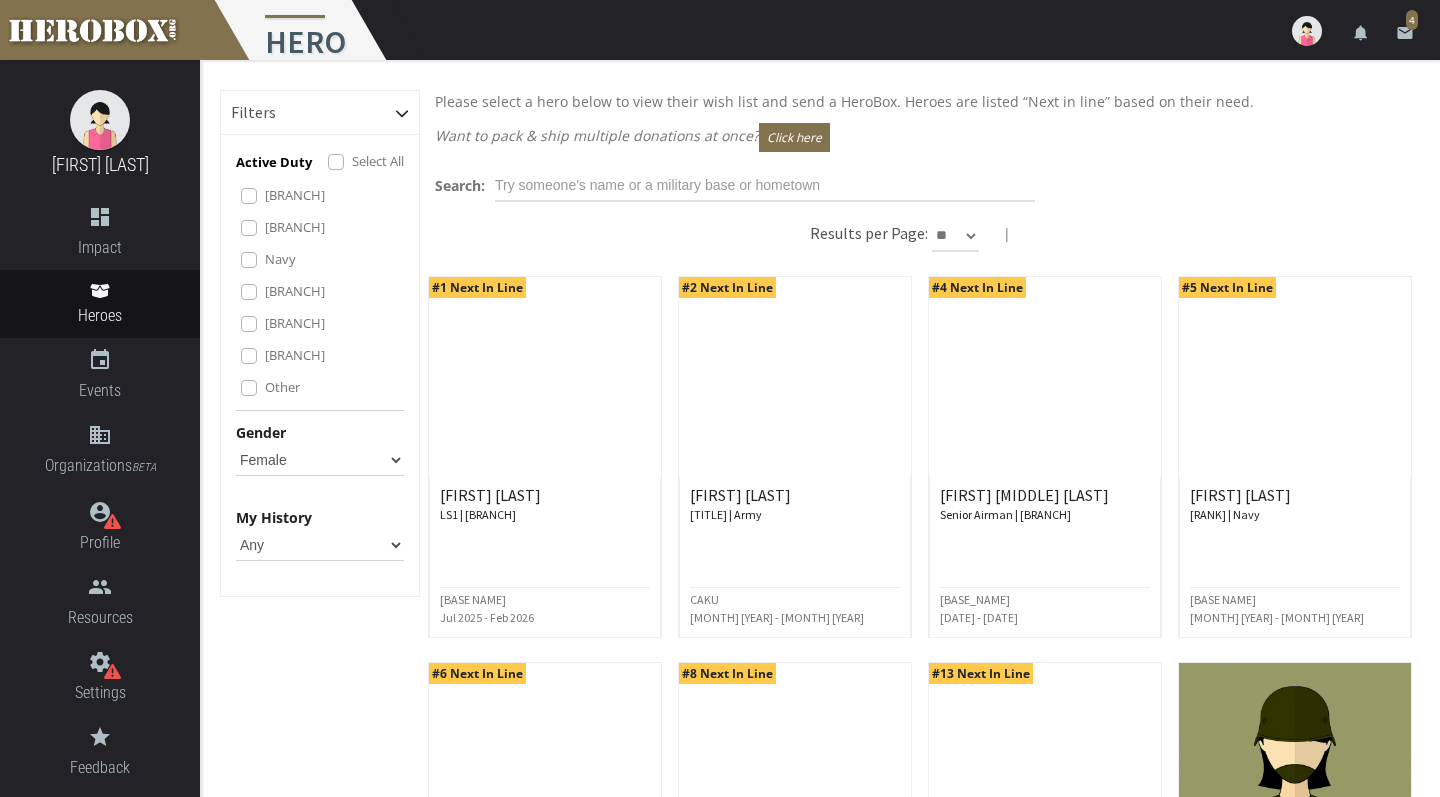 scroll, scrollTop: 75, scrollLeft: 0, axis: vertical 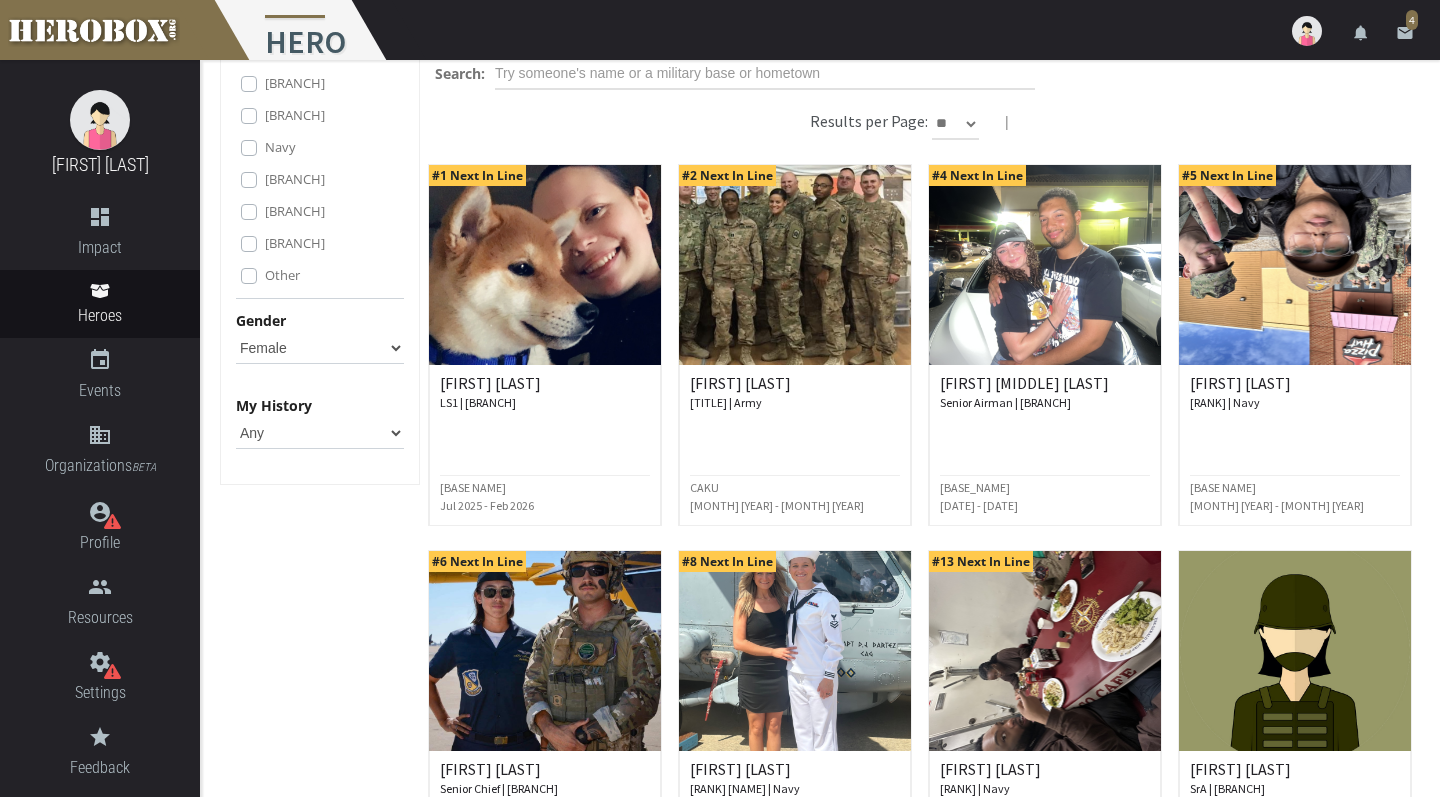 click on "Filters
Active Duty
Select All
Army
Marine Corps
Navy
Air Force
Coast Guard
National Guard
Other
Gender
Any
Male
Female
My History" at bounding box center [320, 2387] 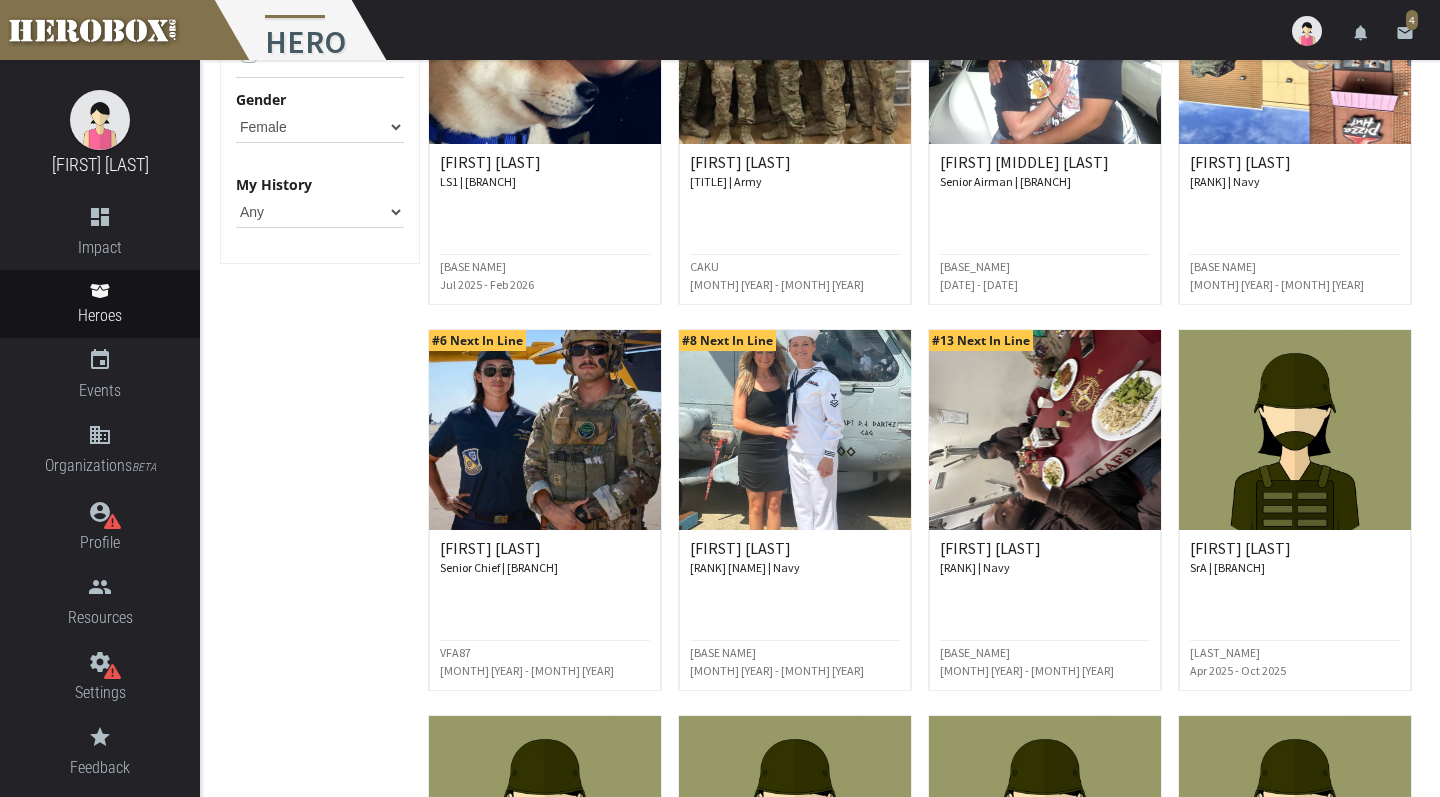scroll, scrollTop: 335, scrollLeft: 0, axis: vertical 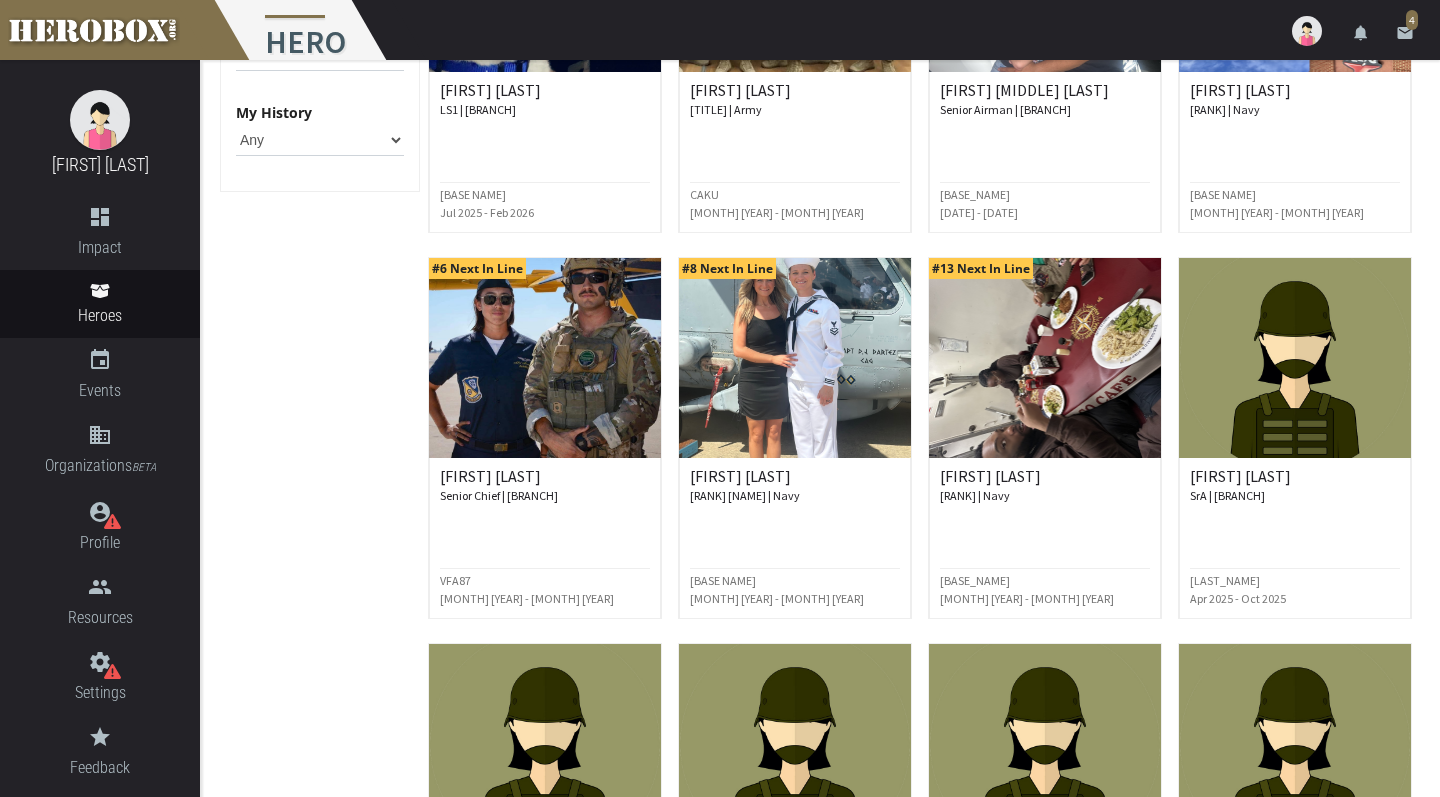 click on "Vernica C.
SrA | Air Force
Shaw
Apr 2025 - Oct 2025" at bounding box center (1295, 438) 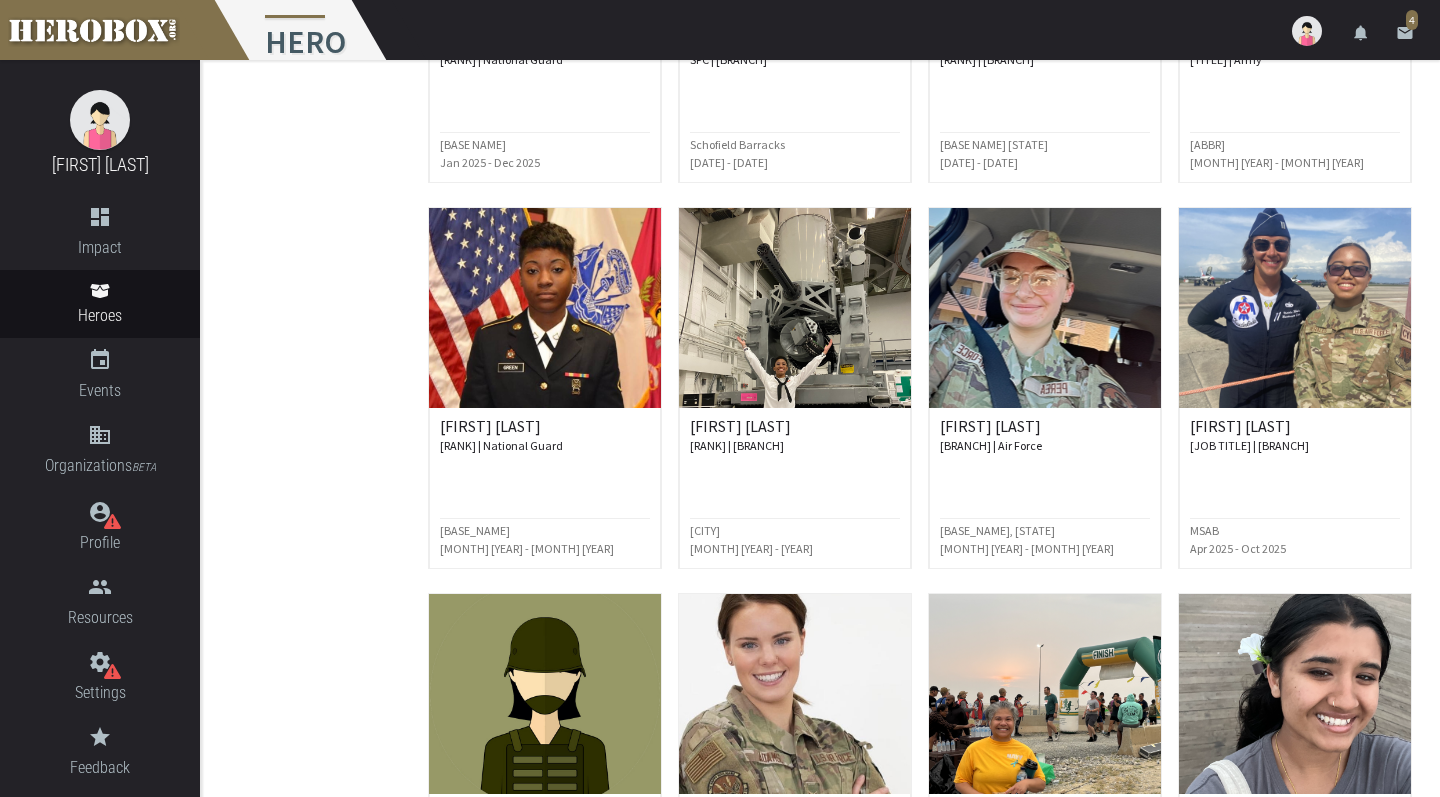 scroll, scrollTop: 1618, scrollLeft: 0, axis: vertical 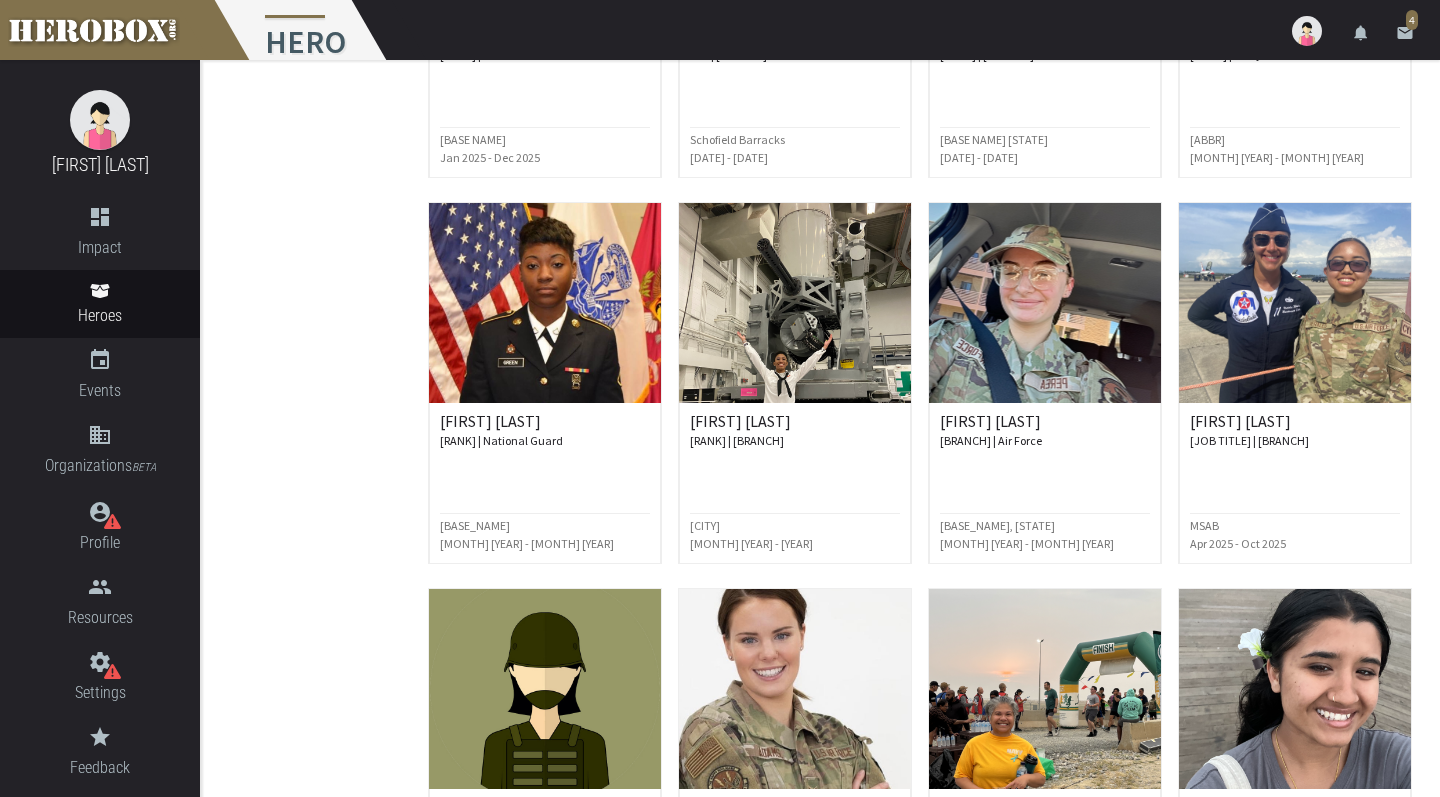 click on "Rachel P.
Cable and Antenna Technician | Air Force
MSAB
Apr 2025 - Oct 2025" at bounding box center [1295, 383] 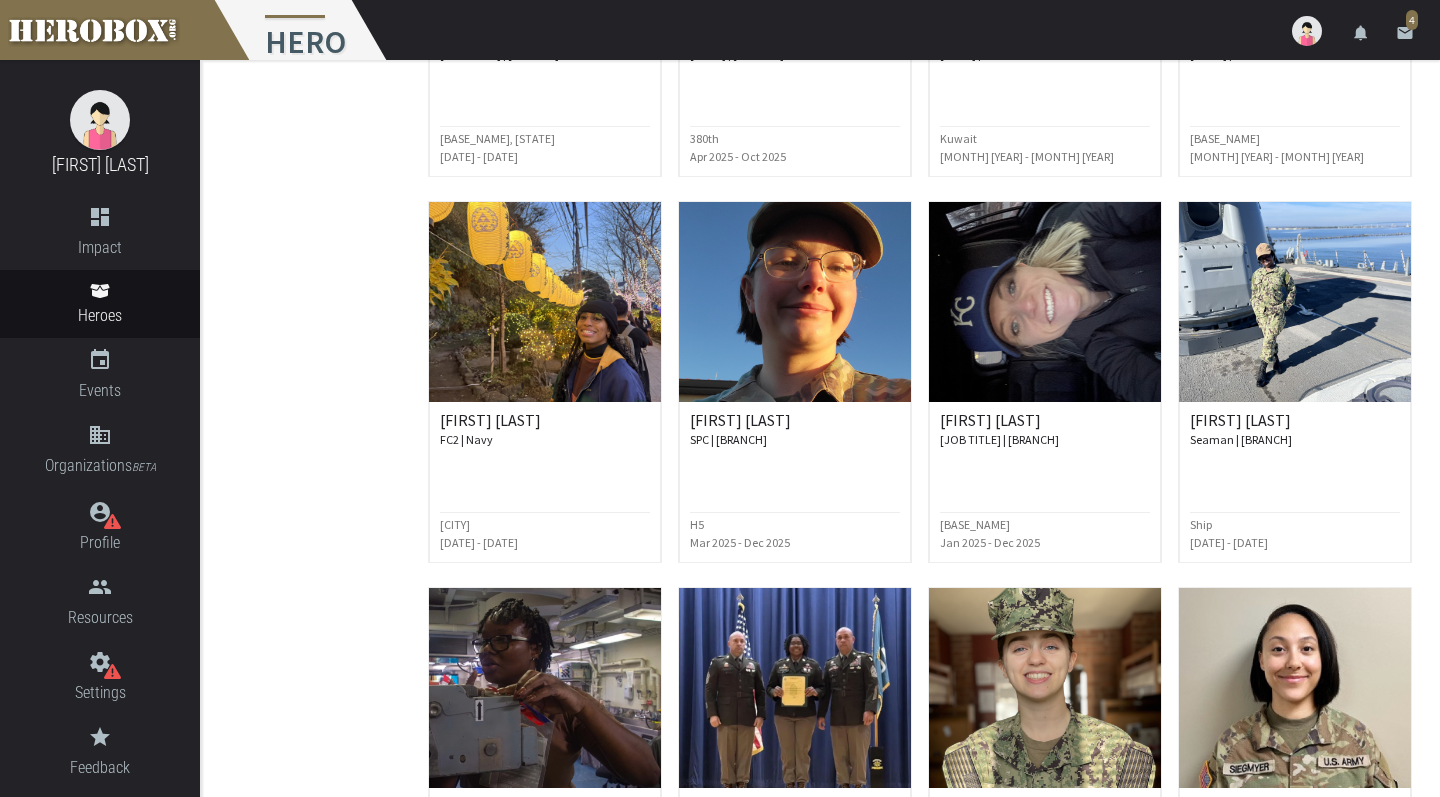 scroll, scrollTop: 2393, scrollLeft: 0, axis: vertical 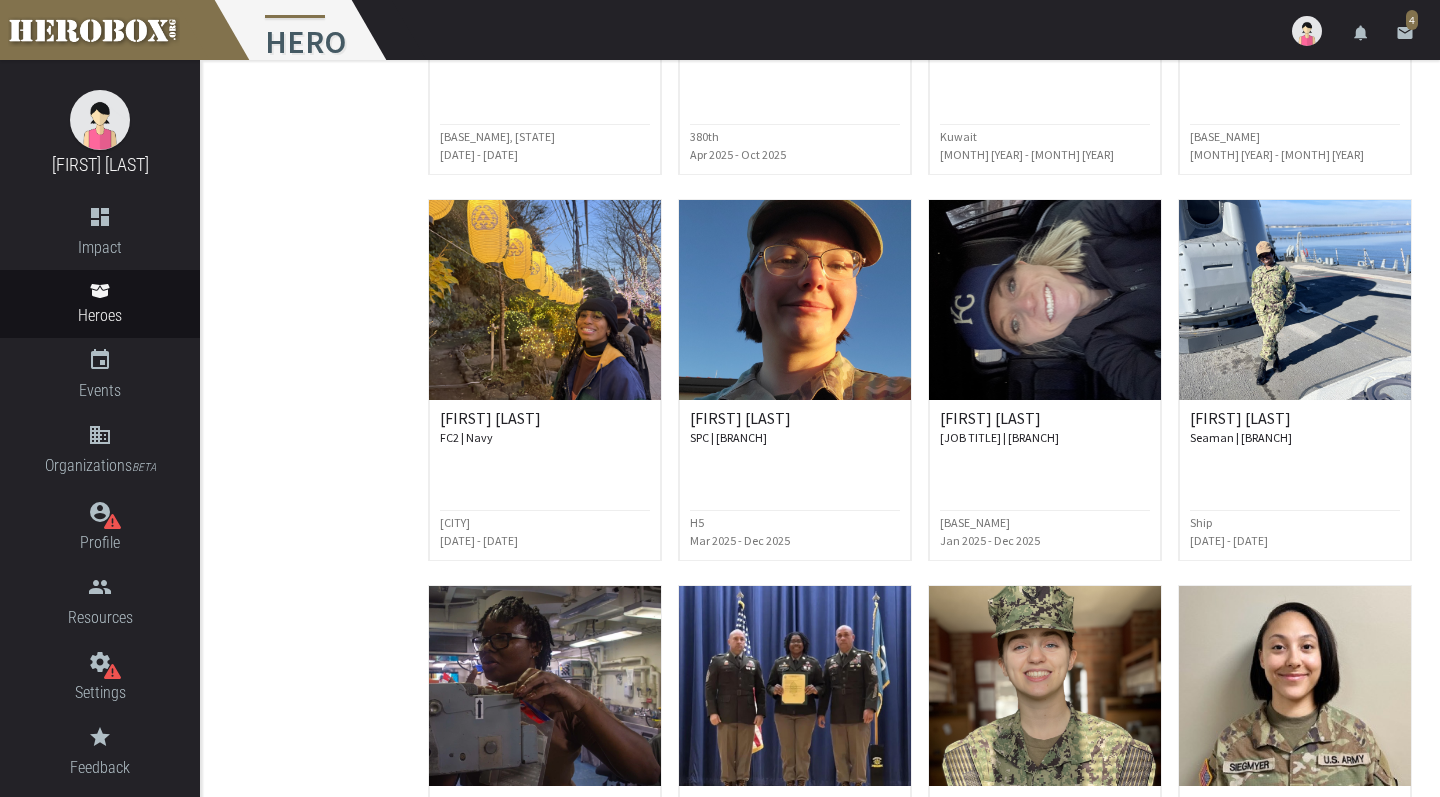 click on "Kira C.
SPC | Army
H5
Mar 2025 - Dec 2025" at bounding box center [795, 380] 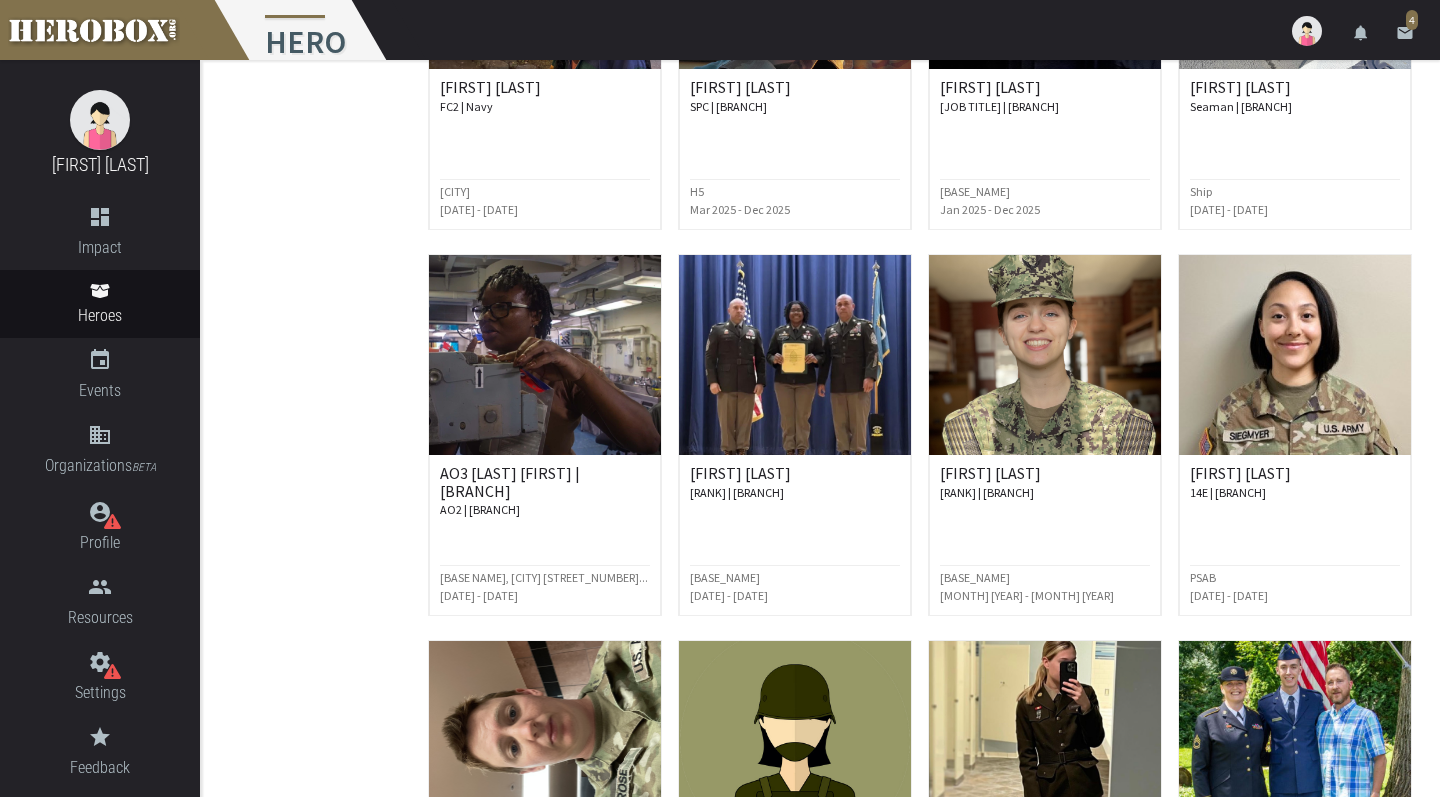 scroll, scrollTop: 2726, scrollLeft: 0, axis: vertical 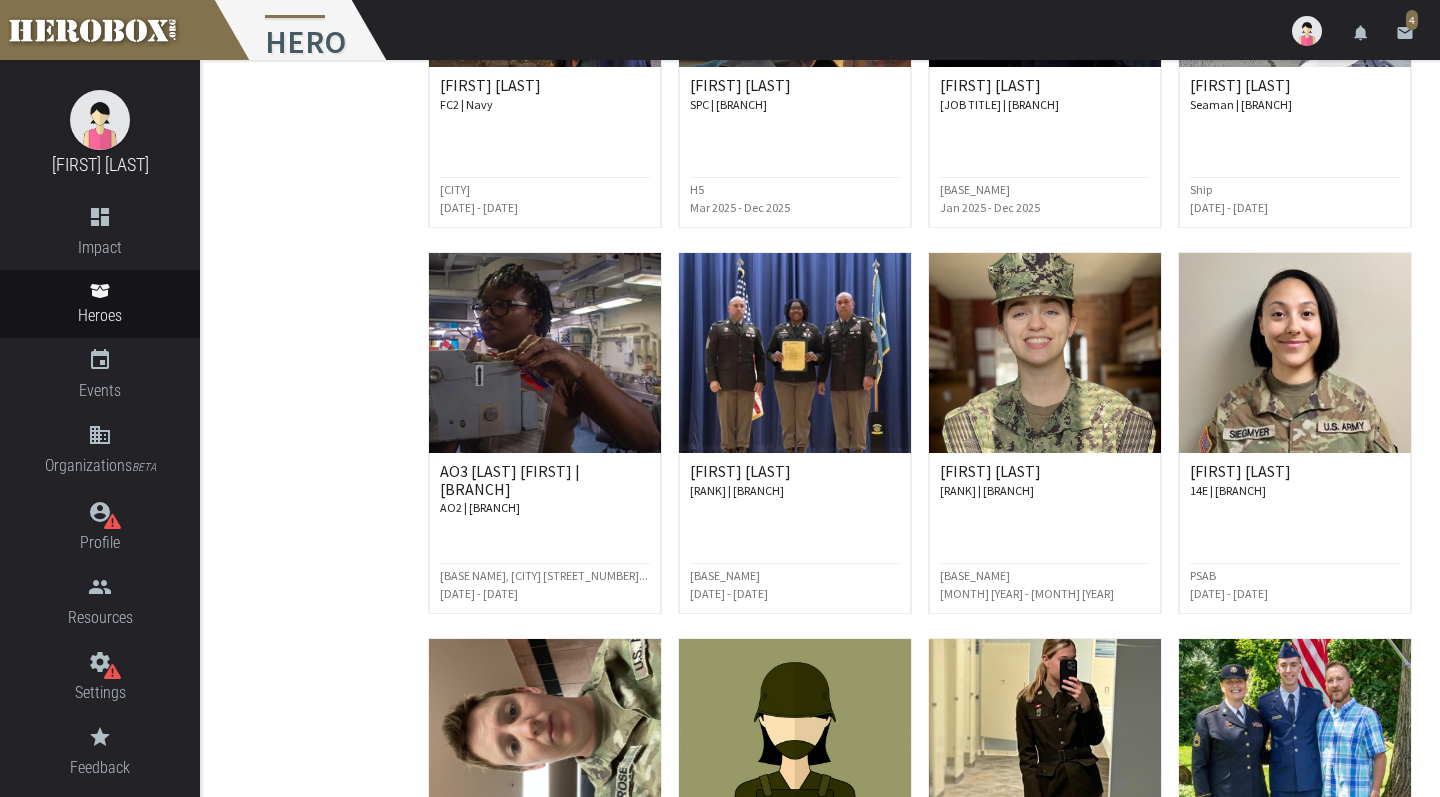 click on "Erika P.
68W- Healthcare (Combat Medic) Specialist | Army
Fort Campbell 101st Airborne (...
Feb 2025 - Nov 2025" at bounding box center (795, 433) 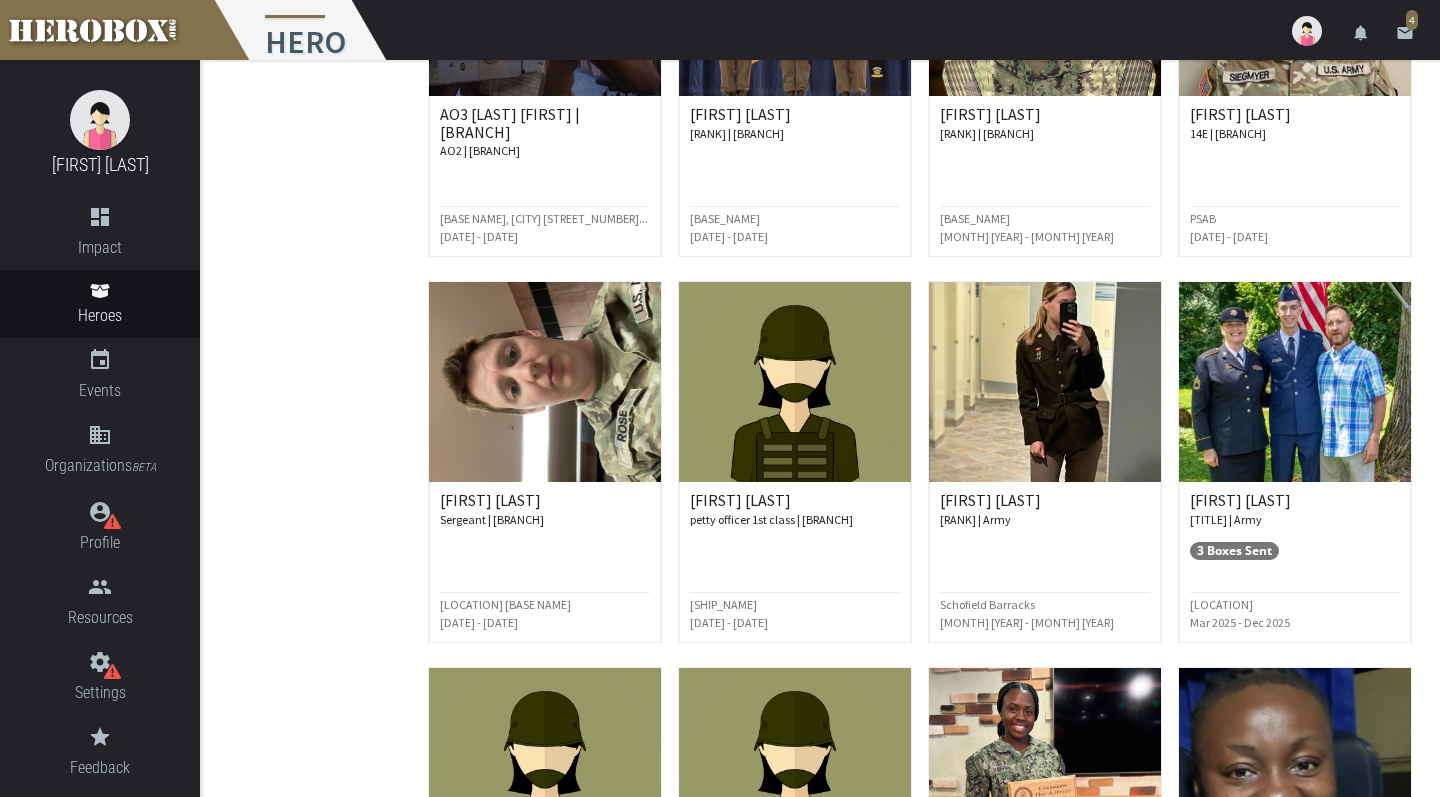 scroll, scrollTop: 3159, scrollLeft: 0, axis: vertical 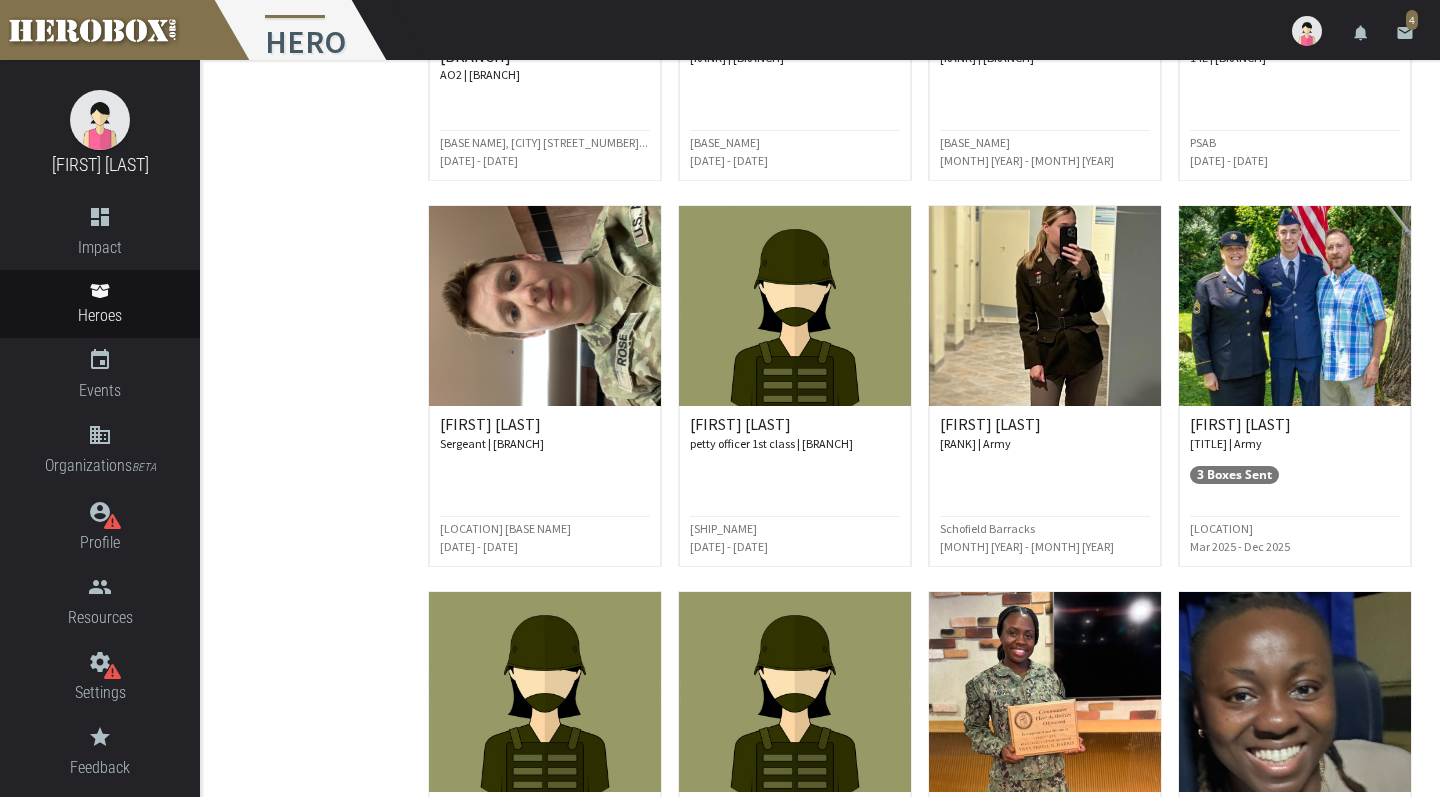 click on "Ann S.
Medical Plans NCOIC | Army
3 Boxes Sent
Soto Cano
Mar 2025 - Dec 2025" at bounding box center (1295, 386) 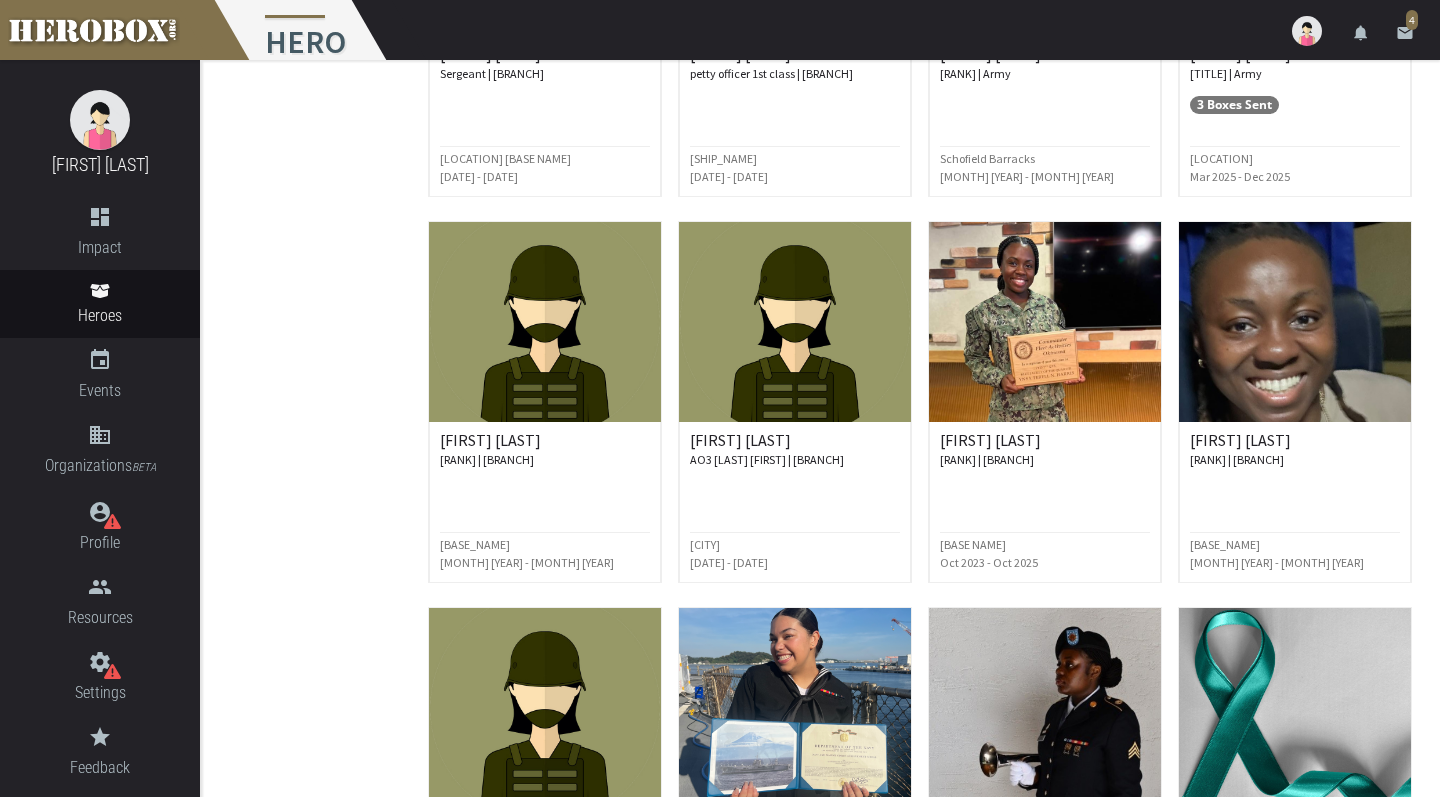scroll, scrollTop: 3582, scrollLeft: 0, axis: vertical 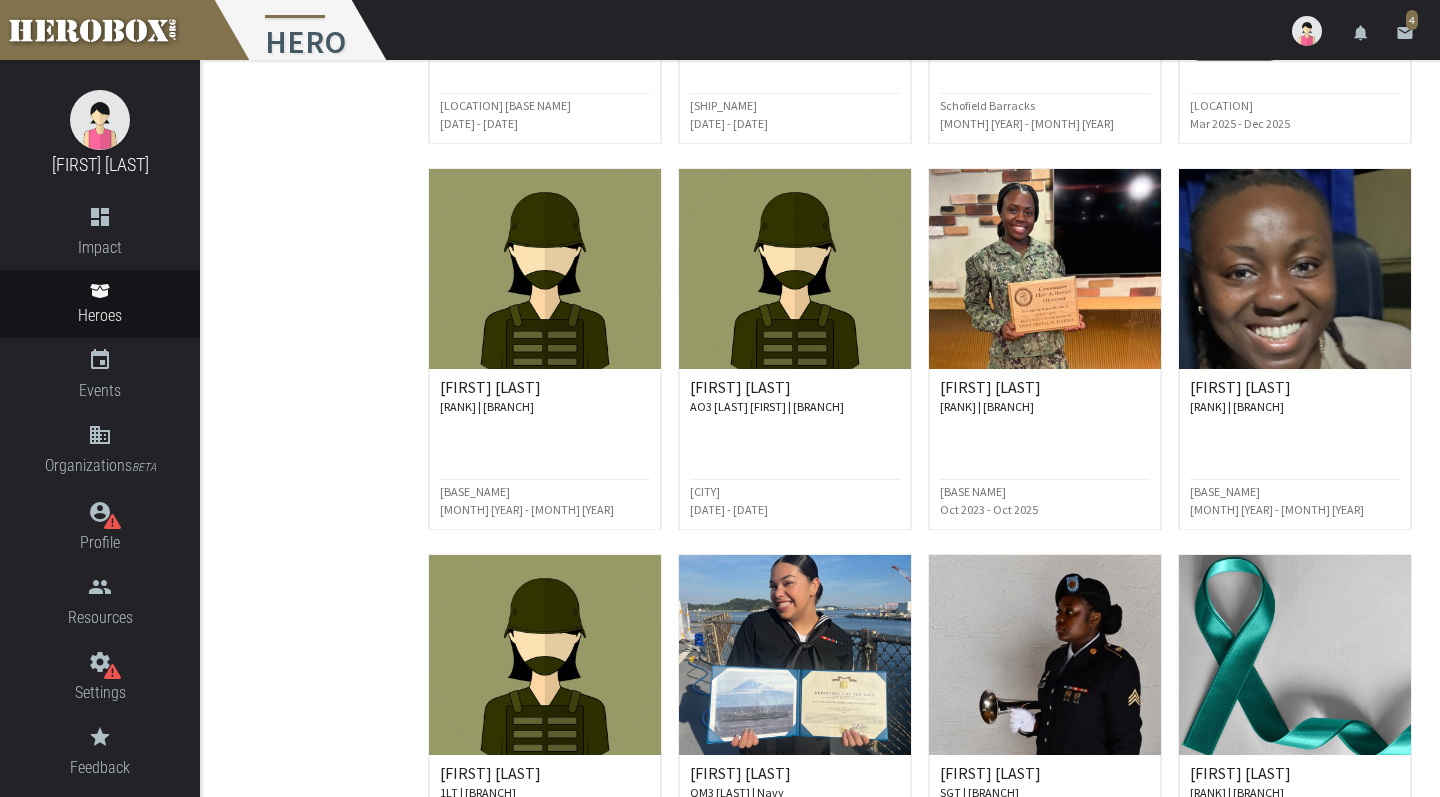 click on "Mayln O.
IT3 | Navy
Norfolk Naval Station
Mar 2023 - Mar 2027" at bounding box center (1295, 349) 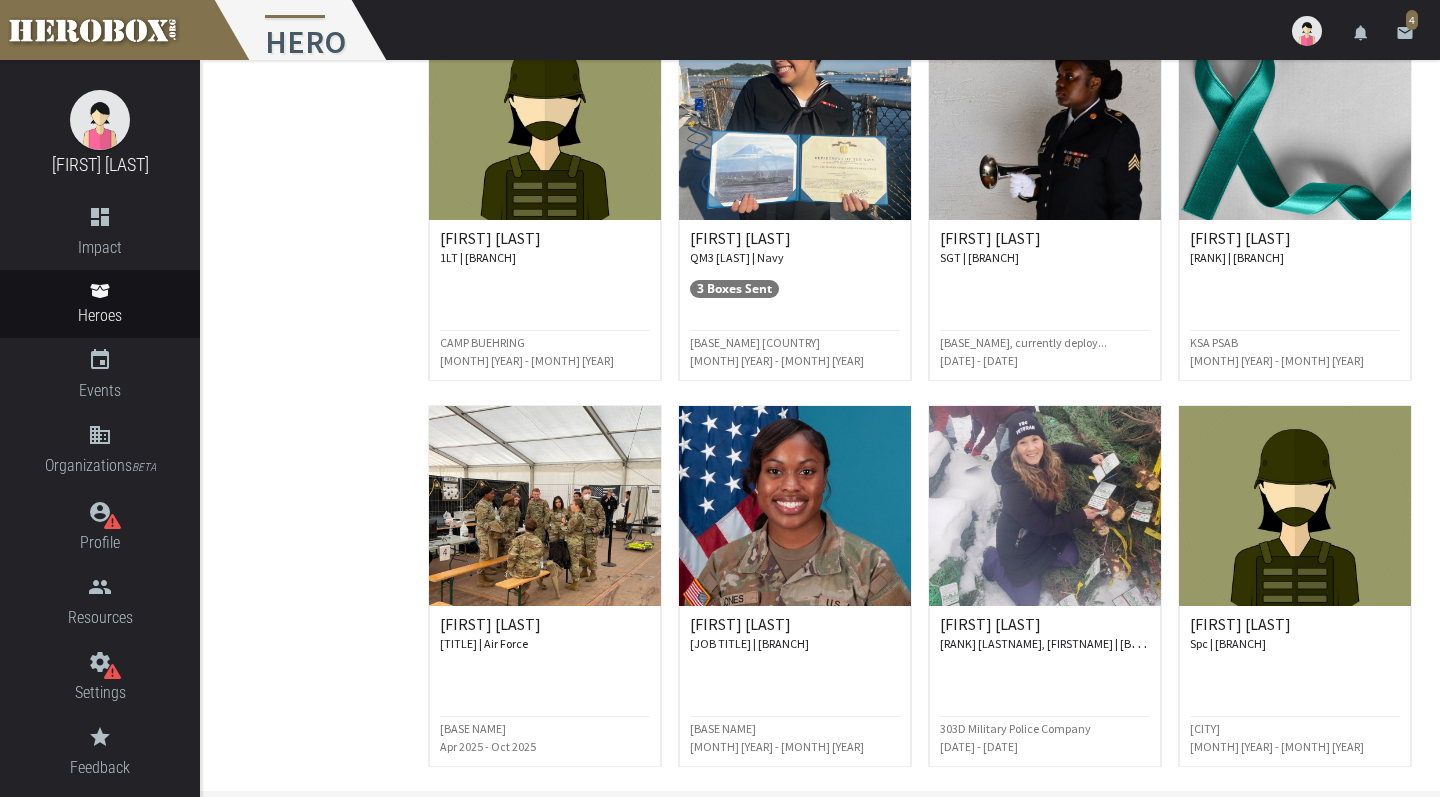scroll, scrollTop: 4117, scrollLeft: 0, axis: vertical 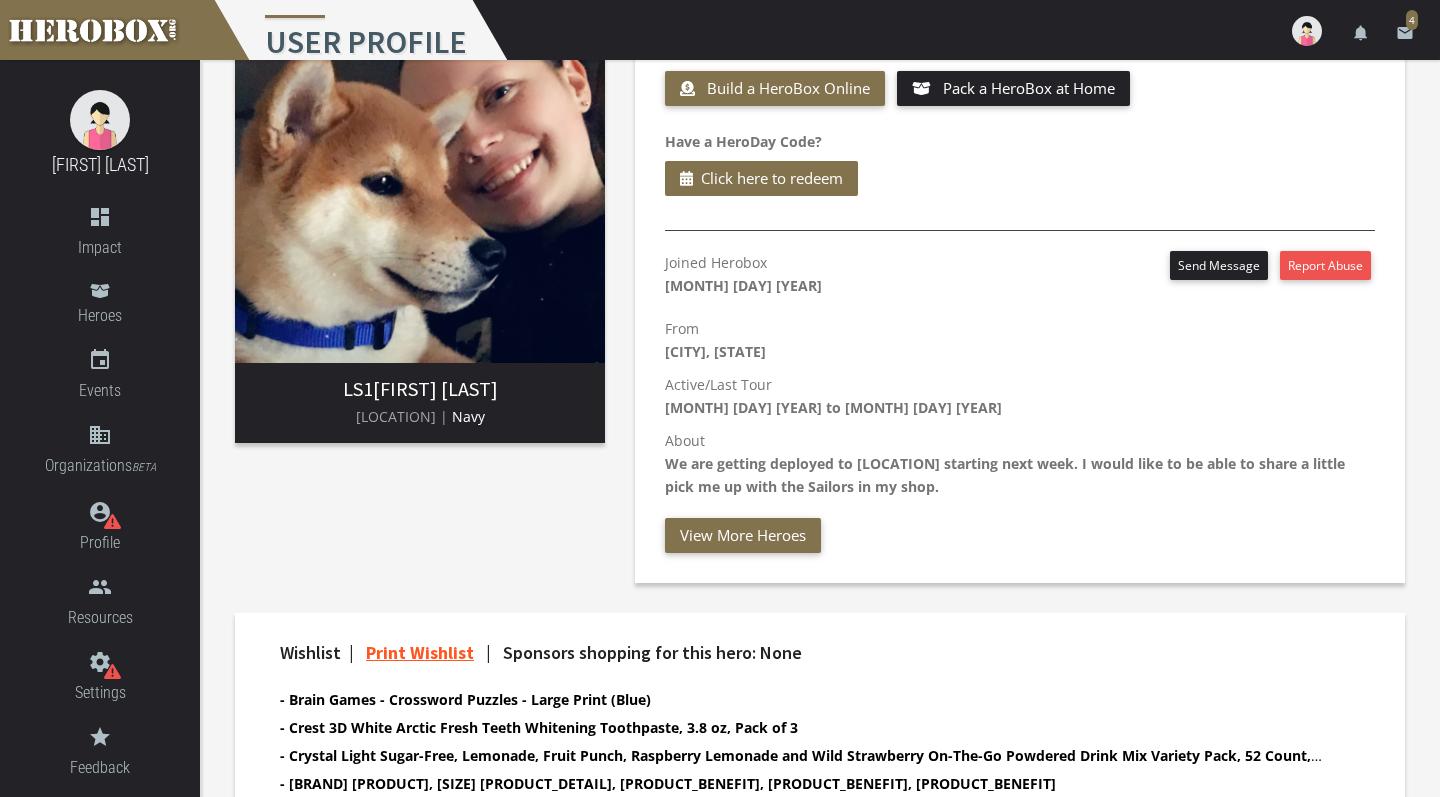 drag, startPoint x: 332, startPoint y: 418, endPoint x: 465, endPoint y: 422, distance: 133.06013 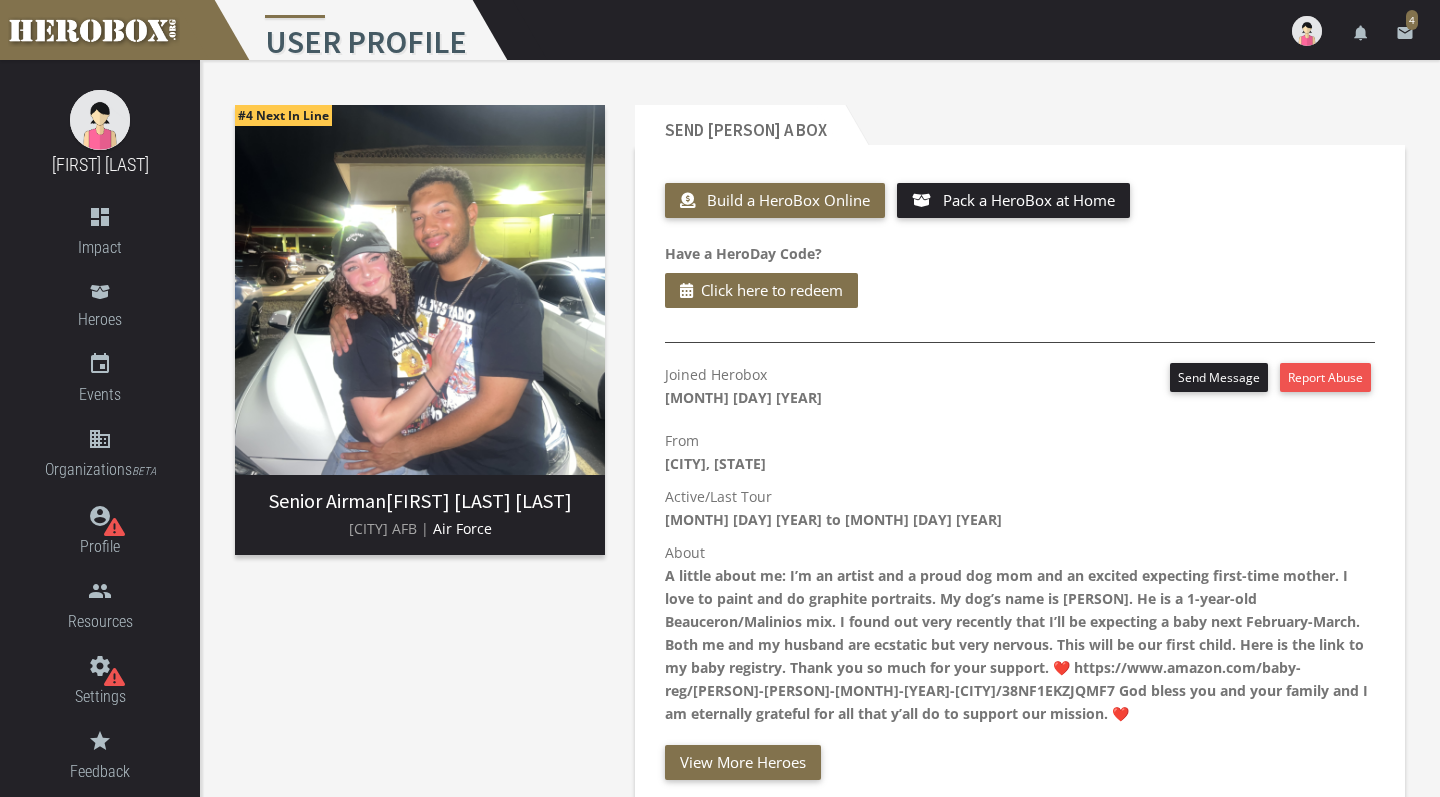 scroll, scrollTop: 0, scrollLeft: 0, axis: both 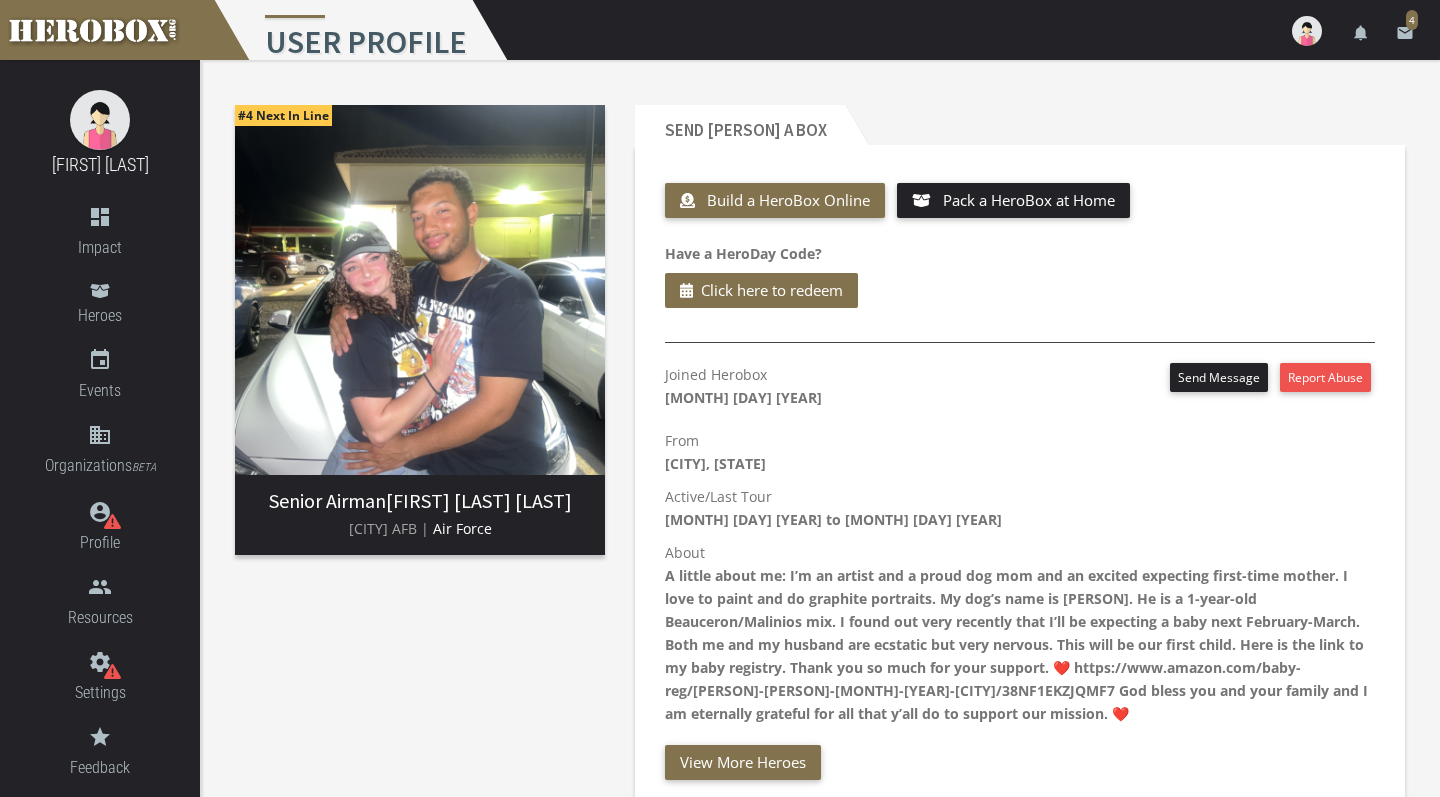 click on "From Hackettstown, NJ" at bounding box center (1020, 452) 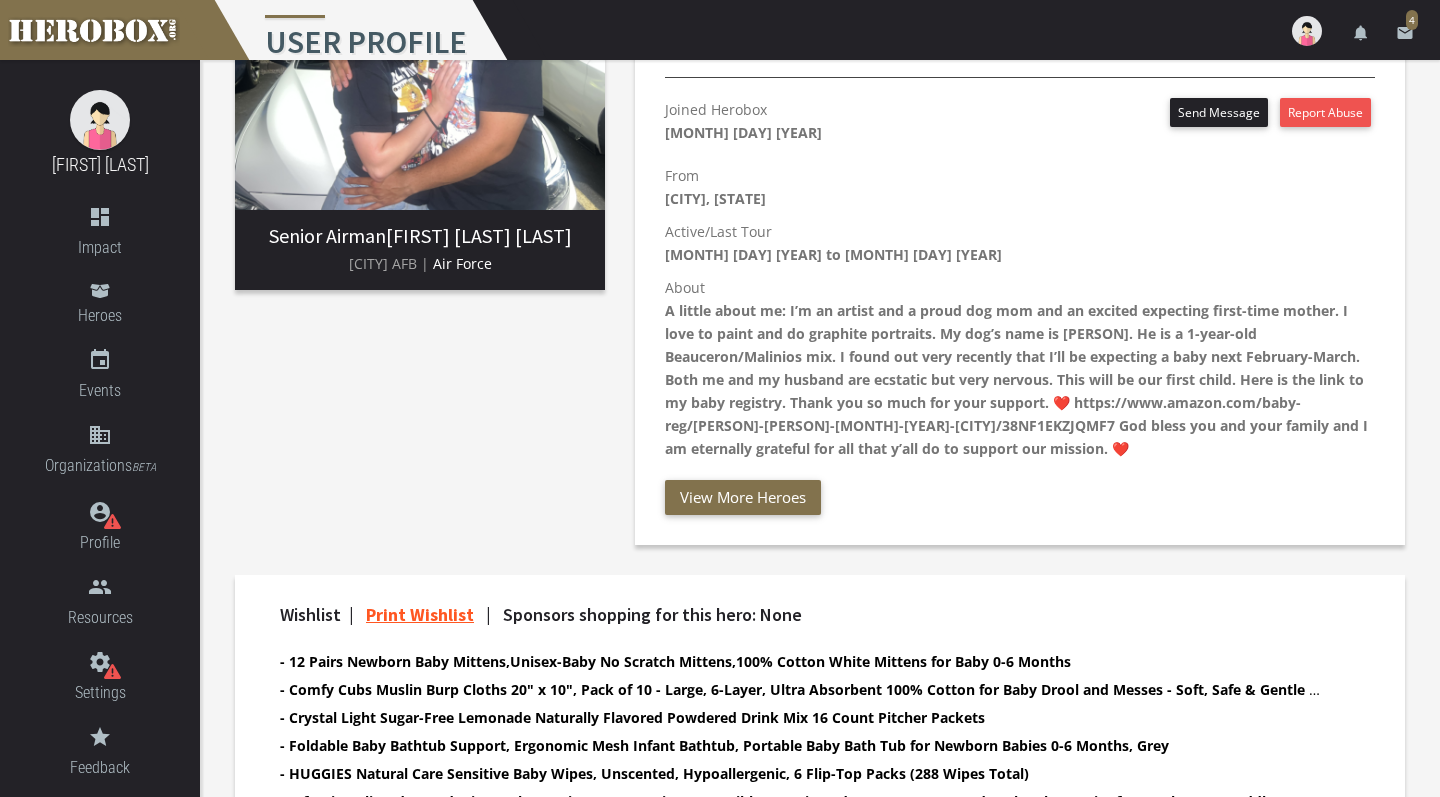 scroll, scrollTop: 509, scrollLeft: 0, axis: vertical 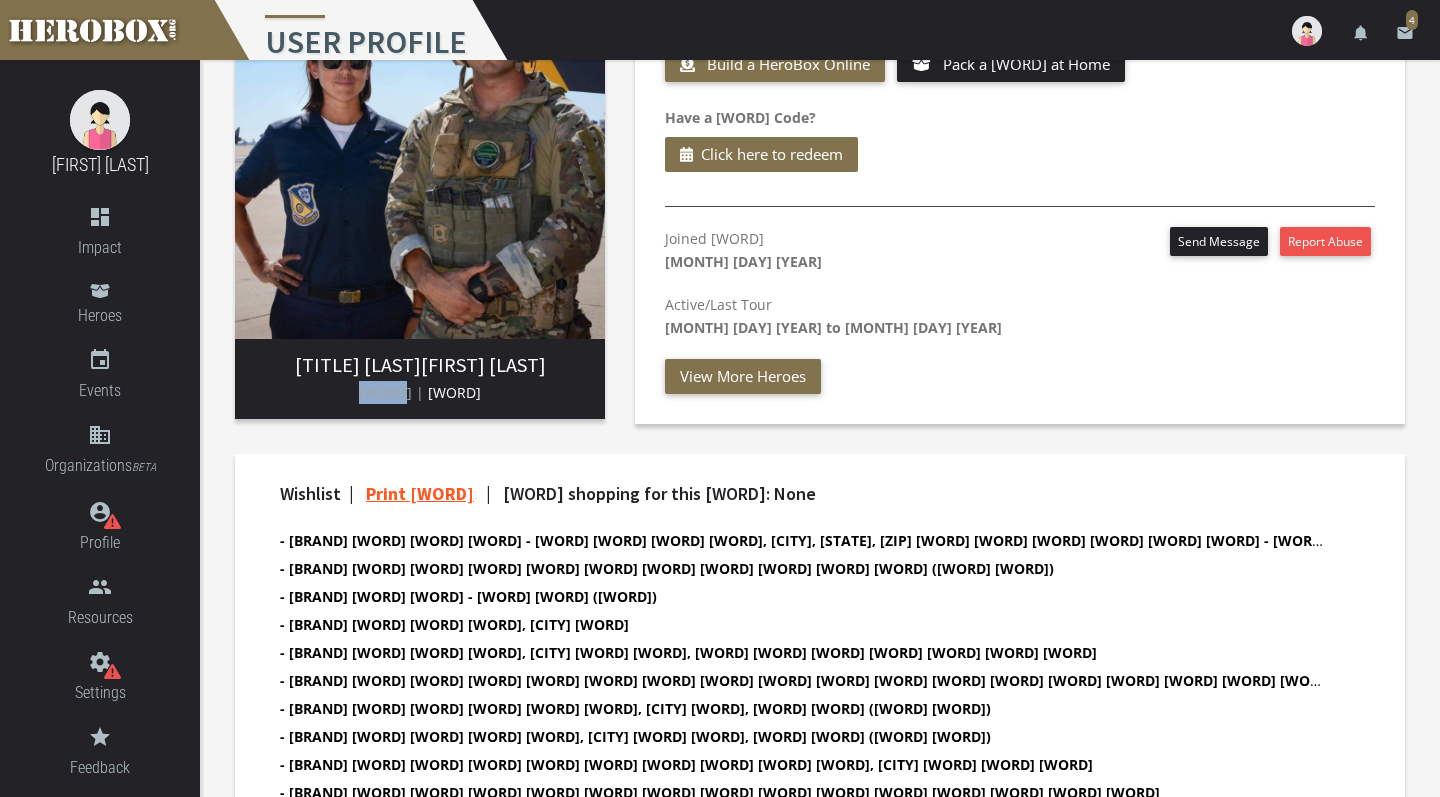 drag, startPoint x: 378, startPoint y: 392, endPoint x: 418, endPoint y: 397, distance: 40.311287 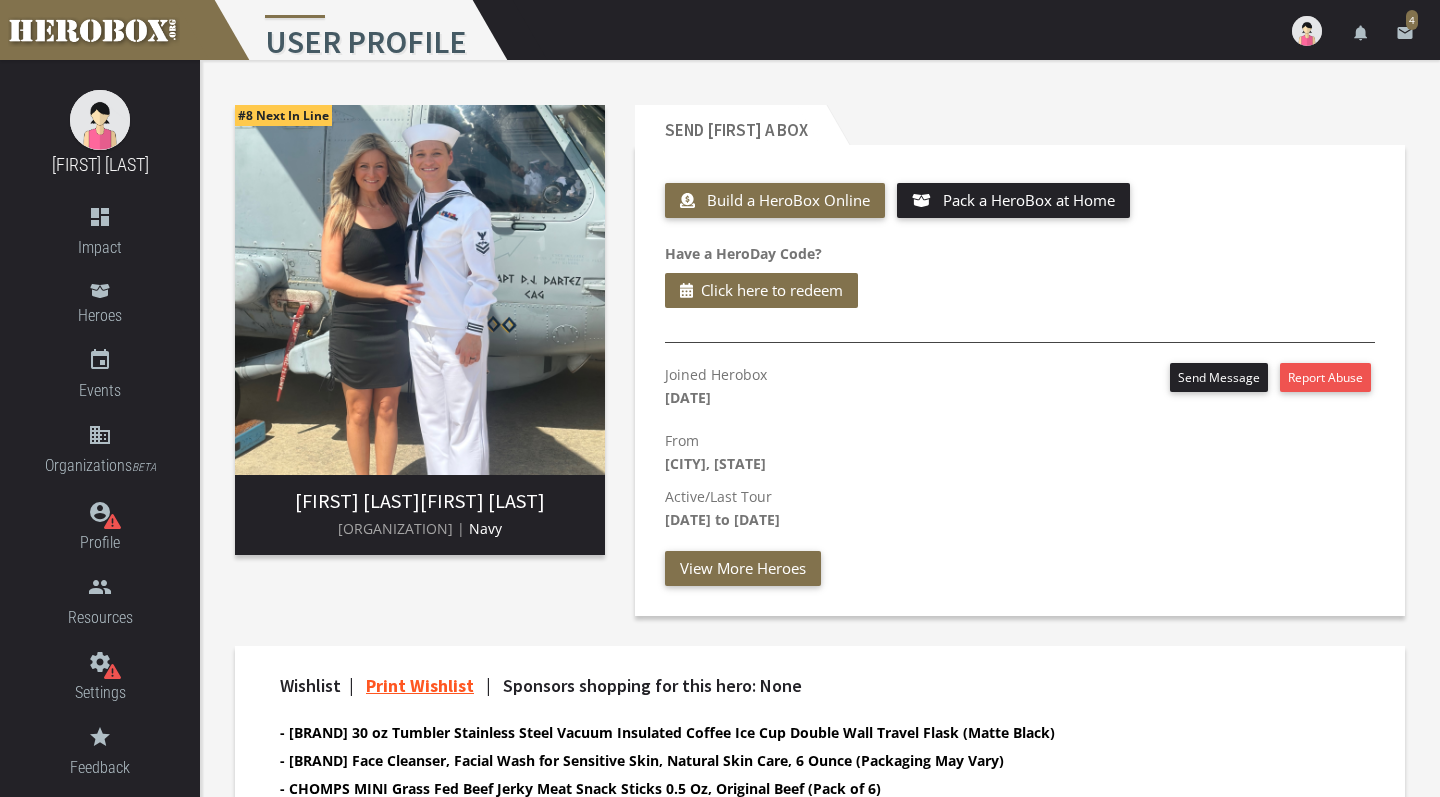 scroll, scrollTop: 0, scrollLeft: 0, axis: both 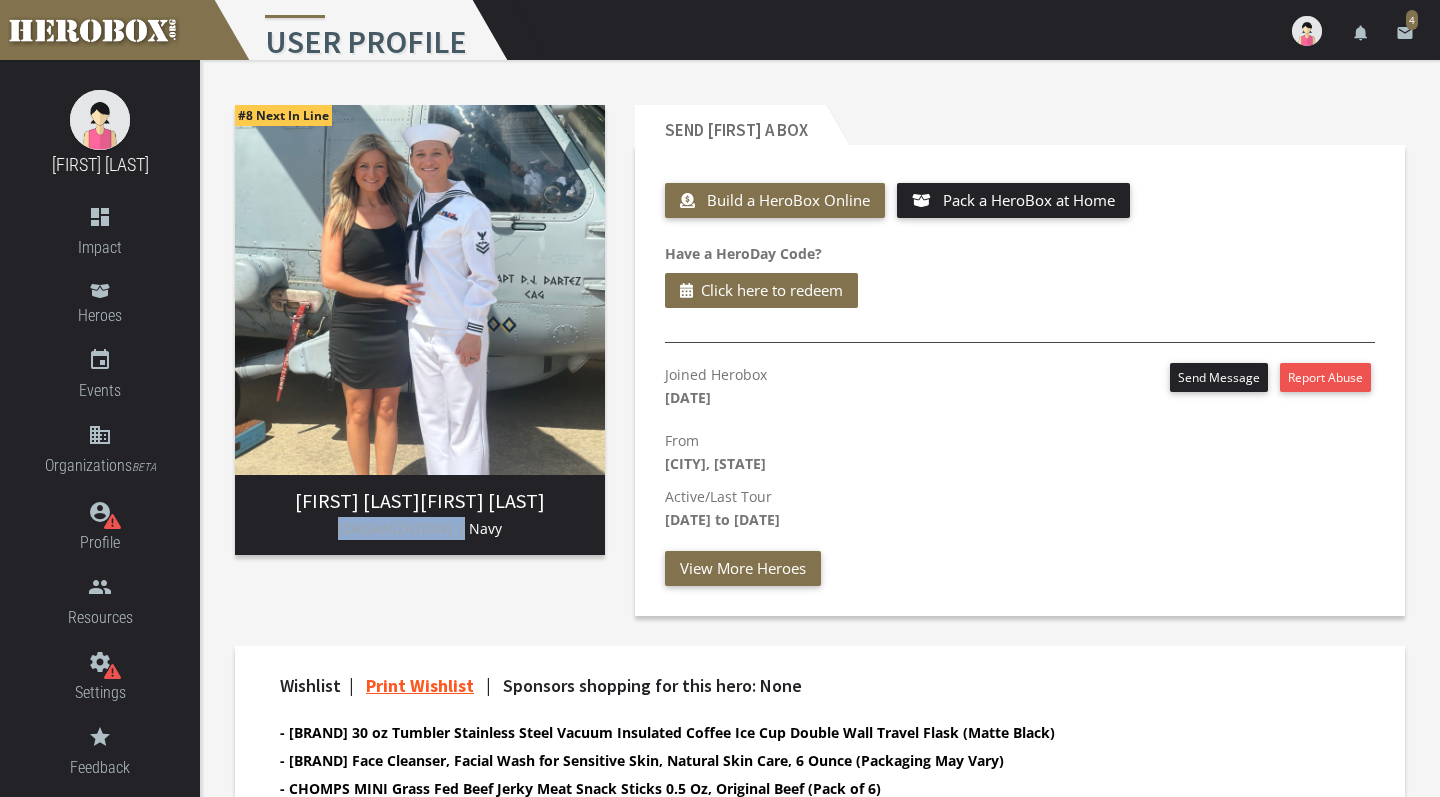 drag, startPoint x: 345, startPoint y: 530, endPoint x: 450, endPoint y: 533, distance: 105.04285 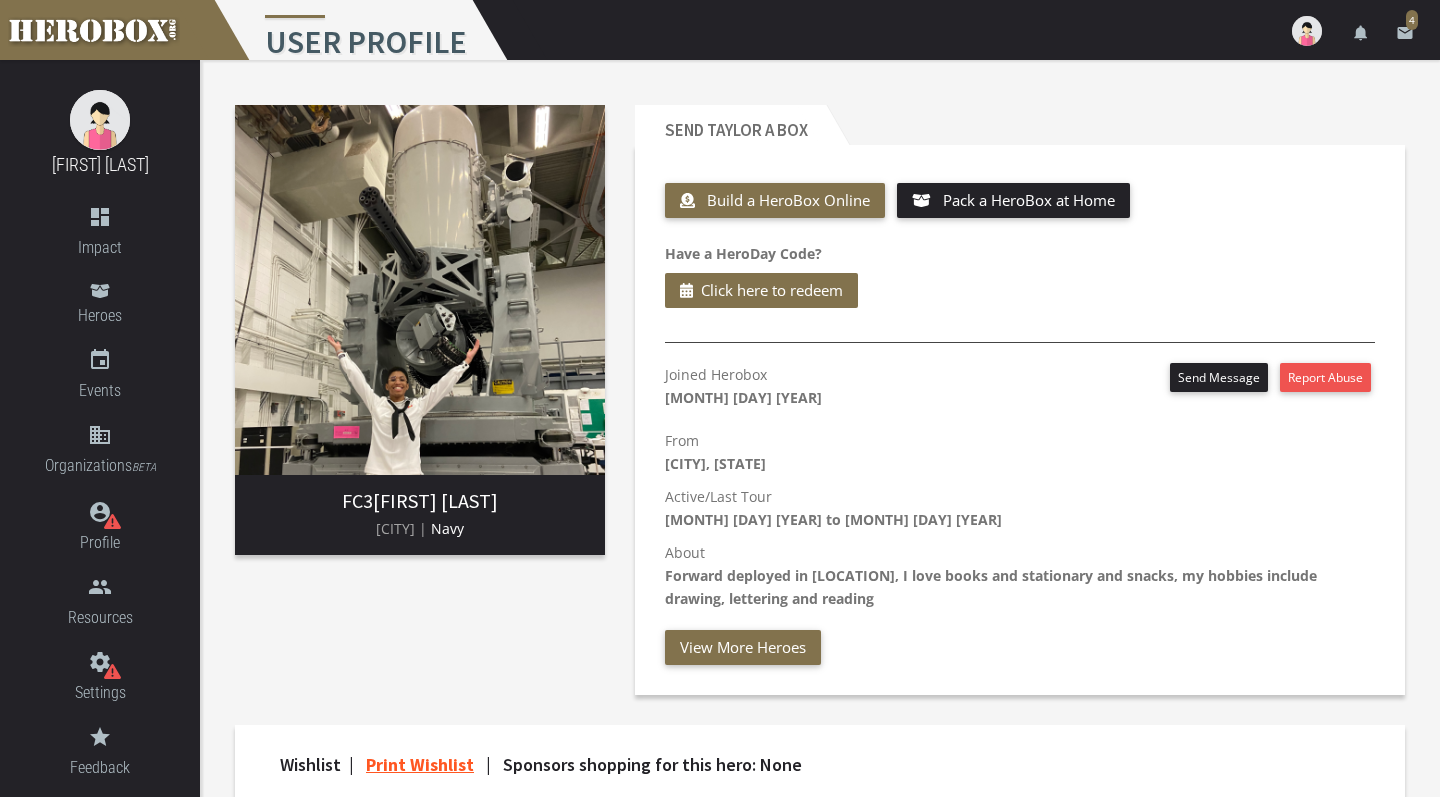 scroll, scrollTop: 0, scrollLeft: 0, axis: both 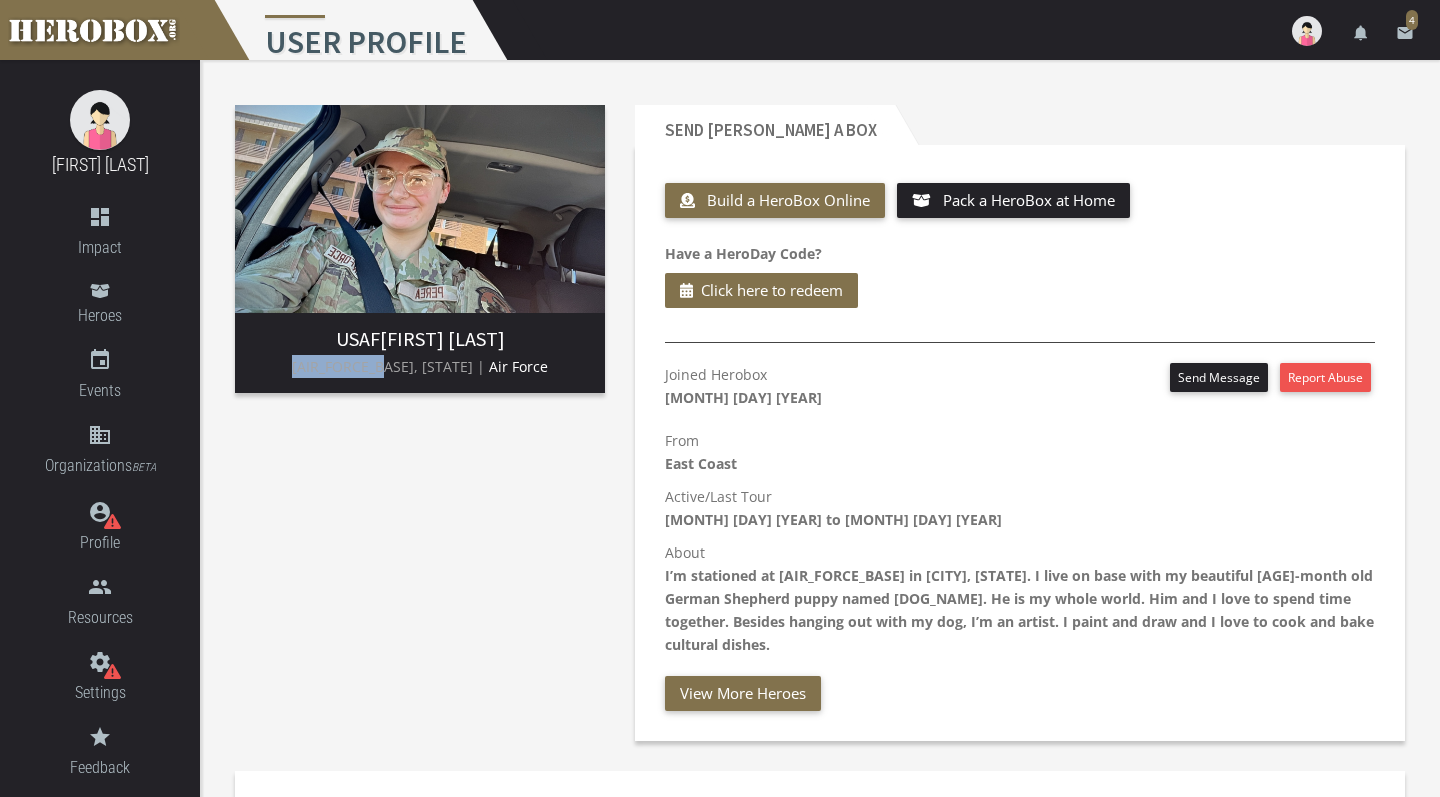 drag, startPoint x: 342, startPoint y: 369, endPoint x: 425, endPoint y: 371, distance: 83.02409 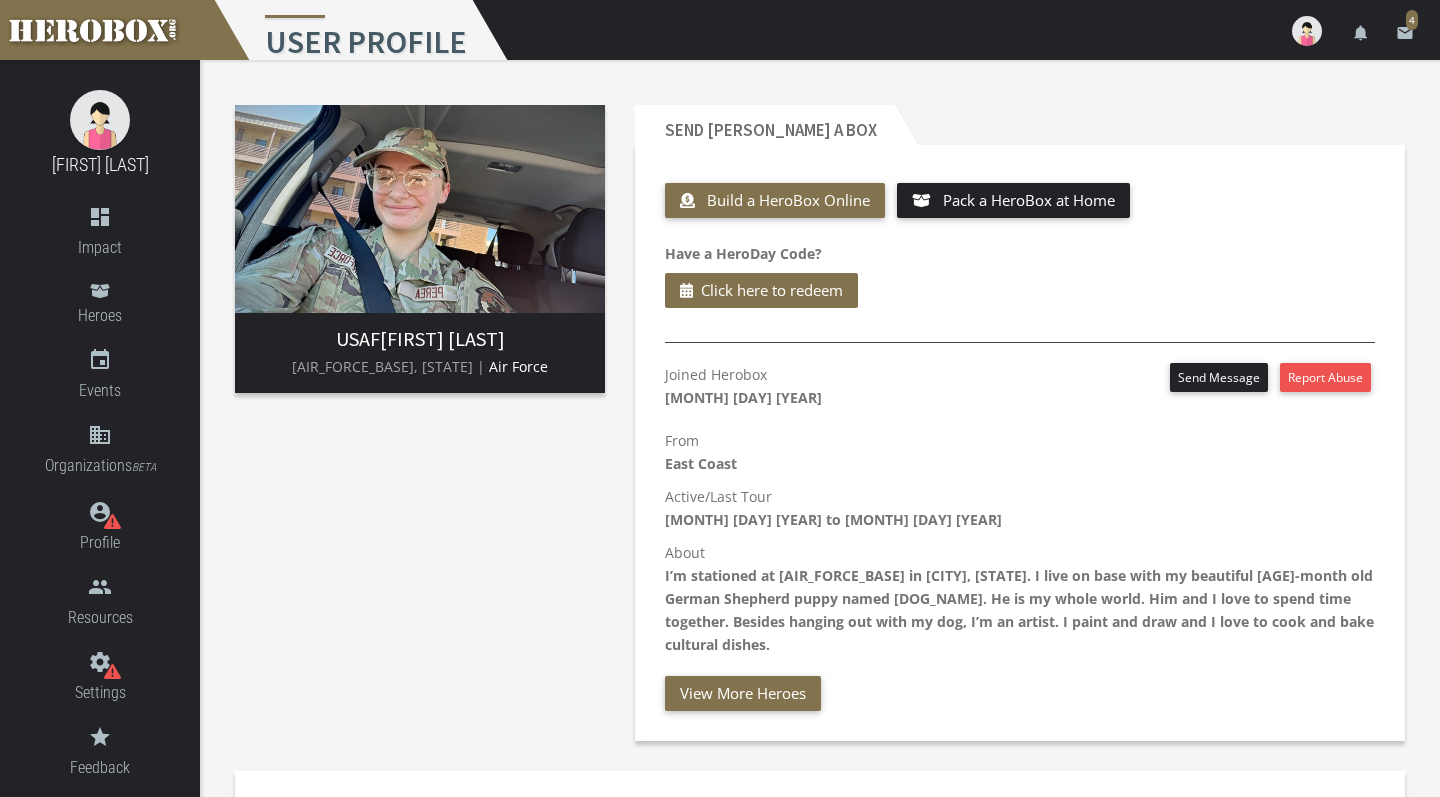 click on "Build a HeroBox Online
Pack a HeroBox at Home
Have a HeroDay Code?
Click here to redeem
Joined Herobox  September 28th 2024
Send Message
Report Abuse
From East Coast
Active/Last Tour
March 8th 2024 to March 8th 2029
About I’m stationed at Luke AFB in Glendale, Arizona. I live on base with my beautiful 9-month old German Shepherd puppy named Rocky. He is my whole world. Him and I love to spend time together. Besides hanging out with my dog, I’m an artist. I paint and draw and I love to cook and bake cultural dishes.
View More Heroes" at bounding box center (1020, 443) 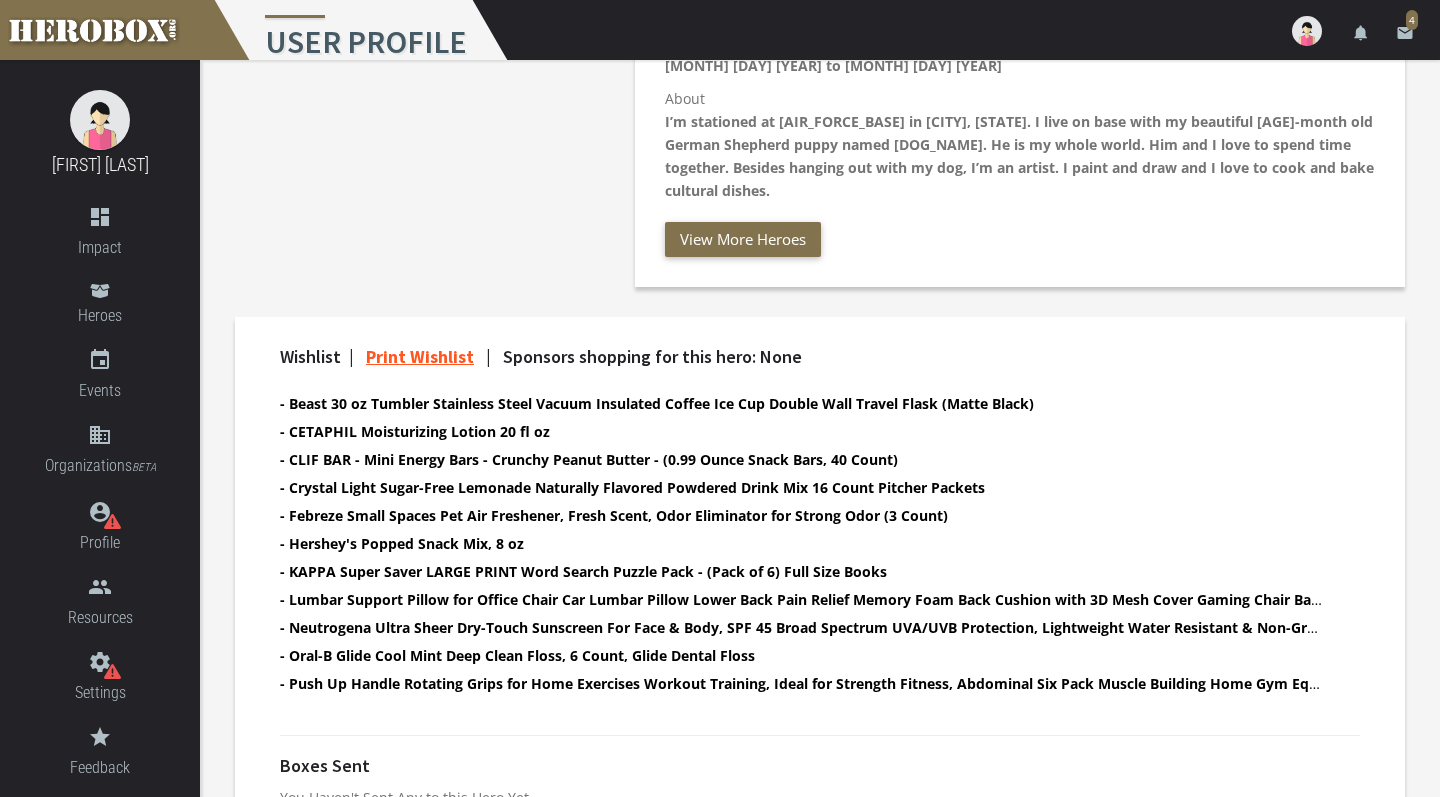 scroll, scrollTop: 459, scrollLeft: 0, axis: vertical 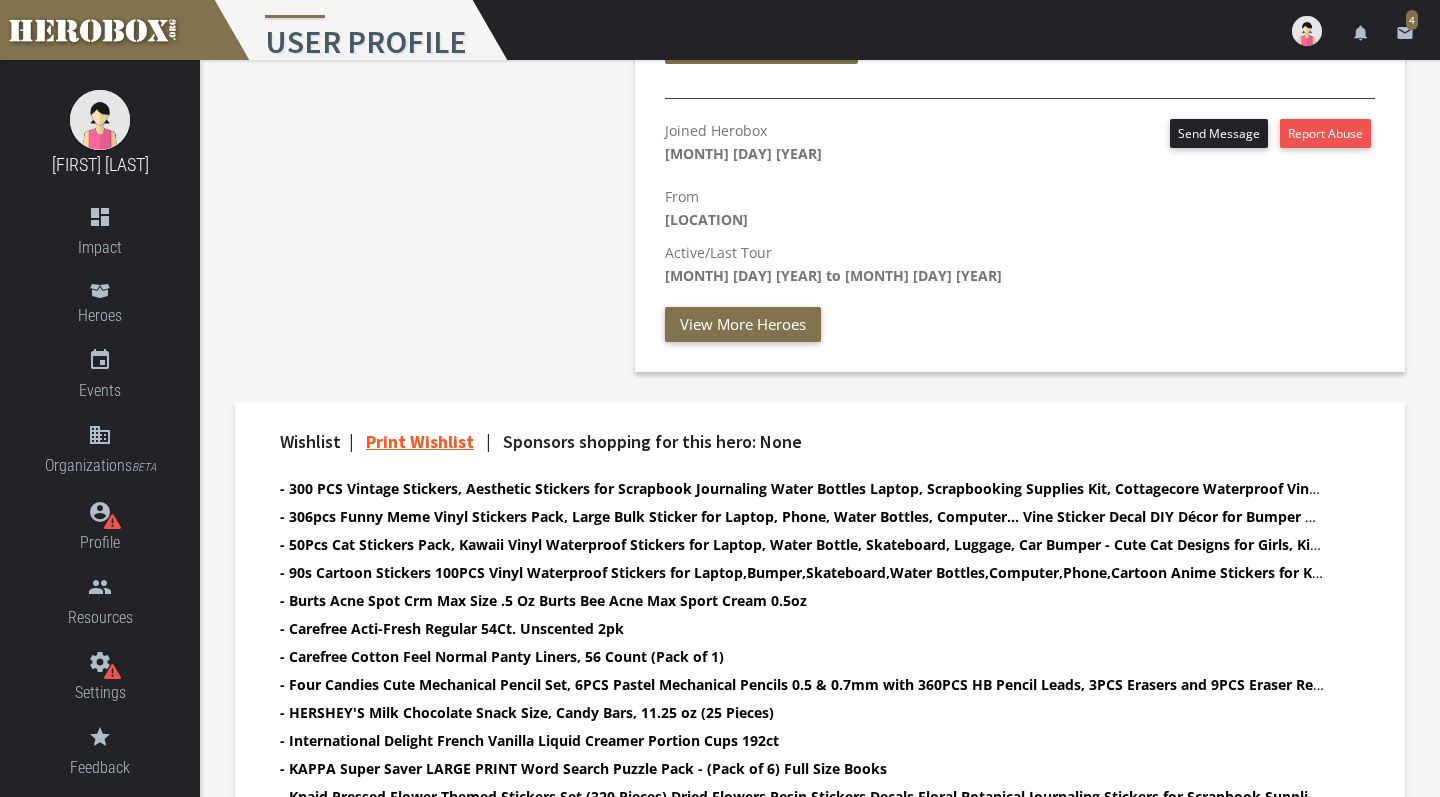 drag, startPoint x: 386, startPoint y: 283, endPoint x: 404, endPoint y: 286, distance: 18.248287 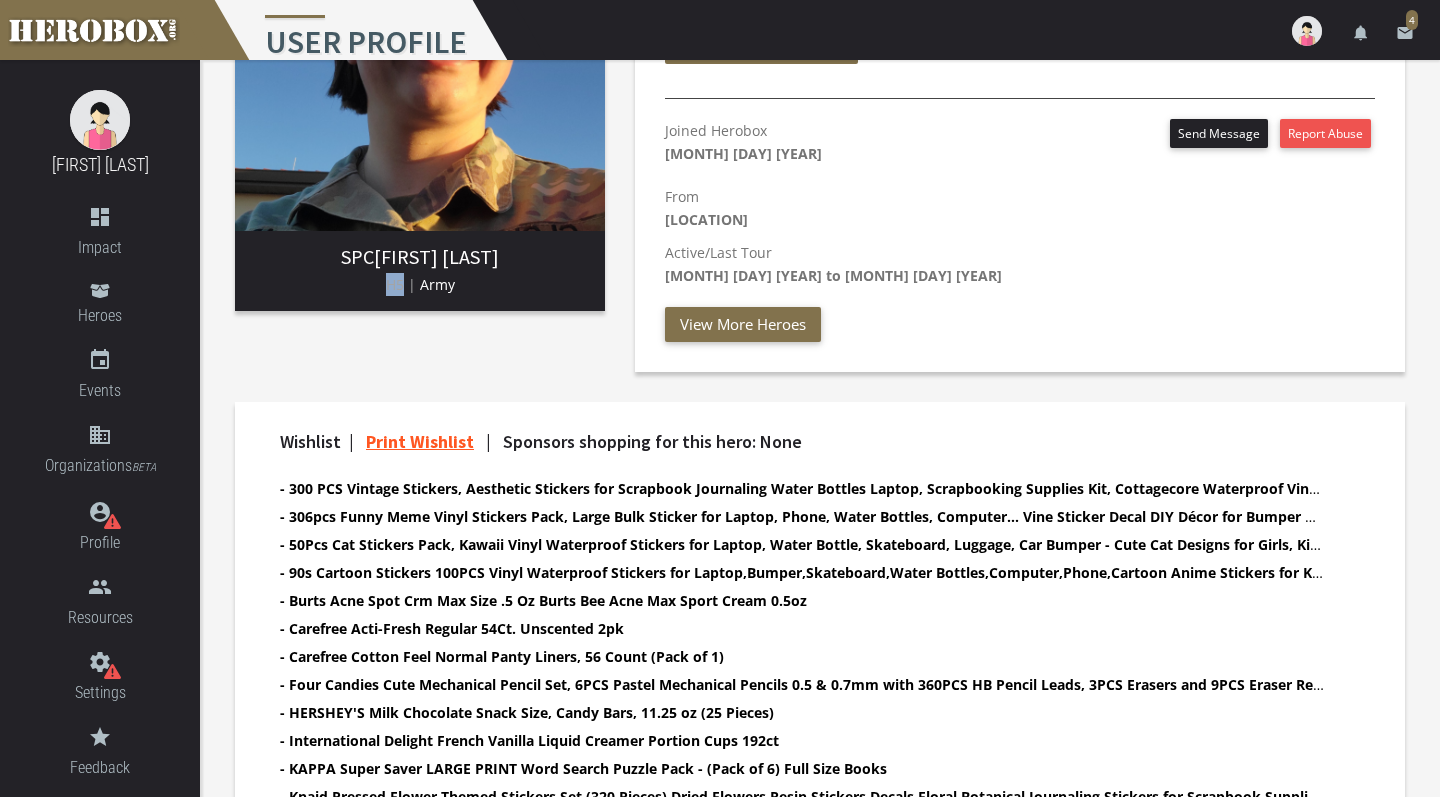 click on "H5 |" at bounding box center [401, 284] 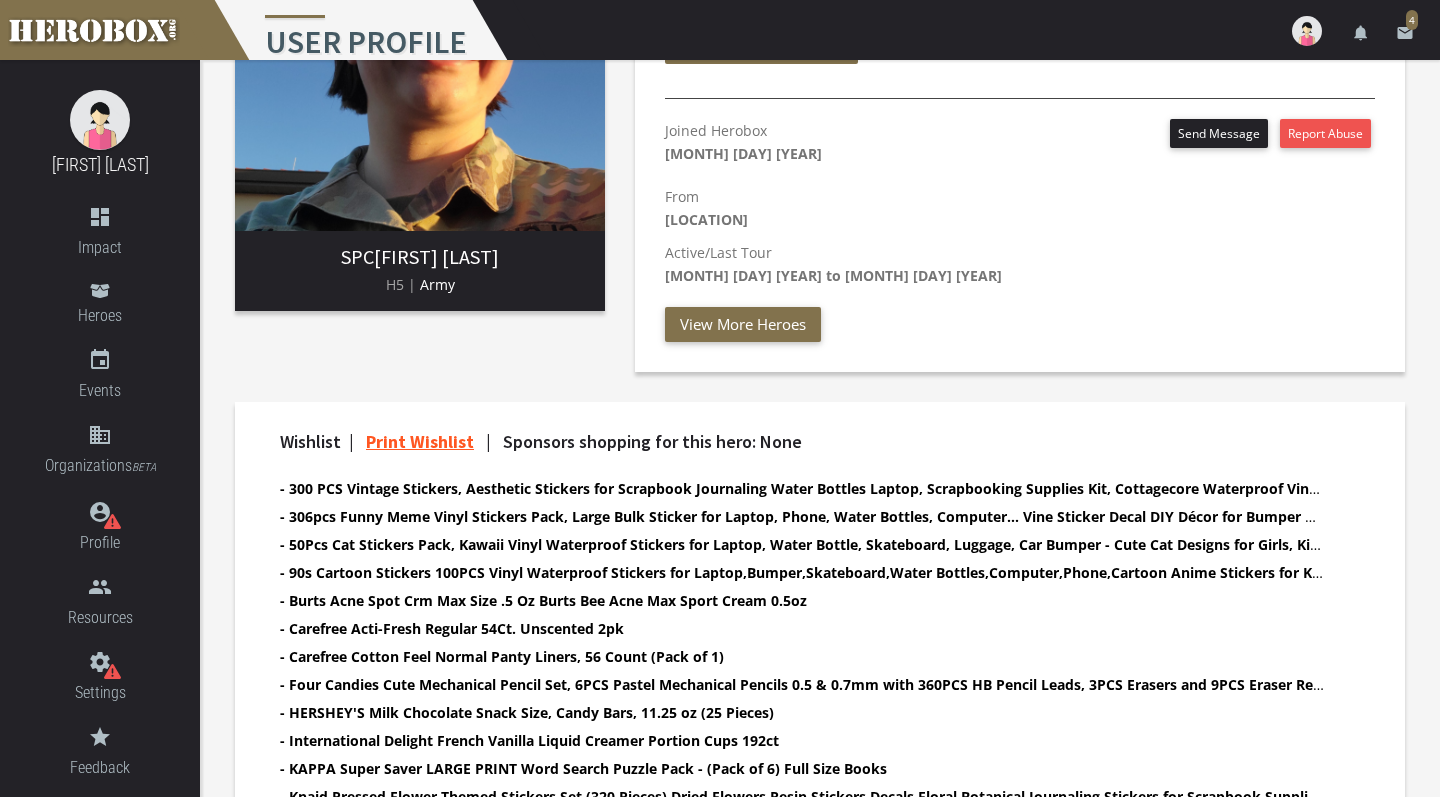 click on "SPC [USERNAME]
H5  |    Army" at bounding box center [420, 116] 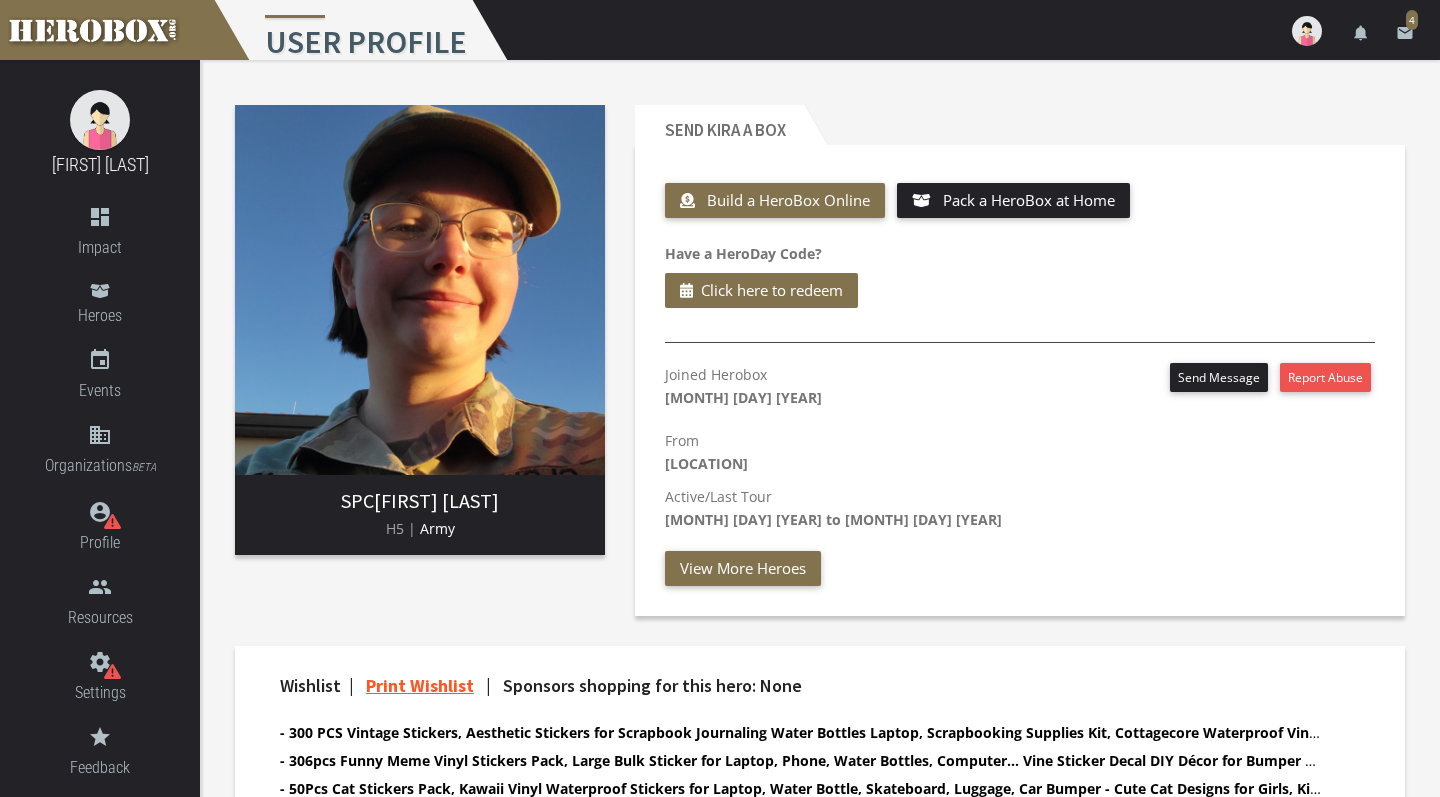 scroll, scrollTop: 0, scrollLeft: 0, axis: both 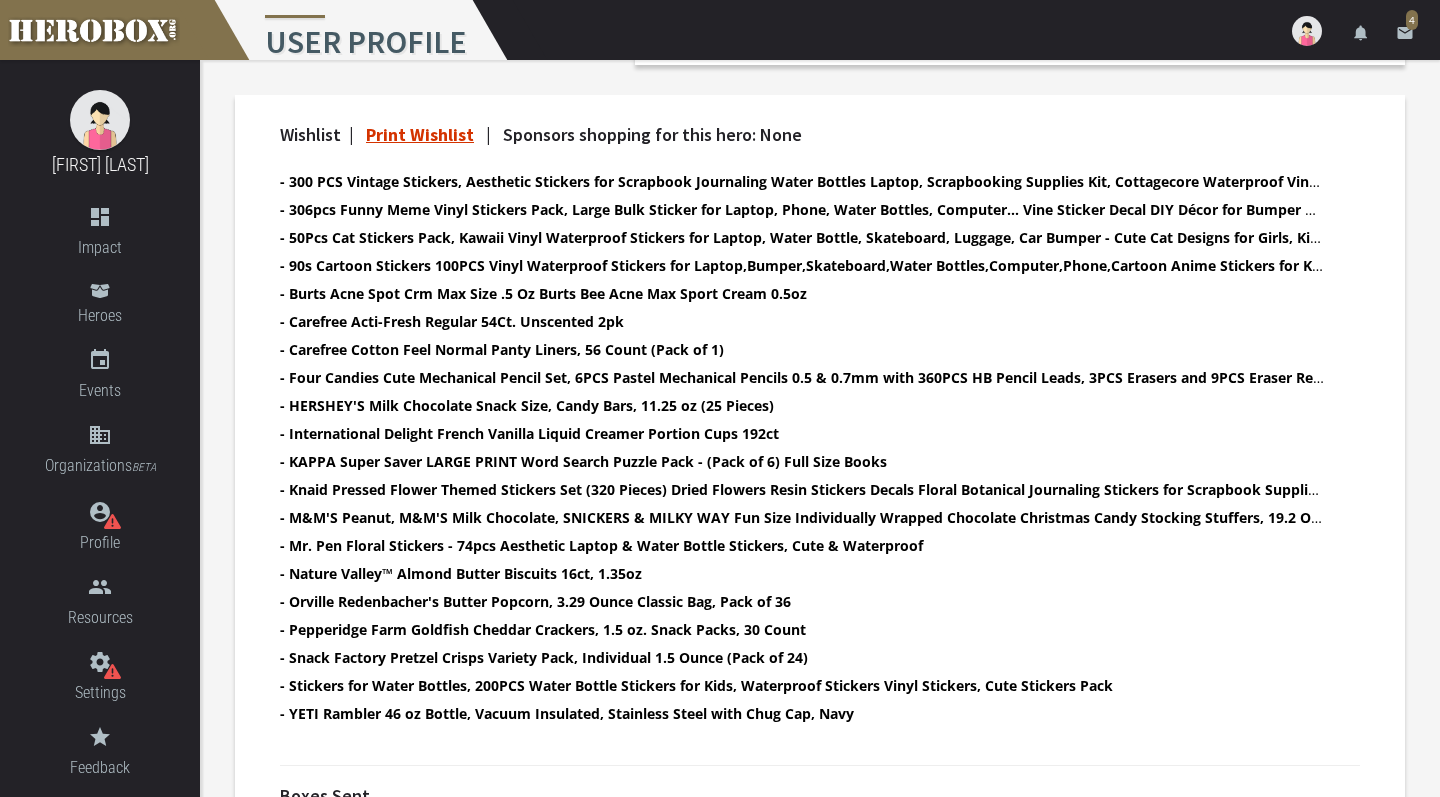 click on "Print Wishlist" at bounding box center [420, 134] 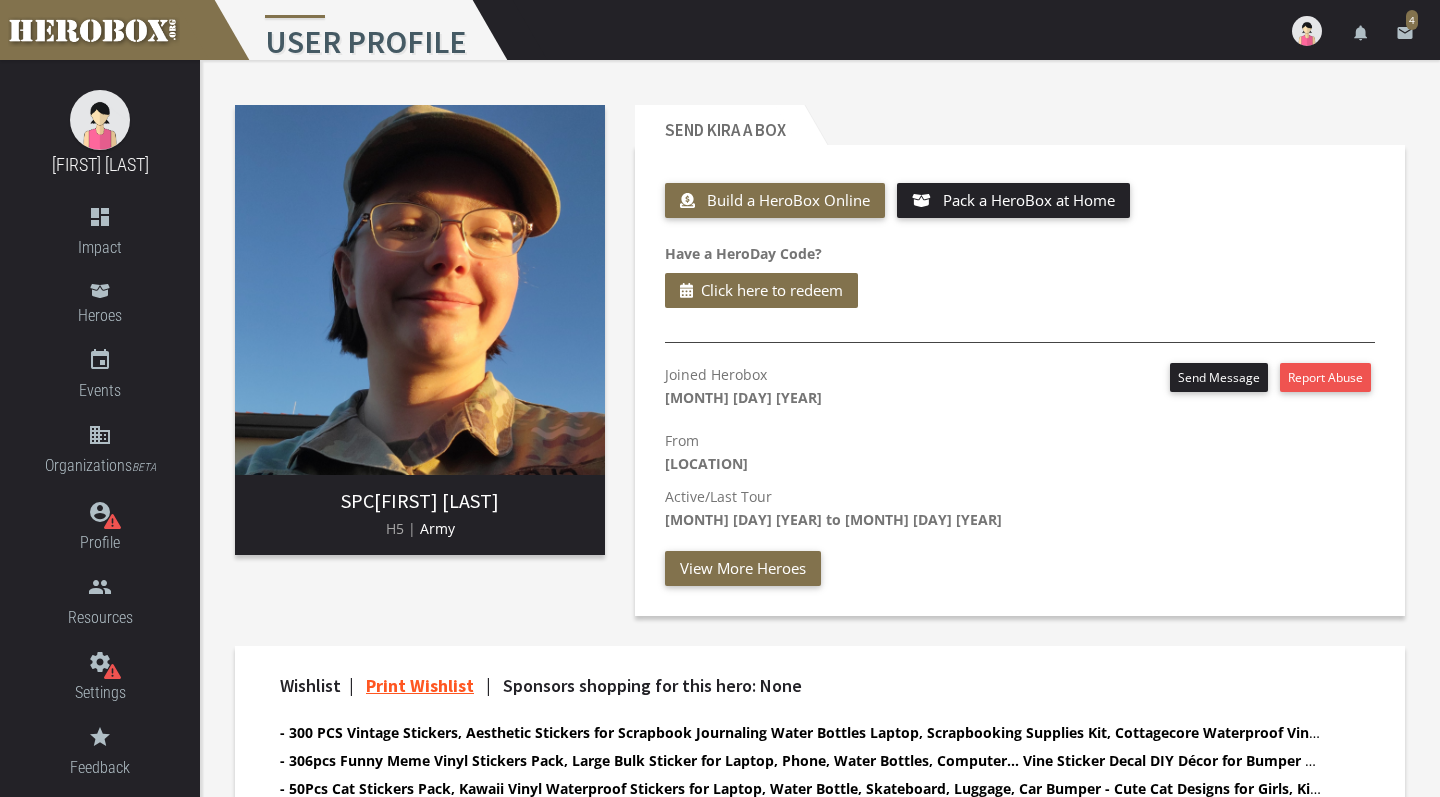 scroll, scrollTop: 0, scrollLeft: 0, axis: both 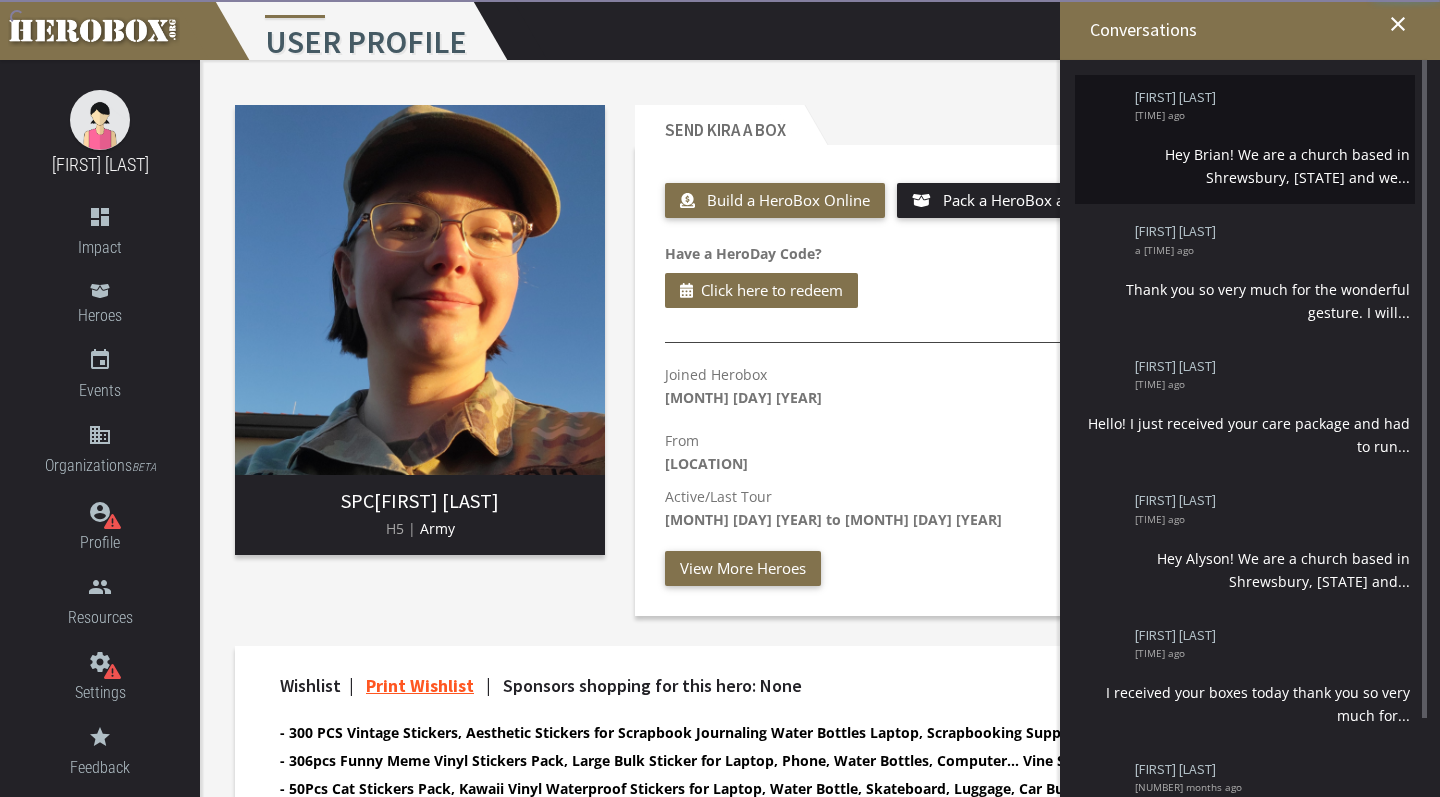 click on "[FIRST] [LAST]
[TIME] ago
Hey Brian! We are a church based in Shrewsbury, PA and we..." at bounding box center [1245, 139] 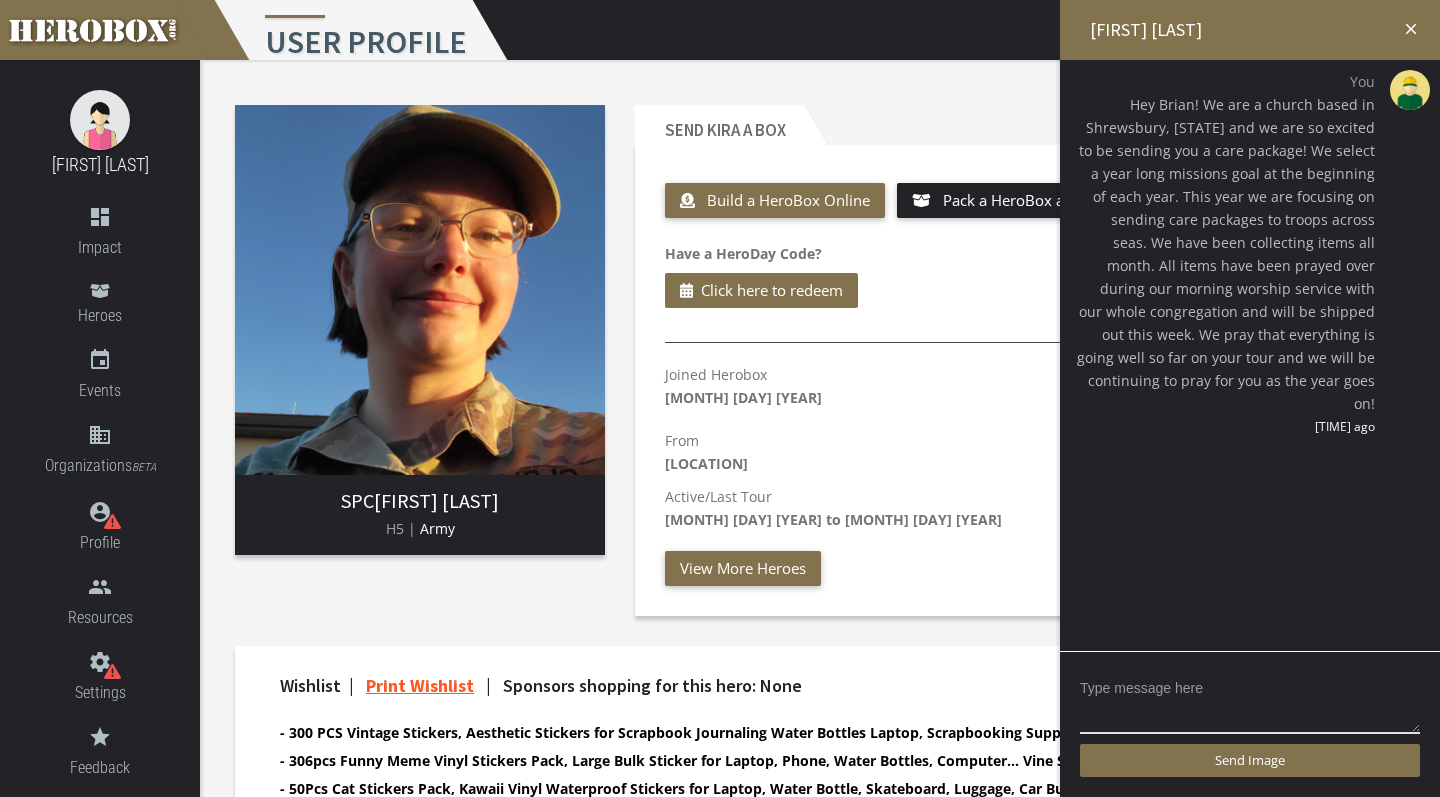 click on "close" at bounding box center [1411, 29] 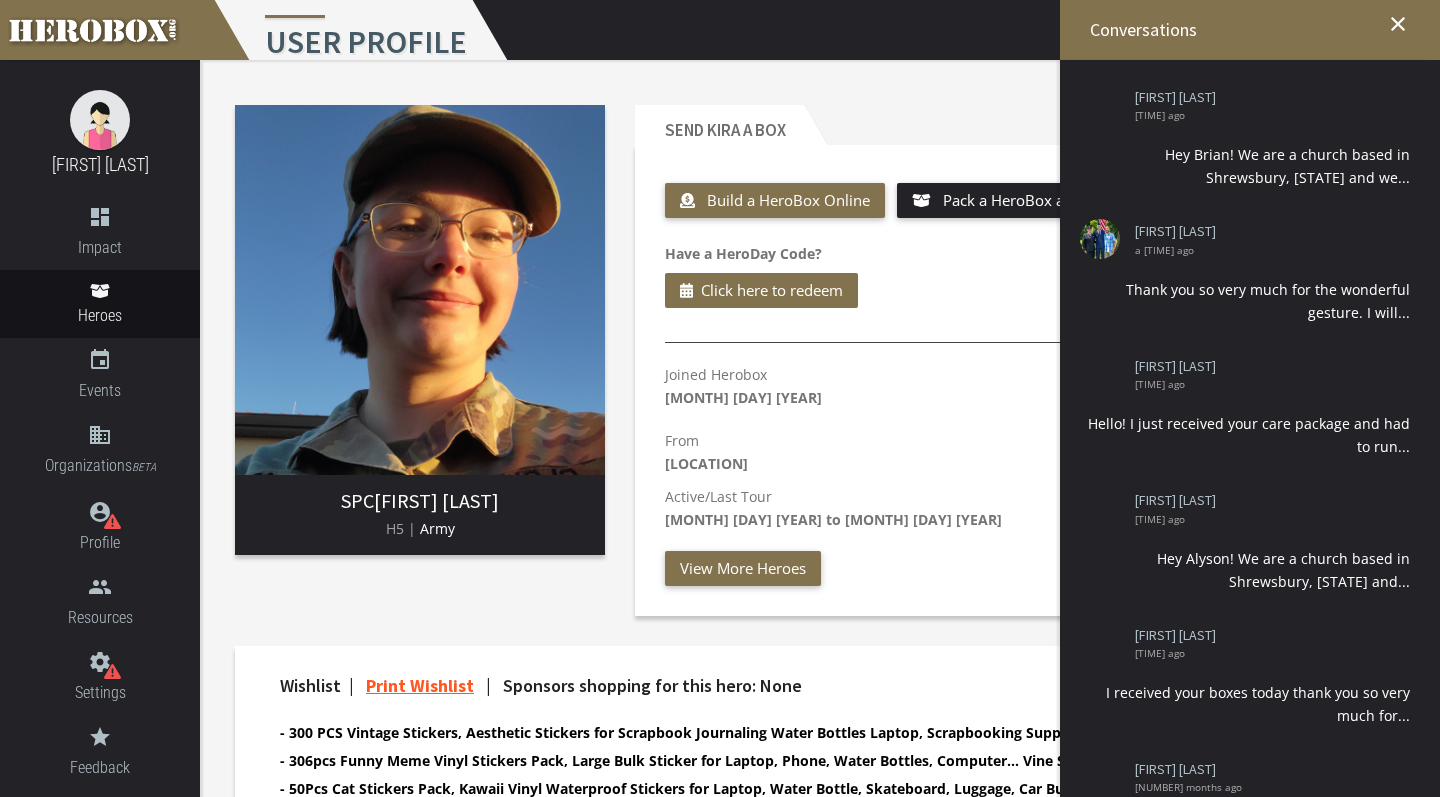 click on "Heroes" at bounding box center (100, 247) 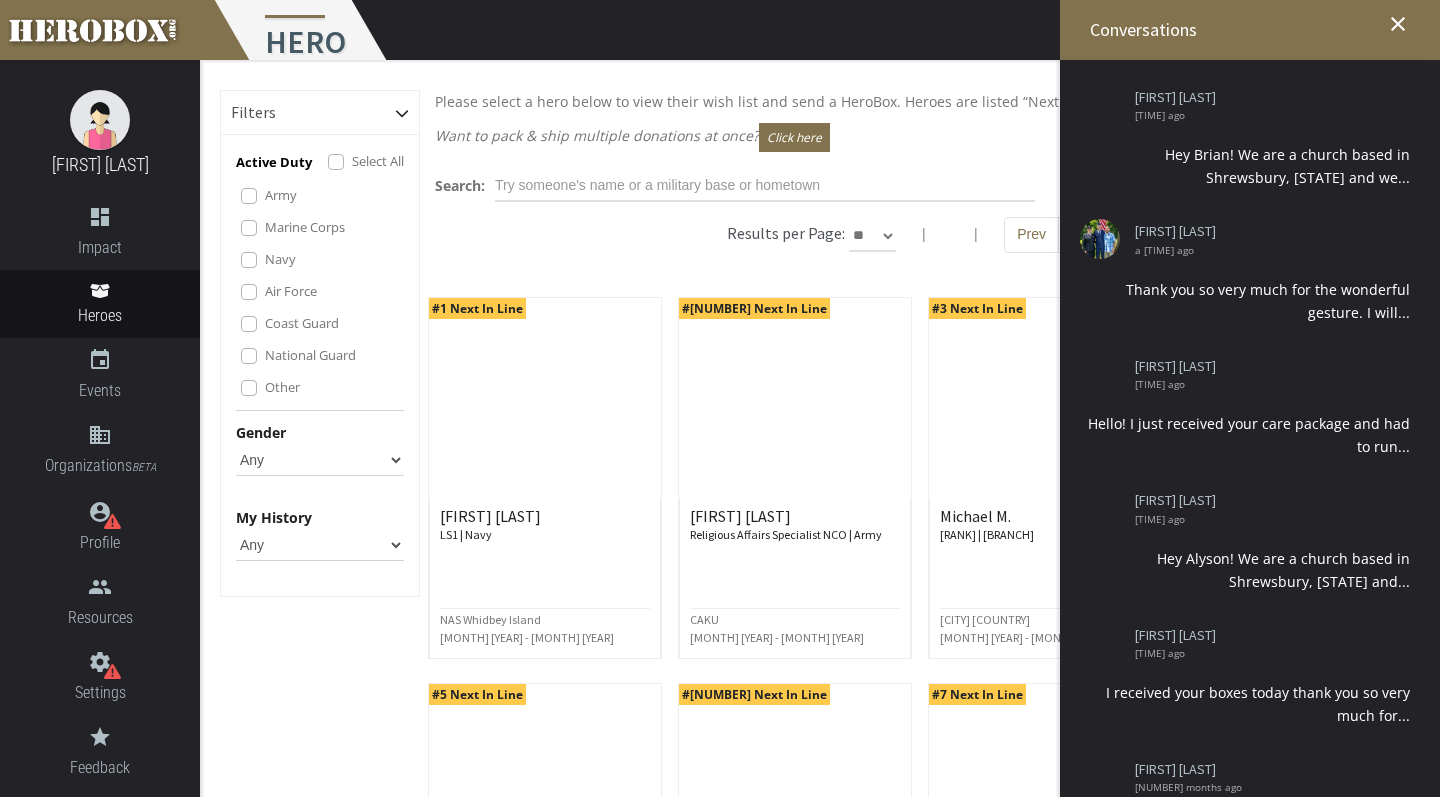 click on "close" at bounding box center (1398, 24) 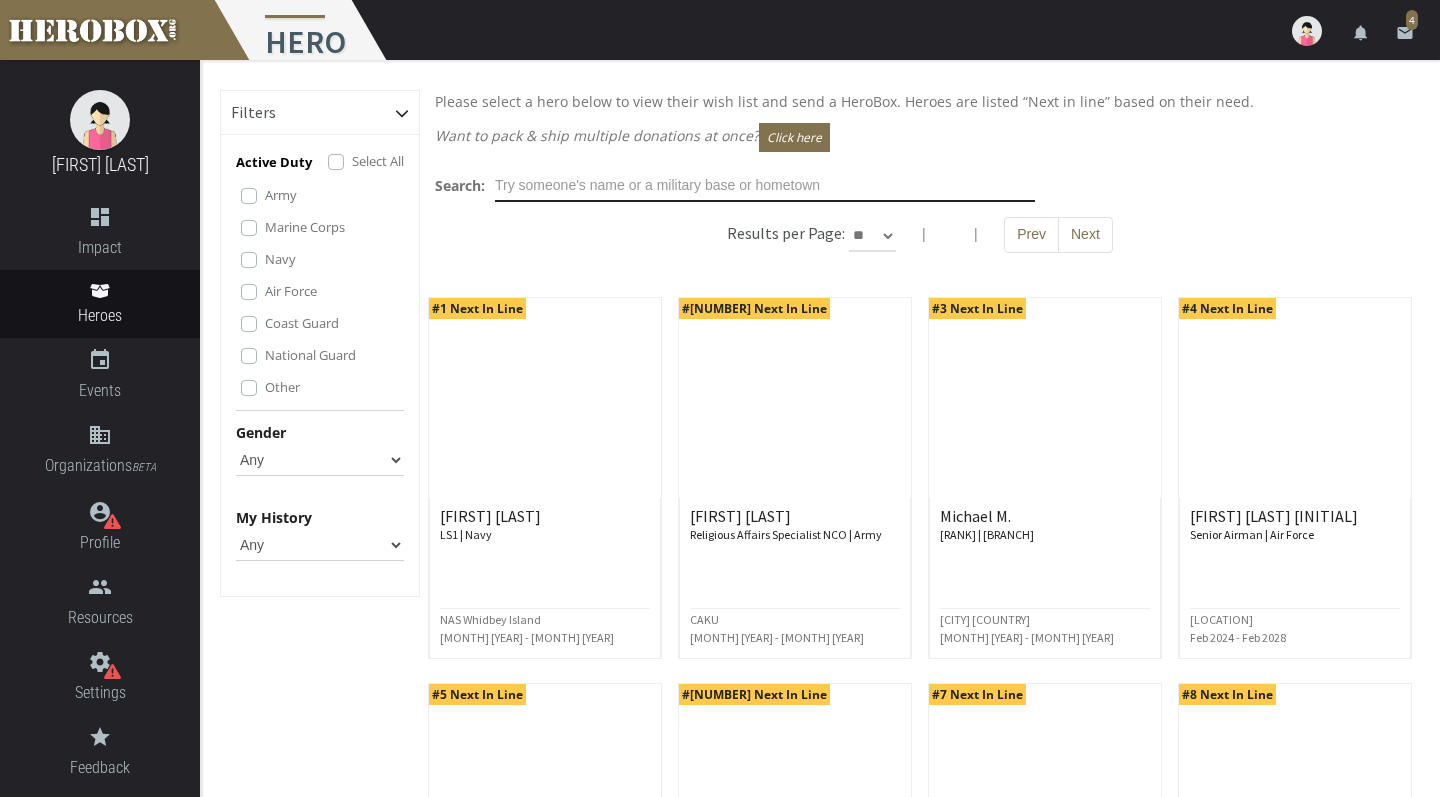 click at bounding box center (765, 186) 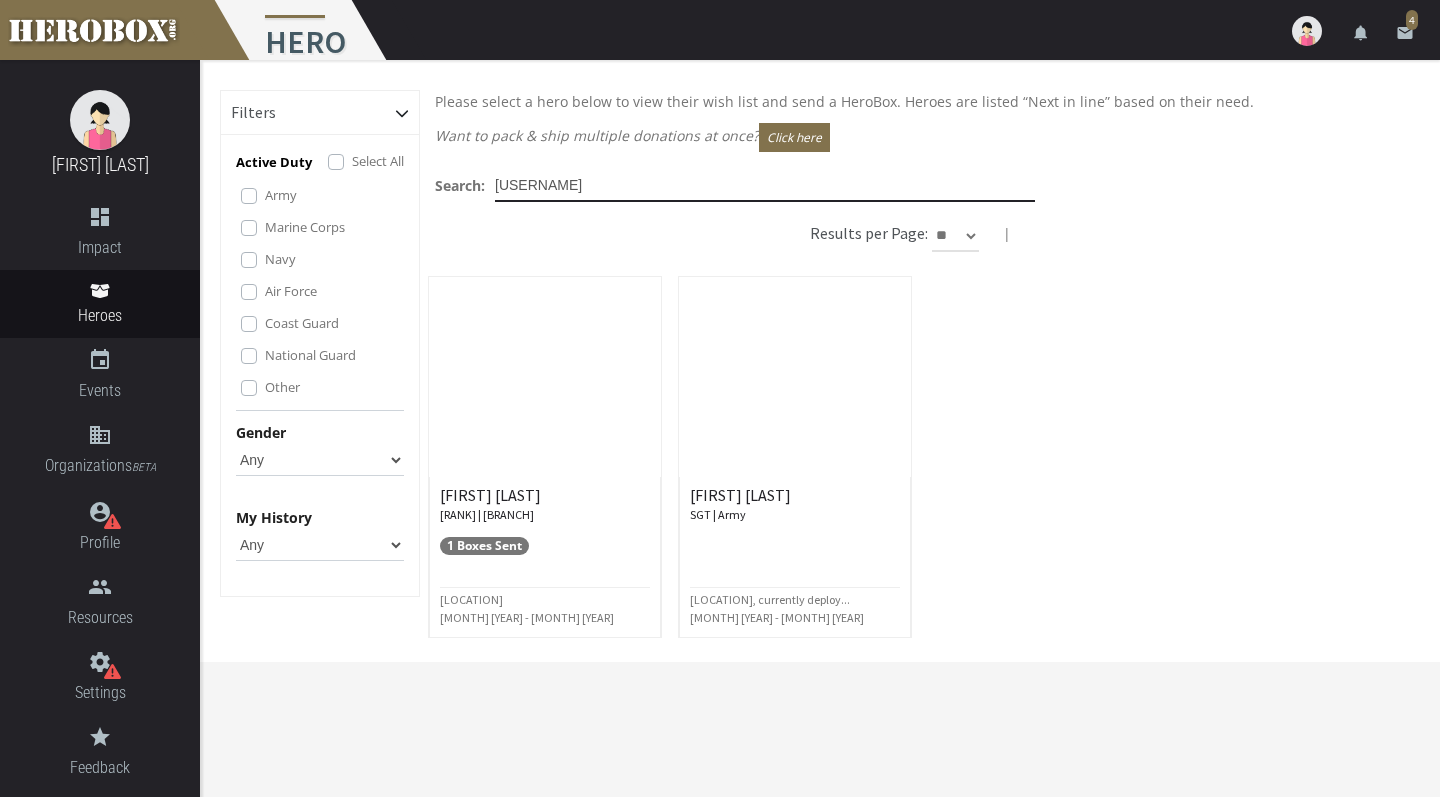 type on "Brian" 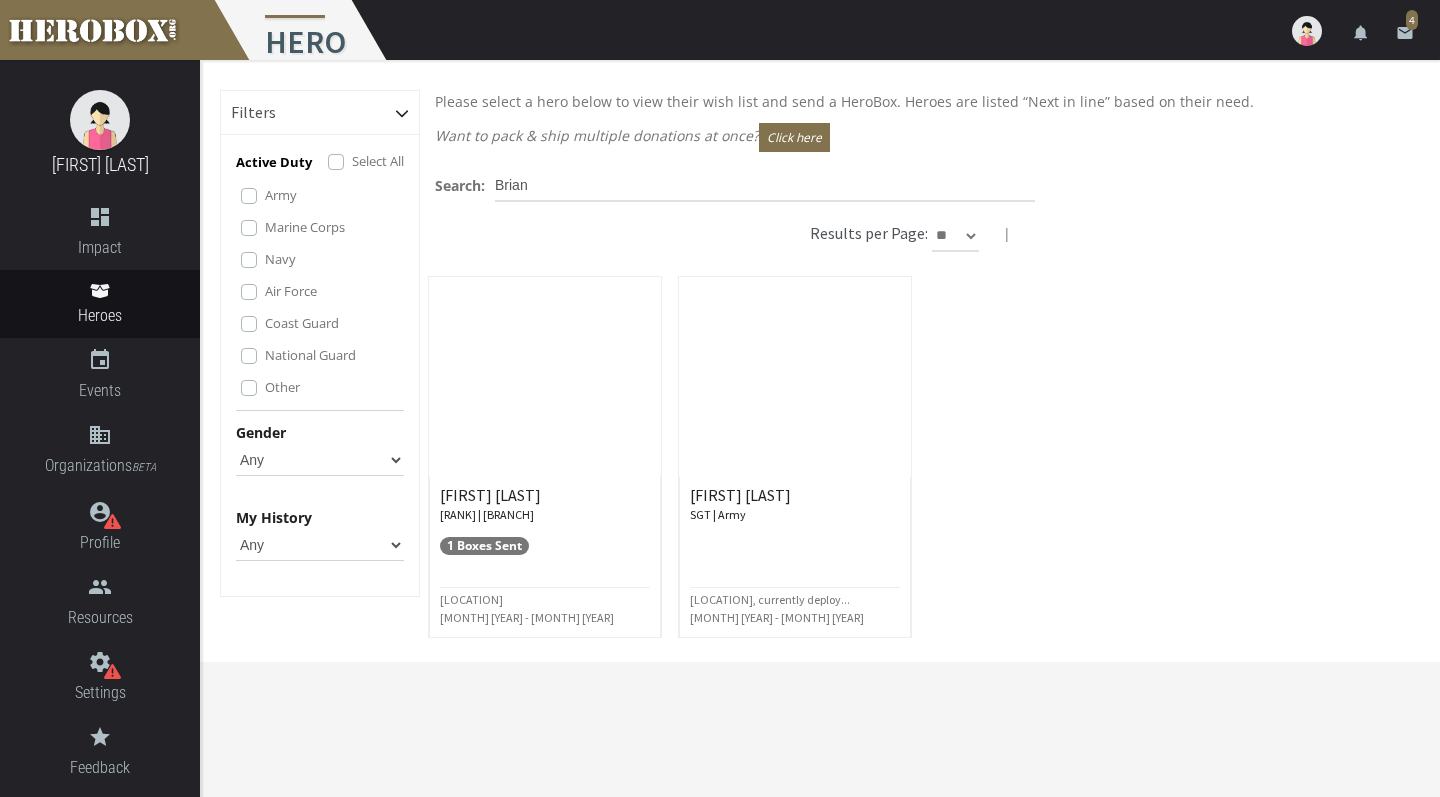 click on "[RANK] | [BRANCH]" at bounding box center (545, 504) 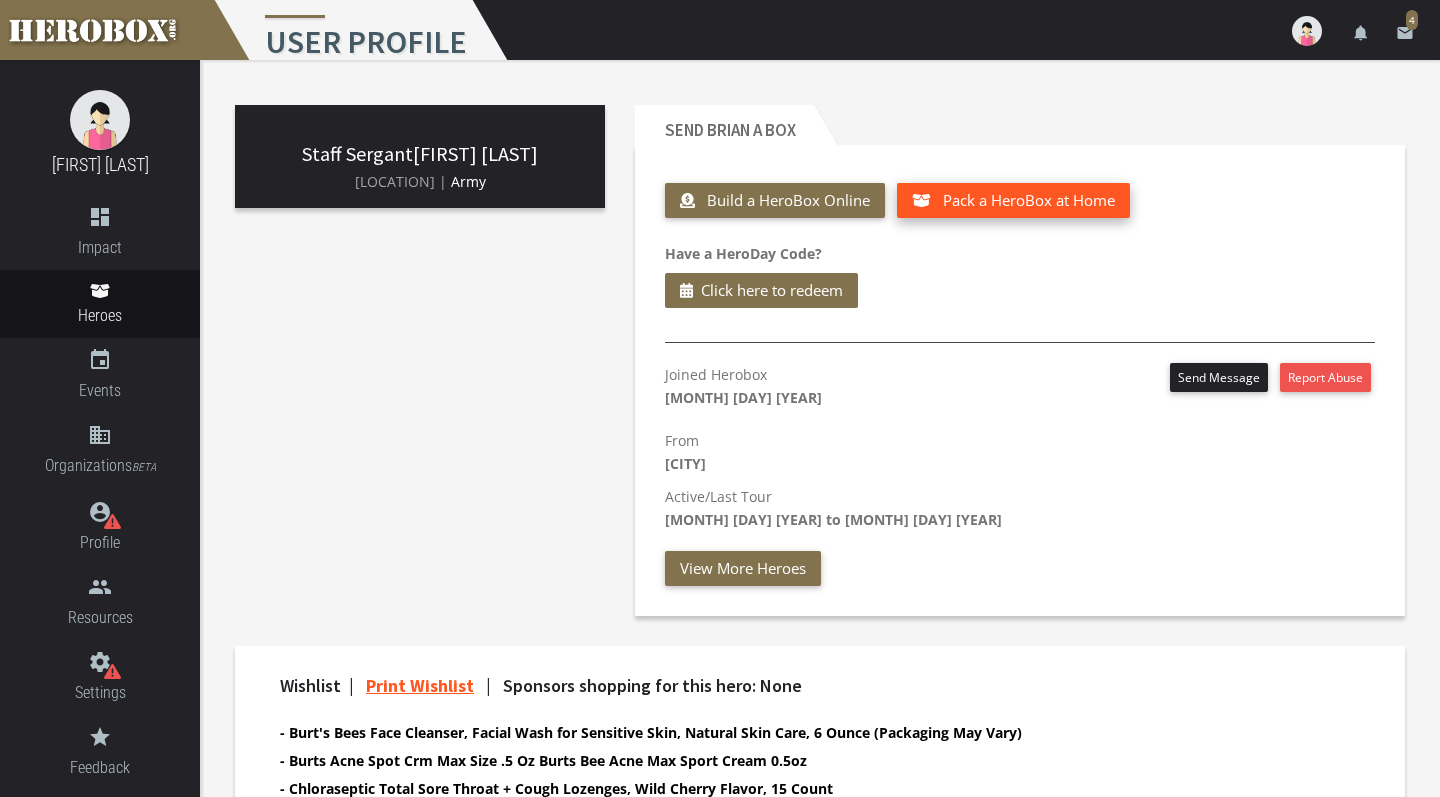 click on "Pack a HeroBox at Home" at bounding box center [1029, 200] 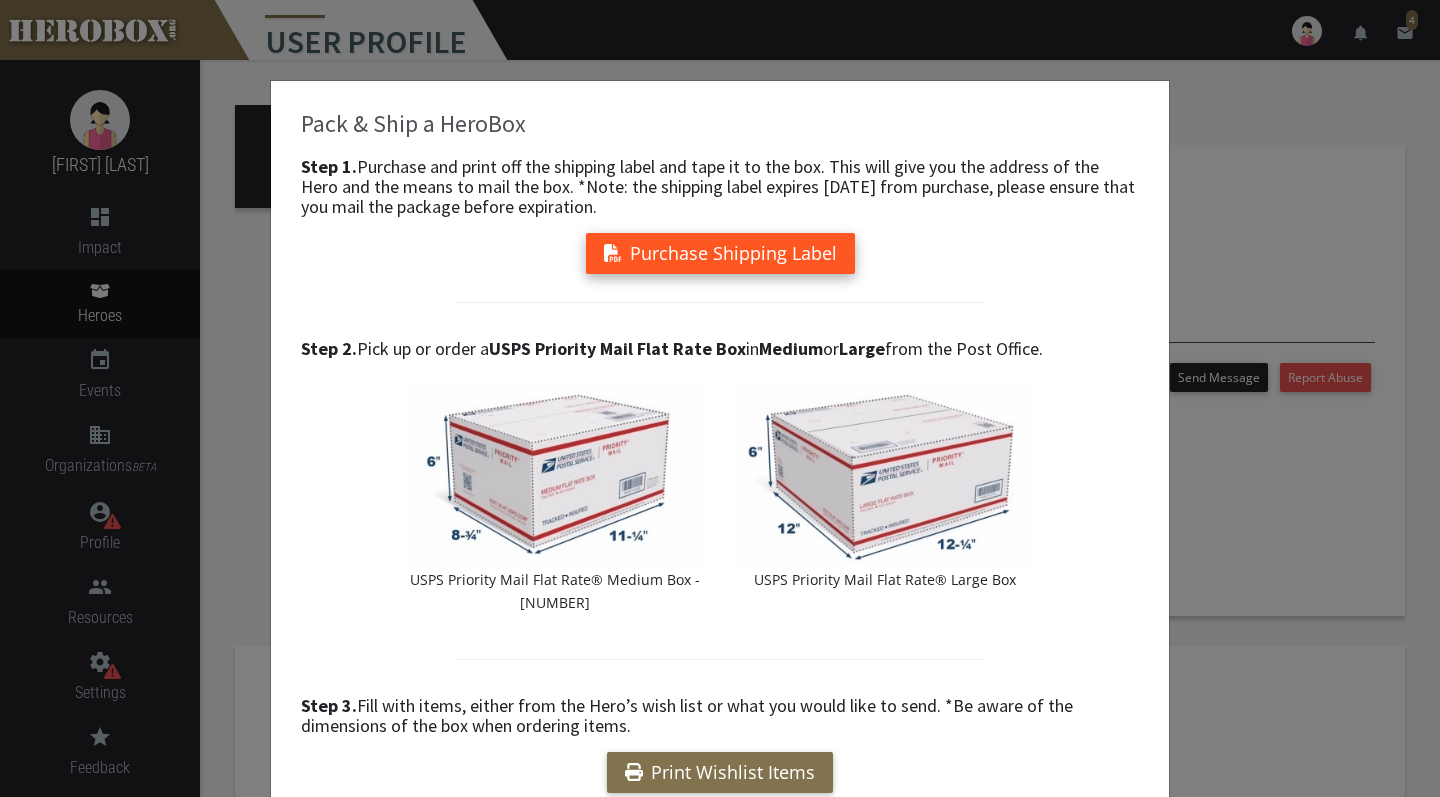 click on "Purchase Shipping Label" at bounding box center (720, 253) 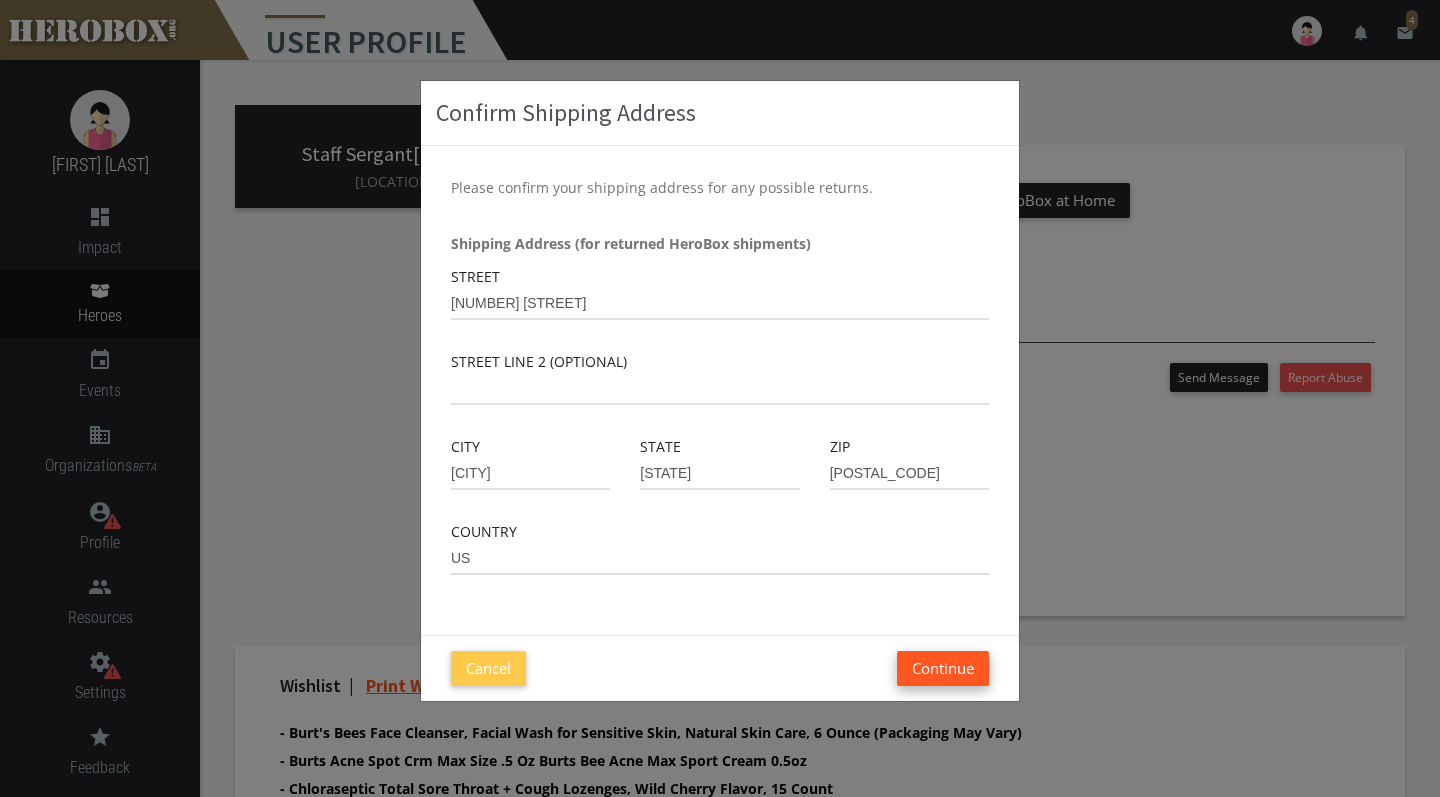 click on "Continue" at bounding box center [943, 668] 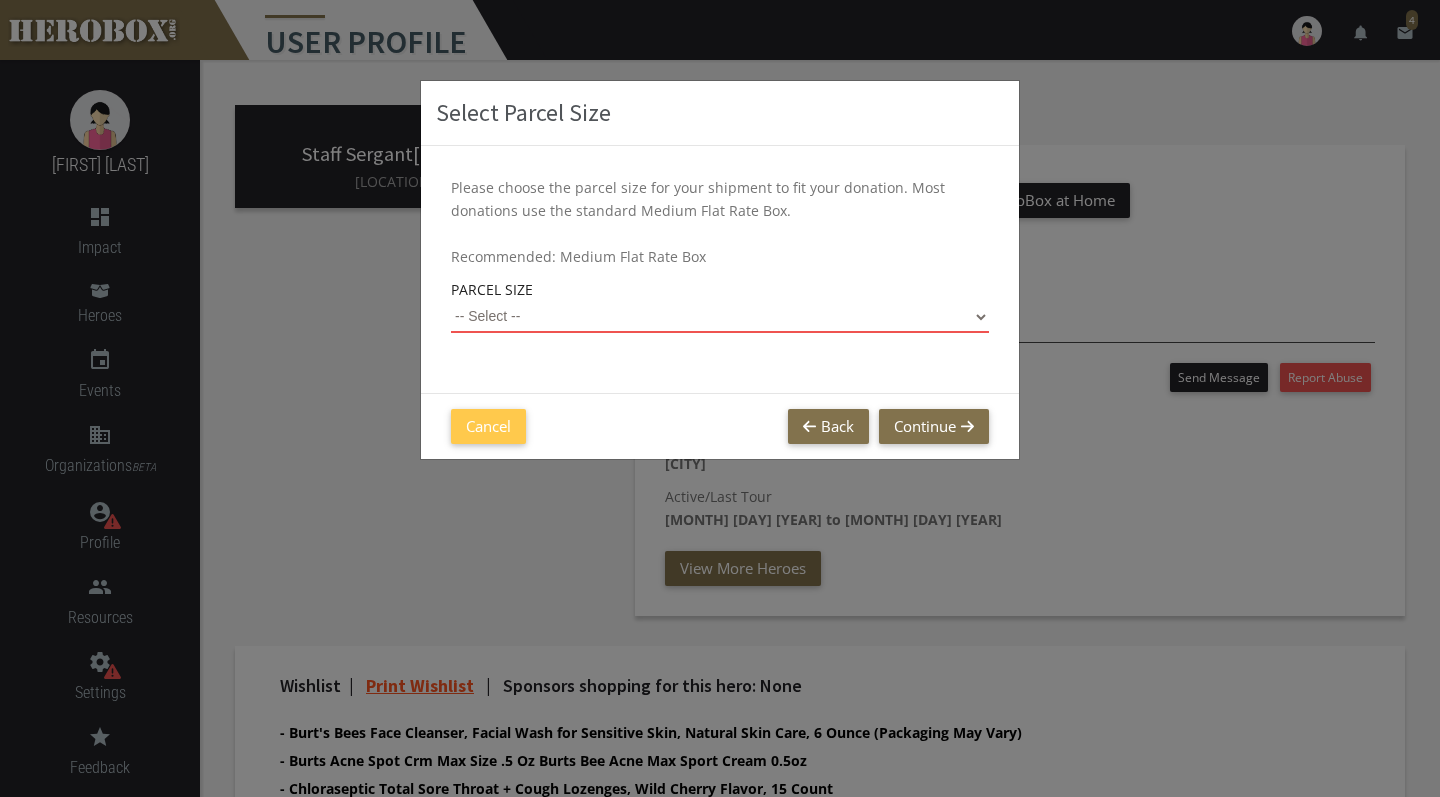 select on "Large Flat Rate Box" 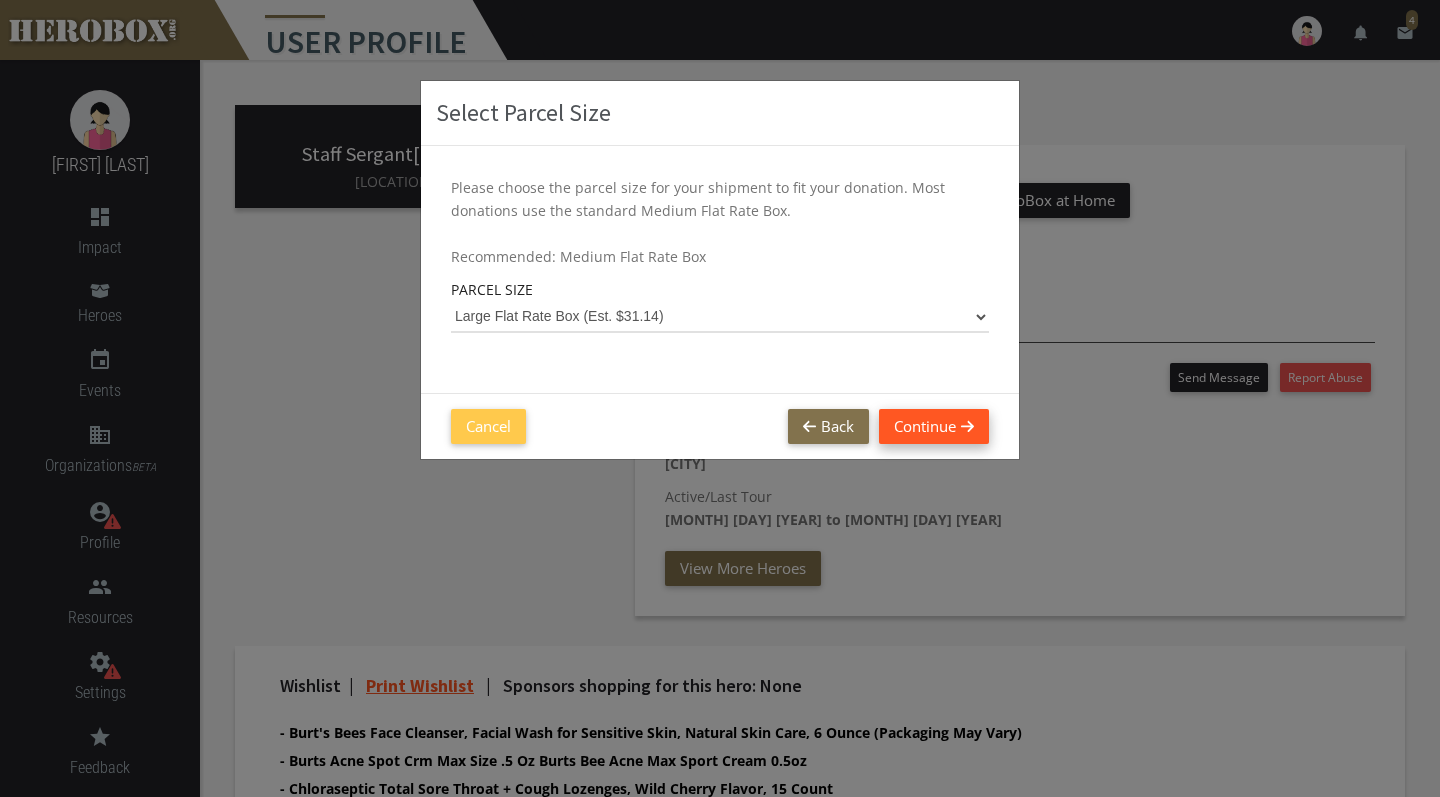 click on "Continue" at bounding box center (934, 426) 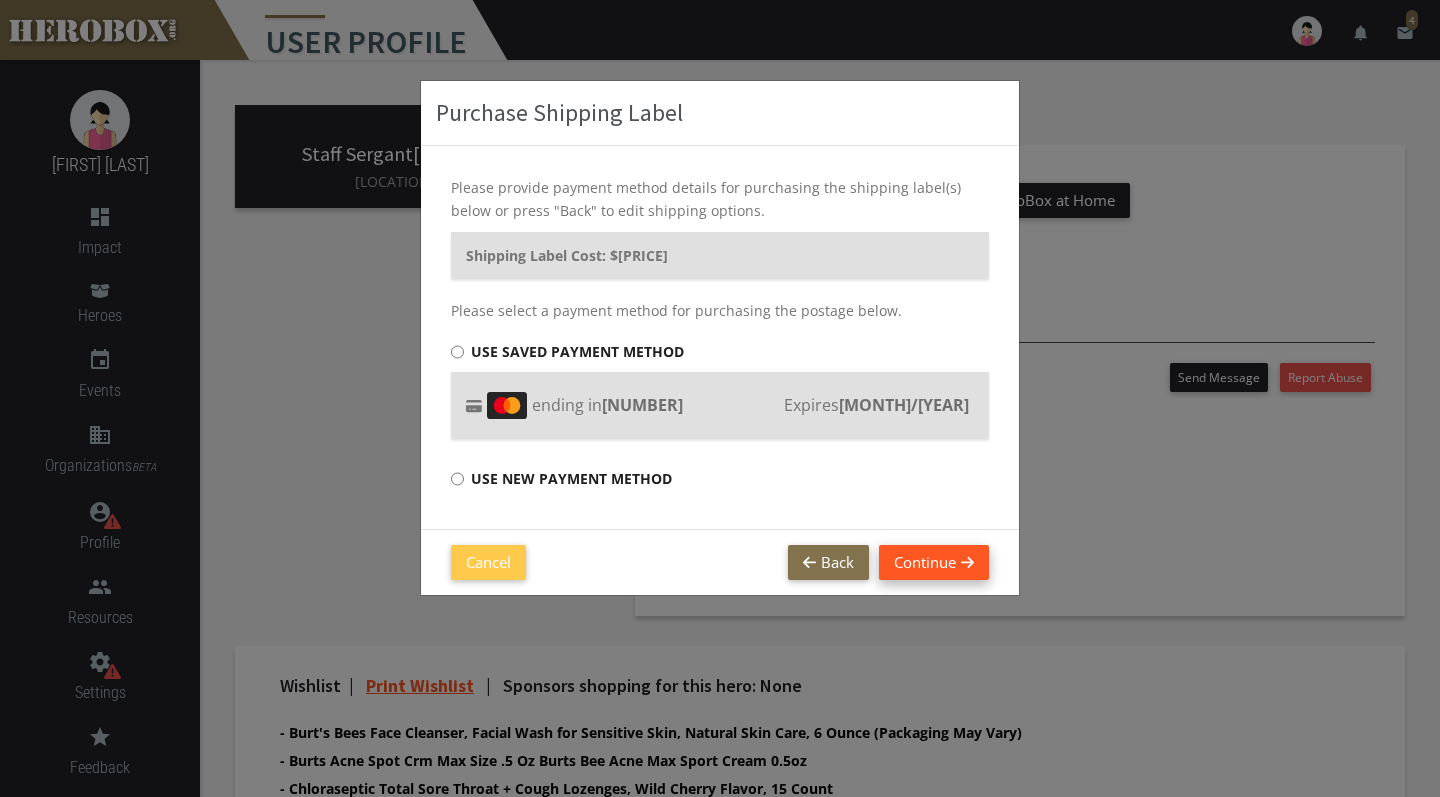 click on "Continue" at bounding box center (934, 562) 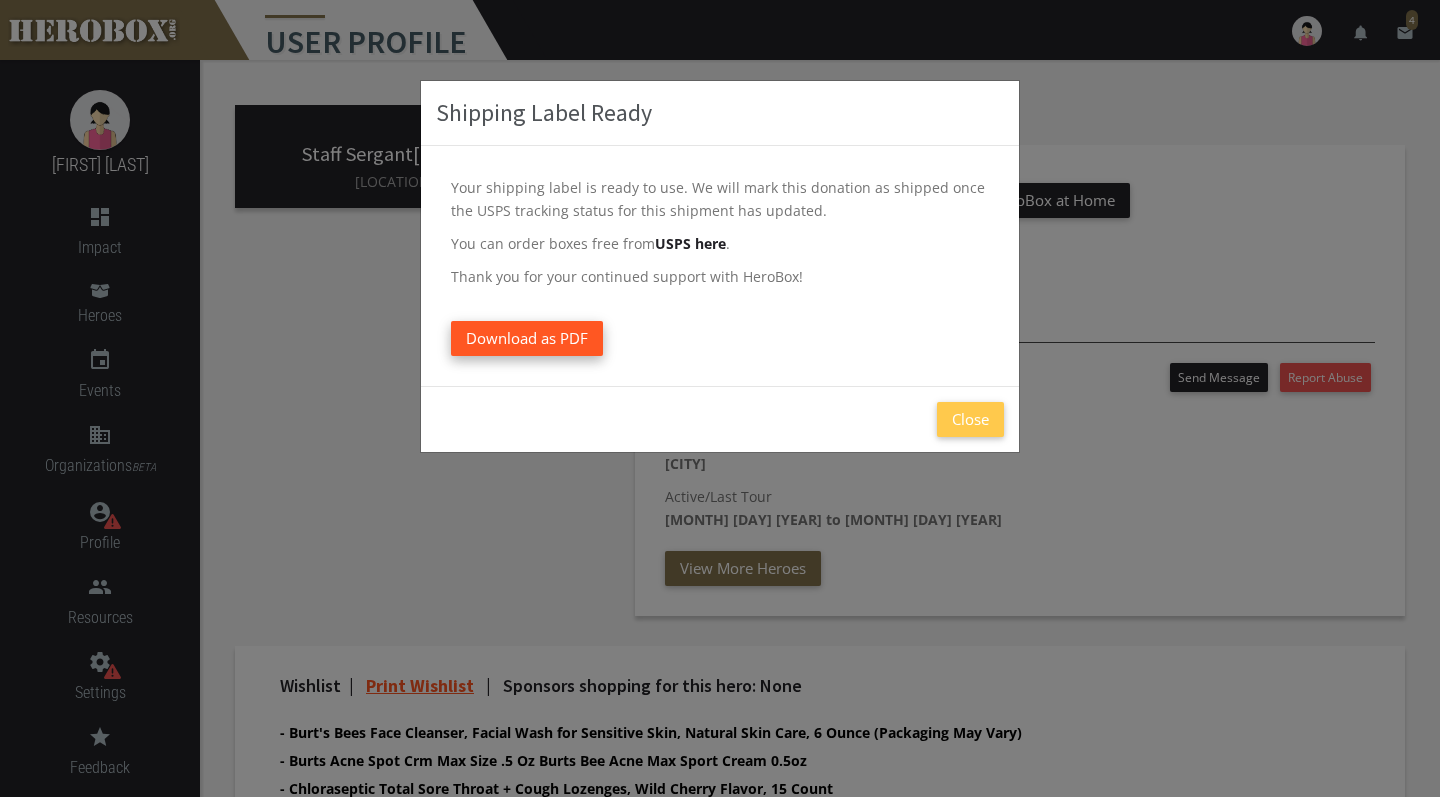 click on "Download as PDF" at bounding box center (527, 338) 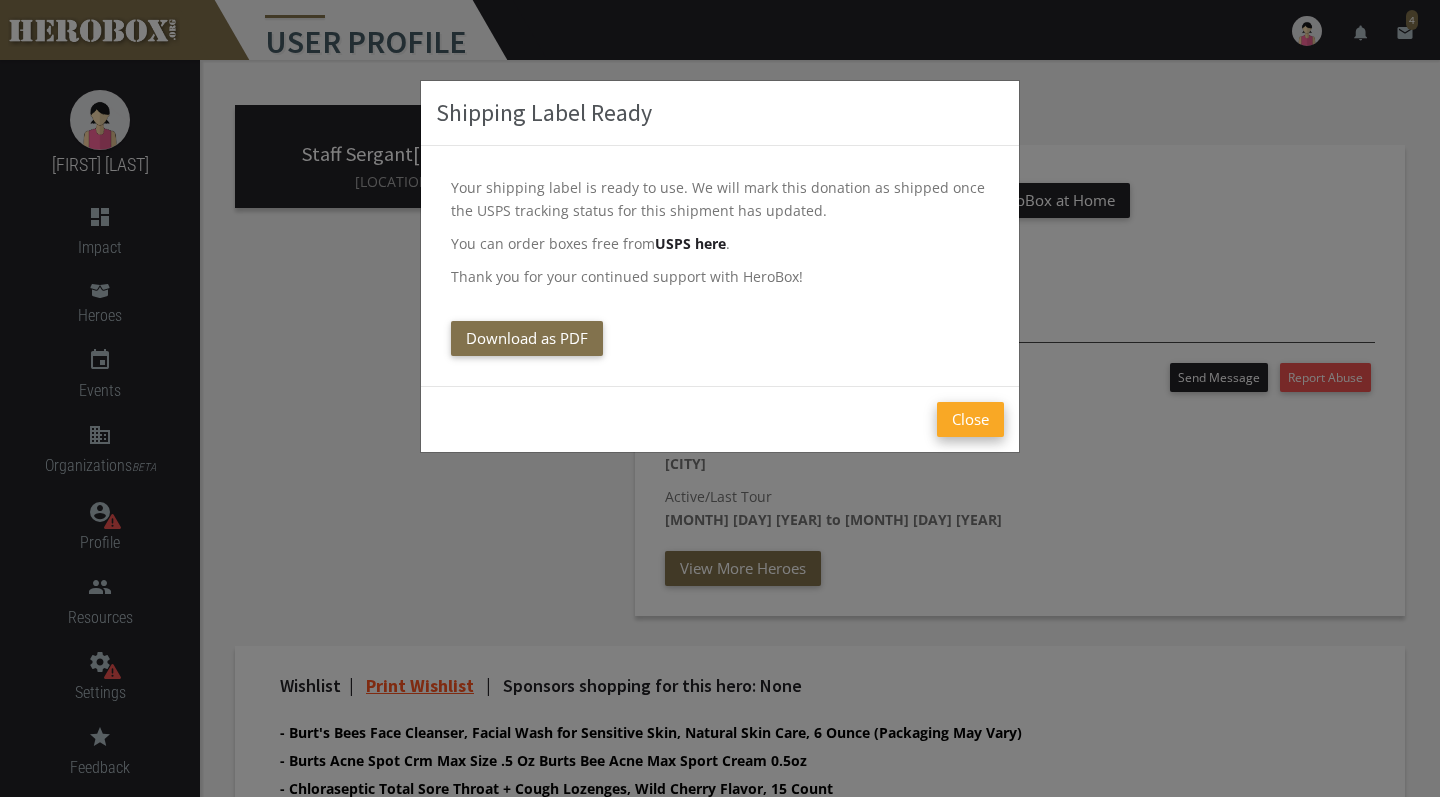 click on "Close" at bounding box center (970, 419) 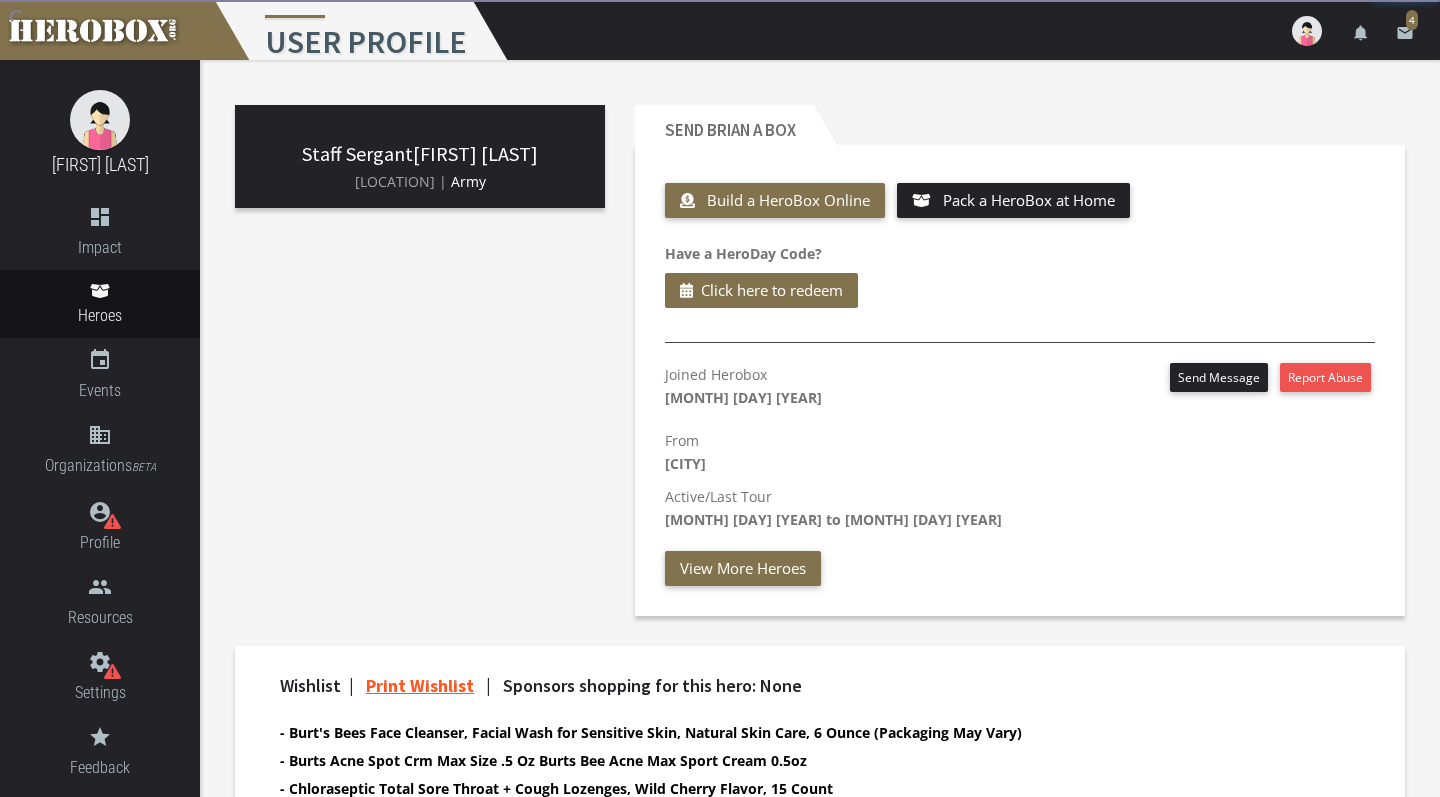 click on "menu
User Profile
settings
Settings
lock
Logout
notifications
email
4
LeAnnRichards
dashboard
Impact
Heroes
event
Events" at bounding box center (720, 398) 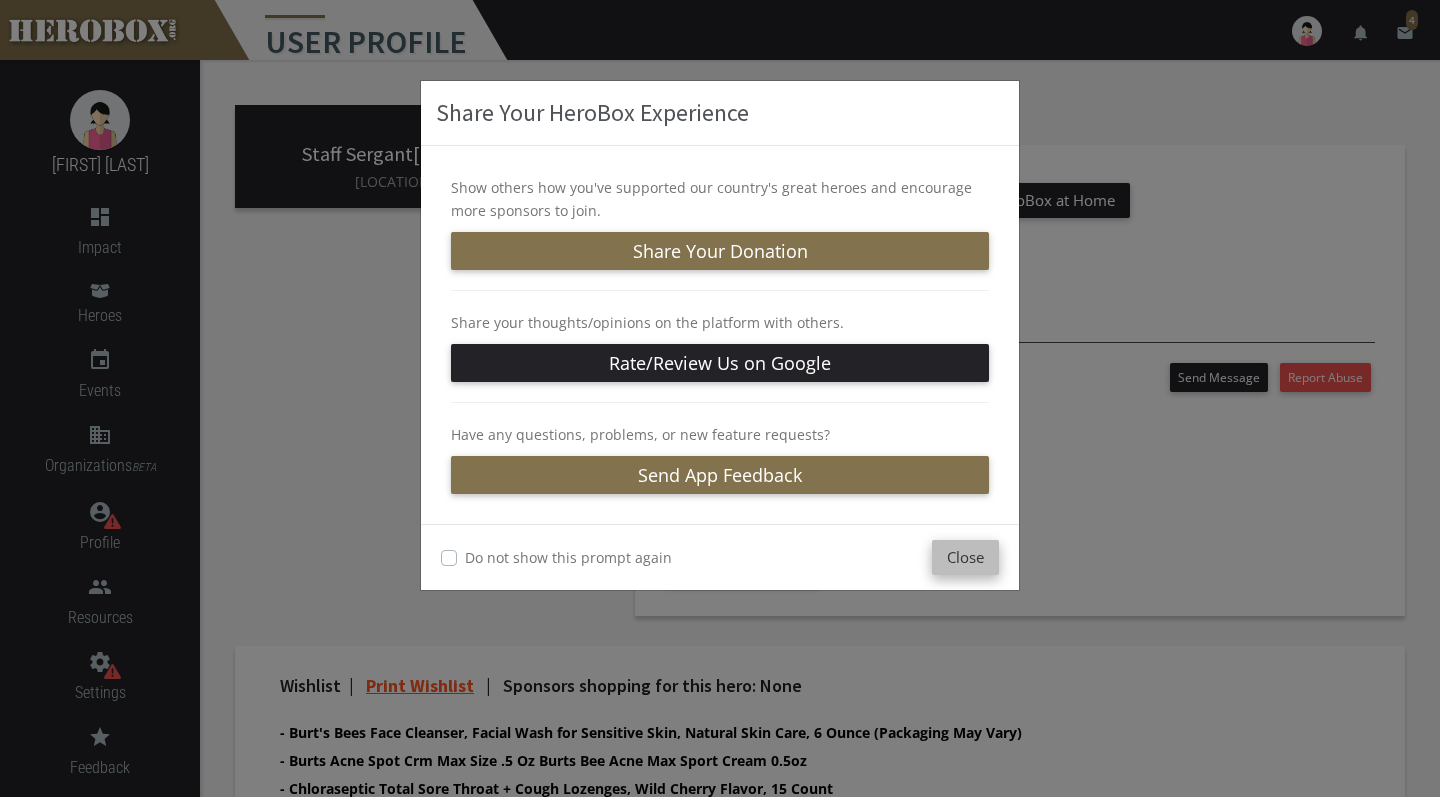 click on "Close" at bounding box center [965, 557] 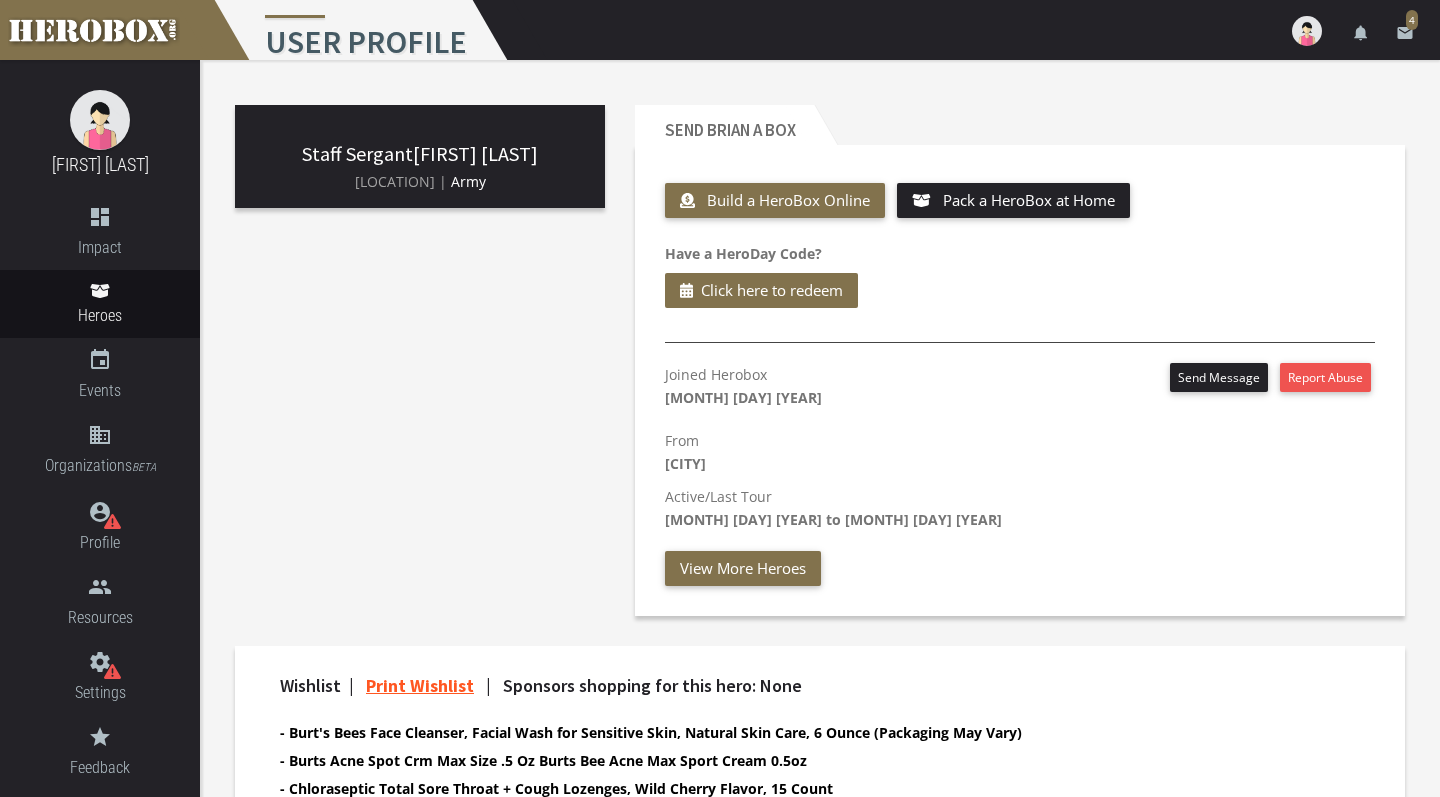 click on "Heroes" at bounding box center (100, 247) 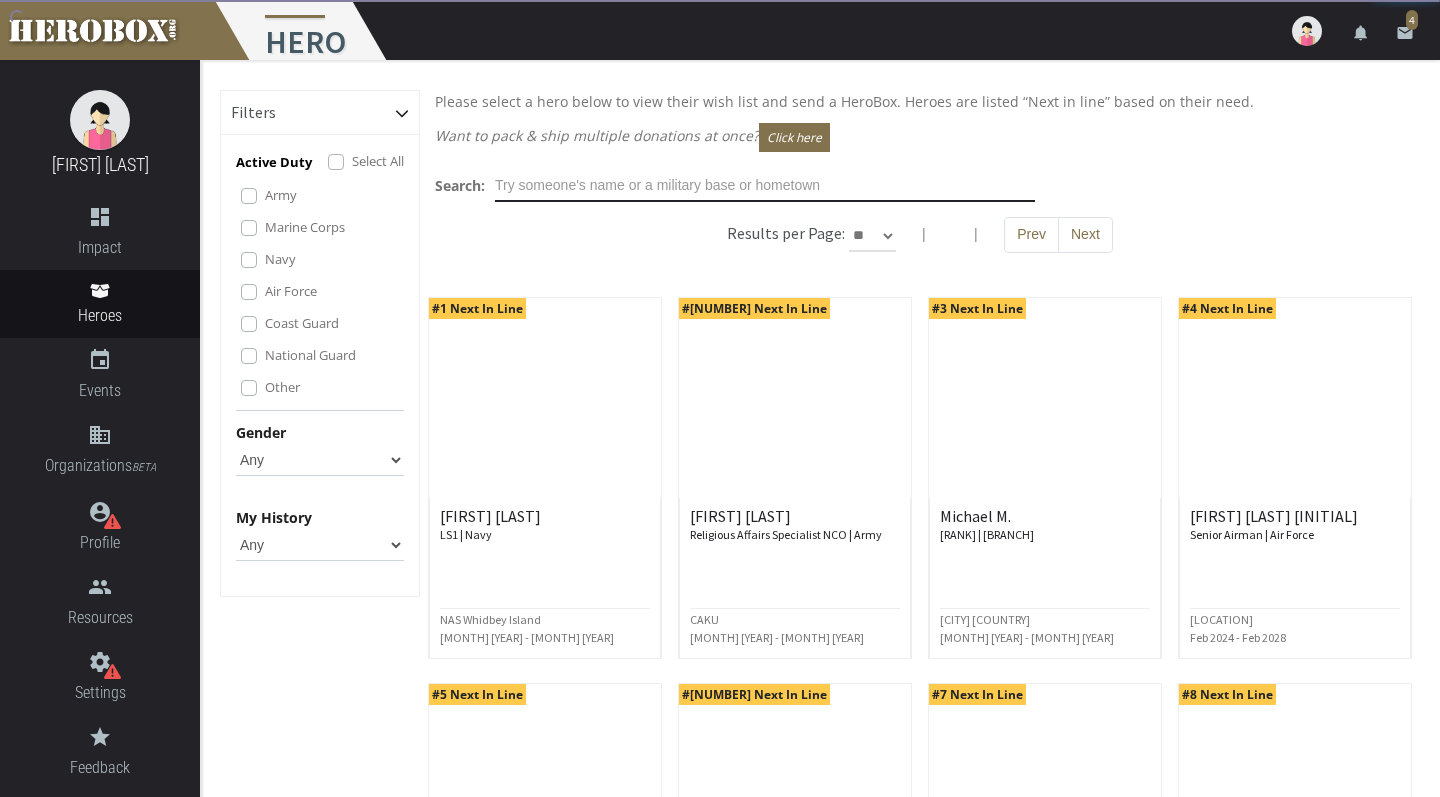 click at bounding box center (765, 186) 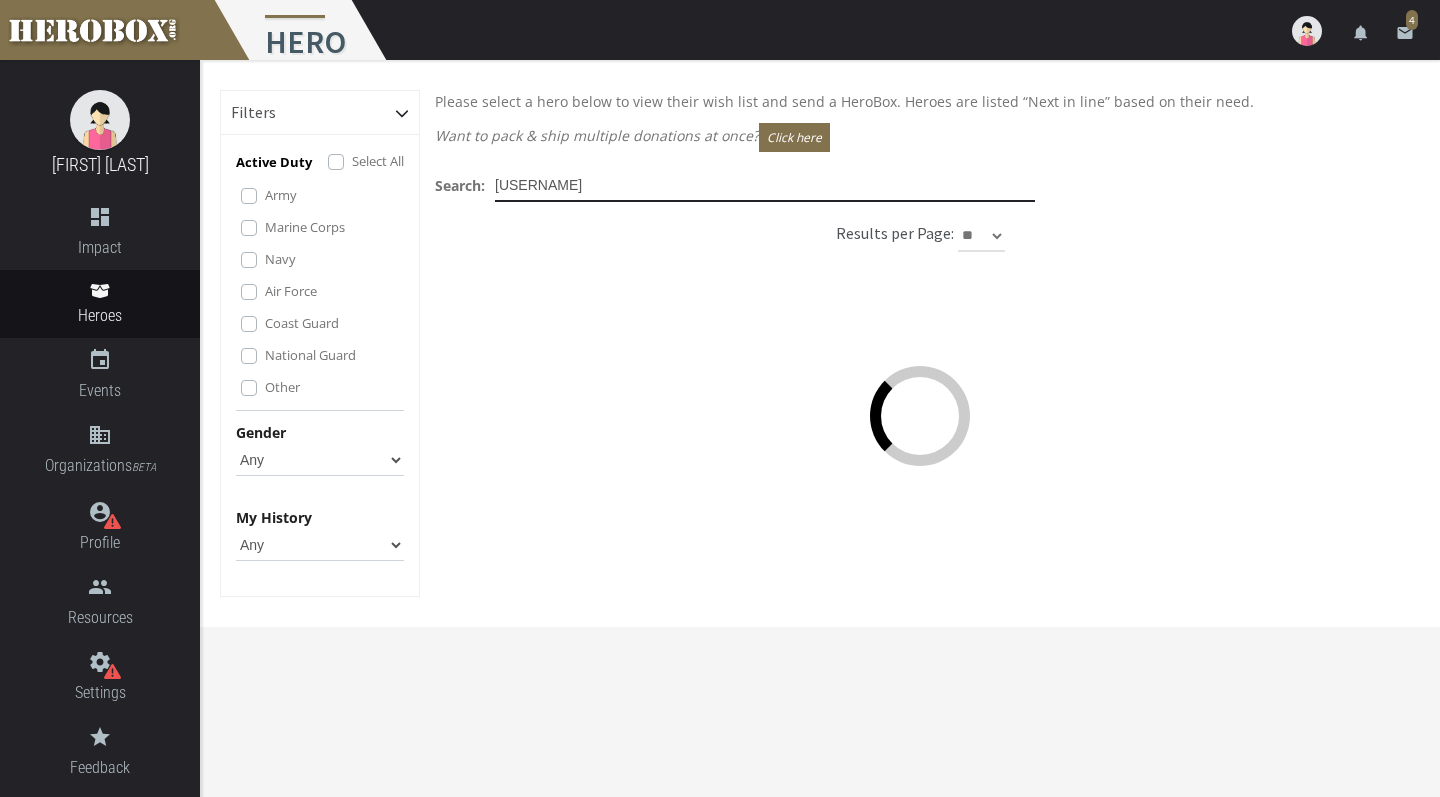 type on "[USERNAME]" 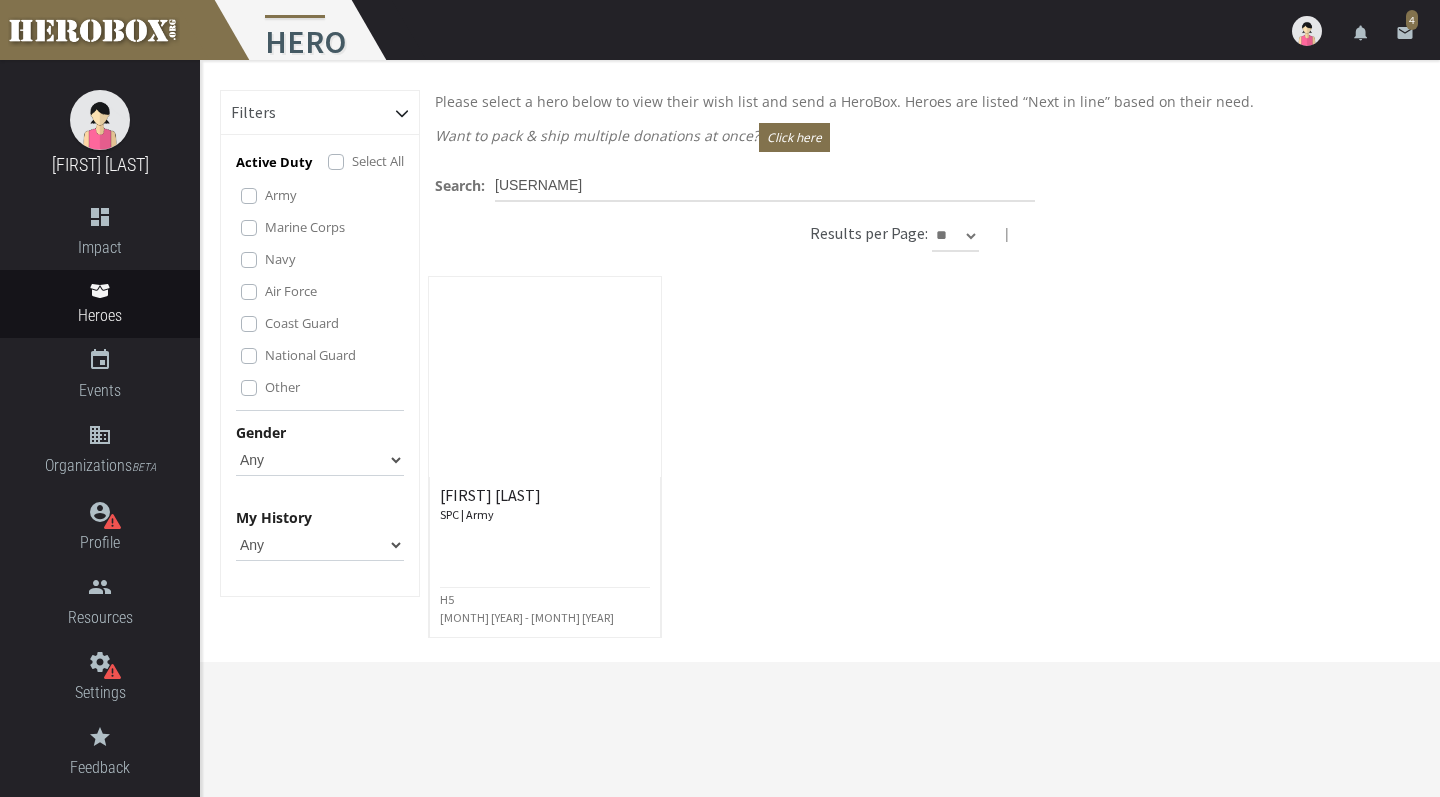click on "SPC [USERNAME]
SPC | Army" at bounding box center (545, 504) 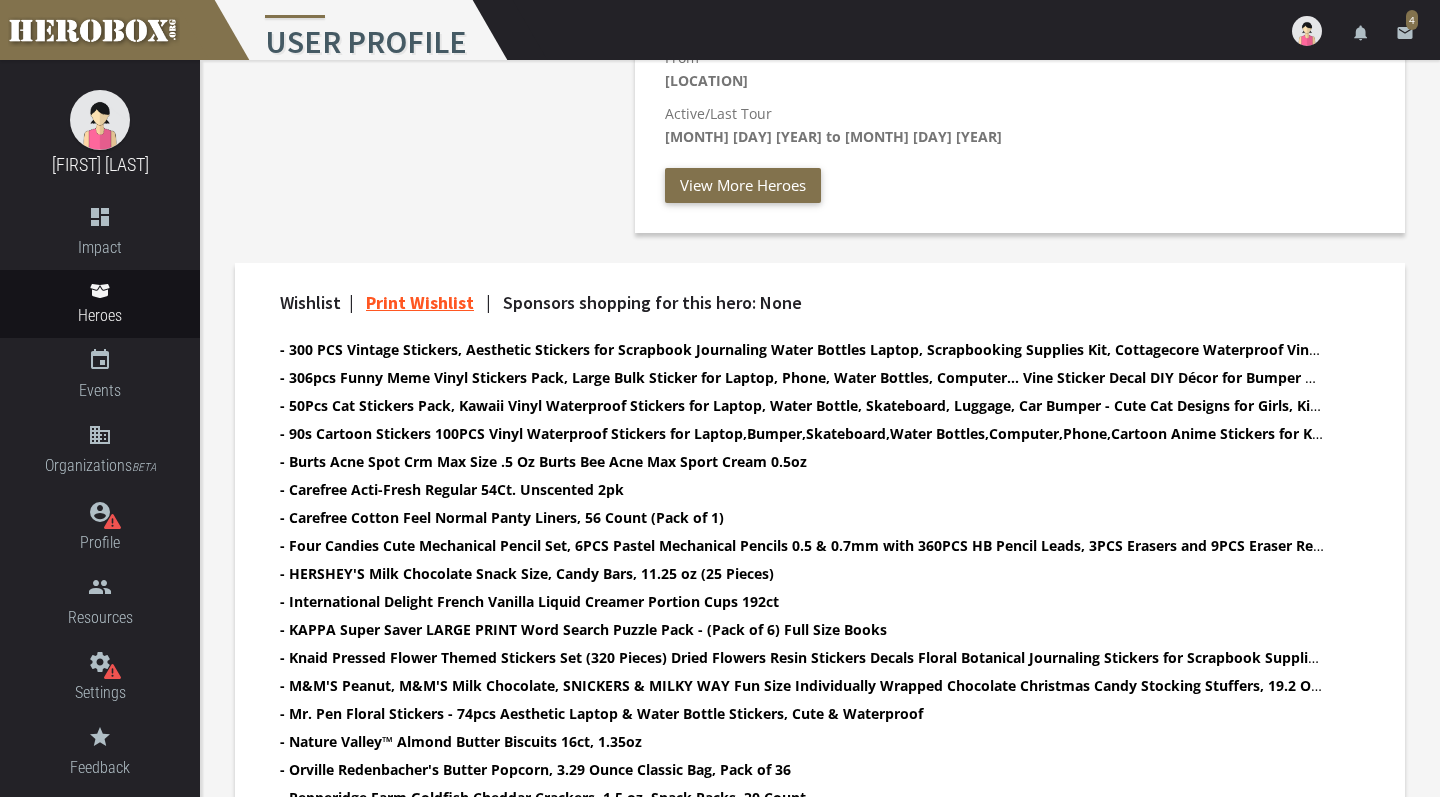 scroll, scrollTop: 399, scrollLeft: 0, axis: vertical 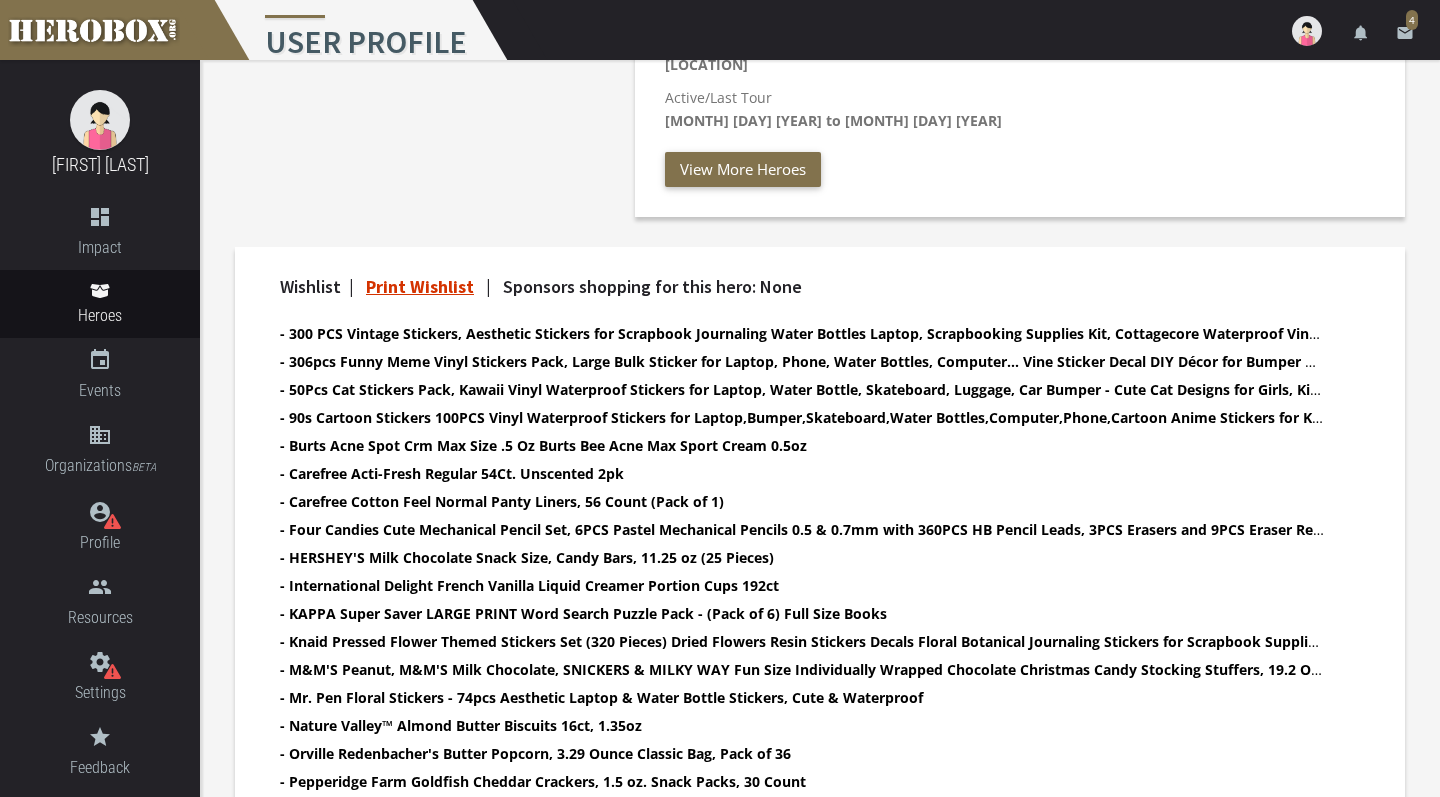 click on "Print Wishlist" at bounding box center (420, 286) 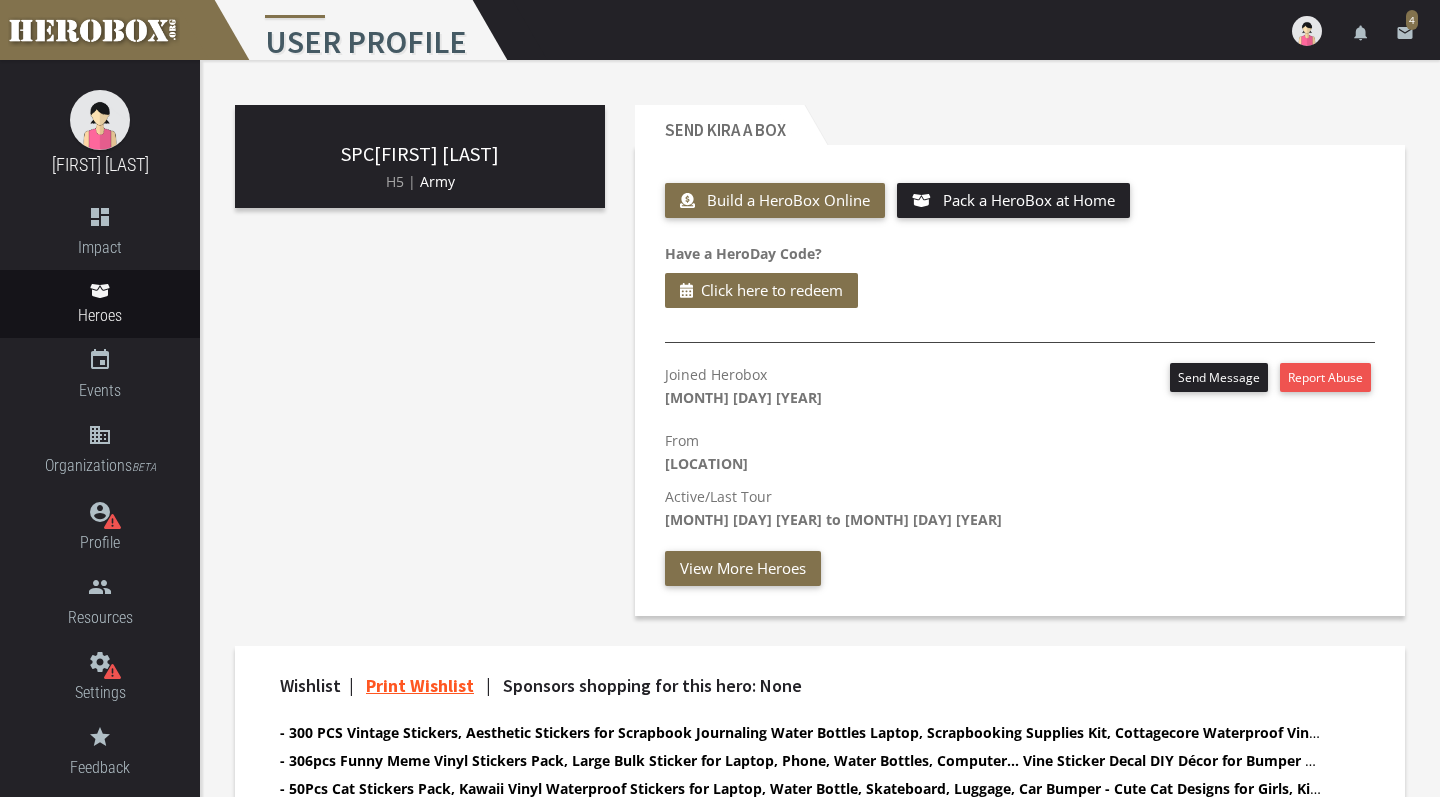 scroll, scrollTop: 0, scrollLeft: 0, axis: both 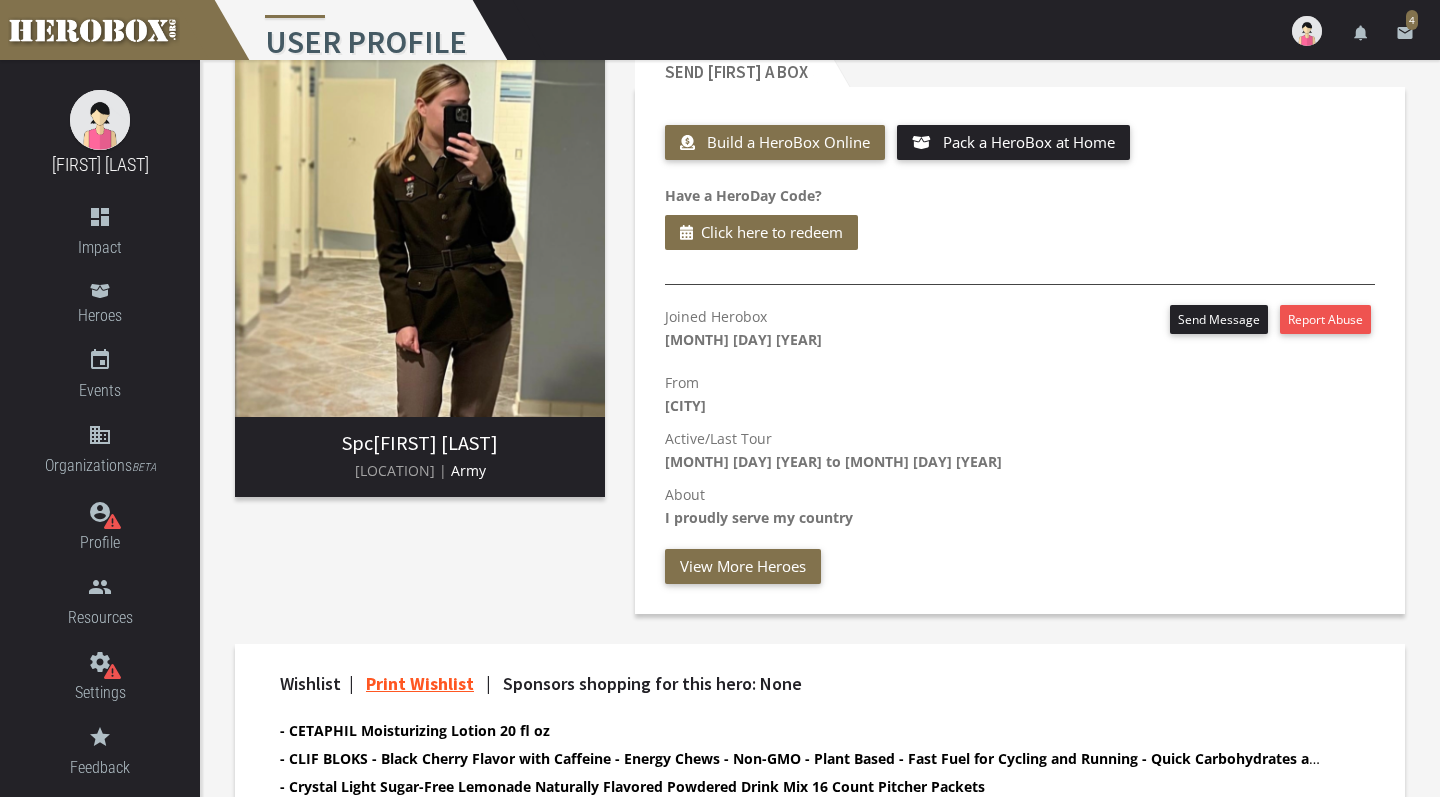 drag, startPoint x: 333, startPoint y: 476, endPoint x: 457, endPoint y: 479, distance: 124.036285 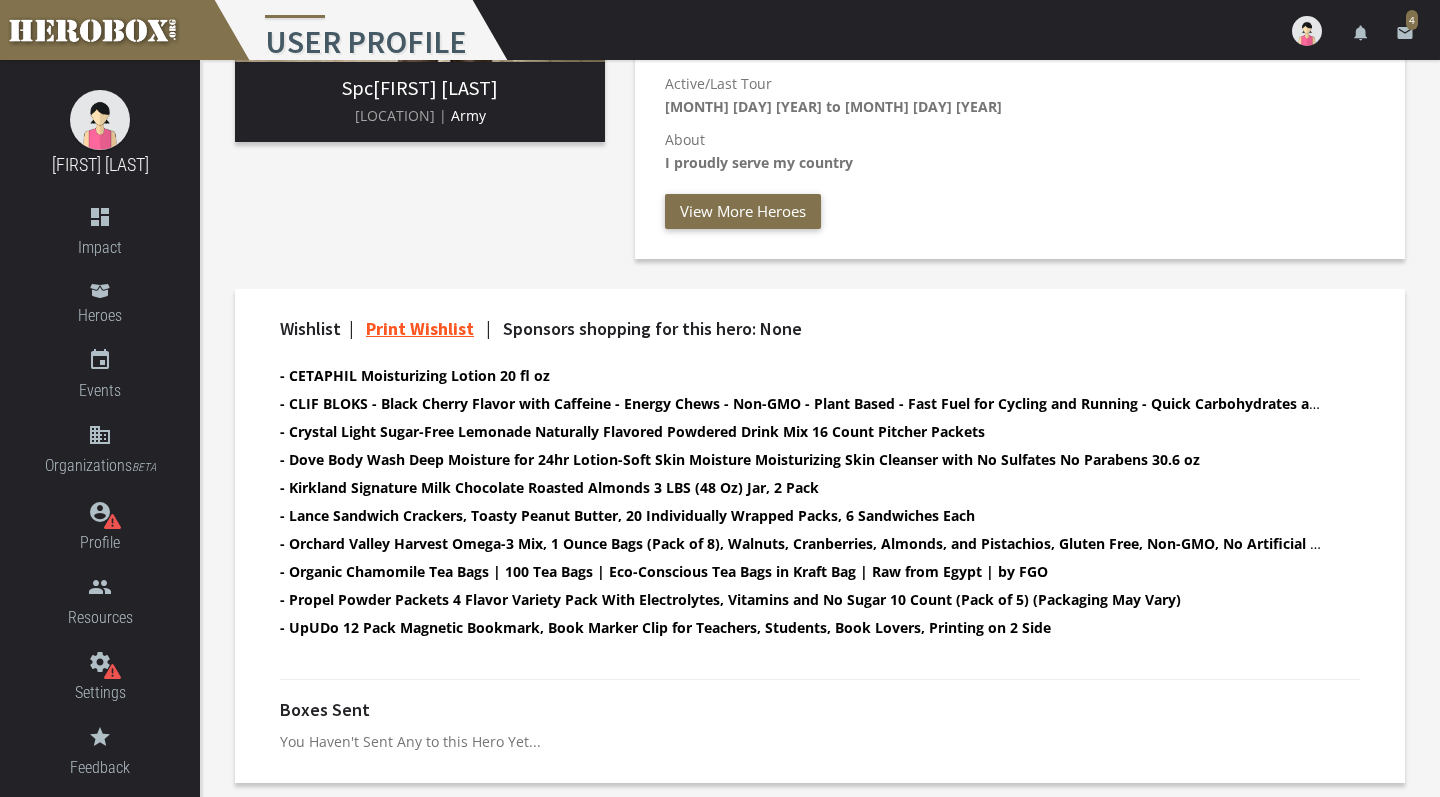 scroll, scrollTop: 412, scrollLeft: 0, axis: vertical 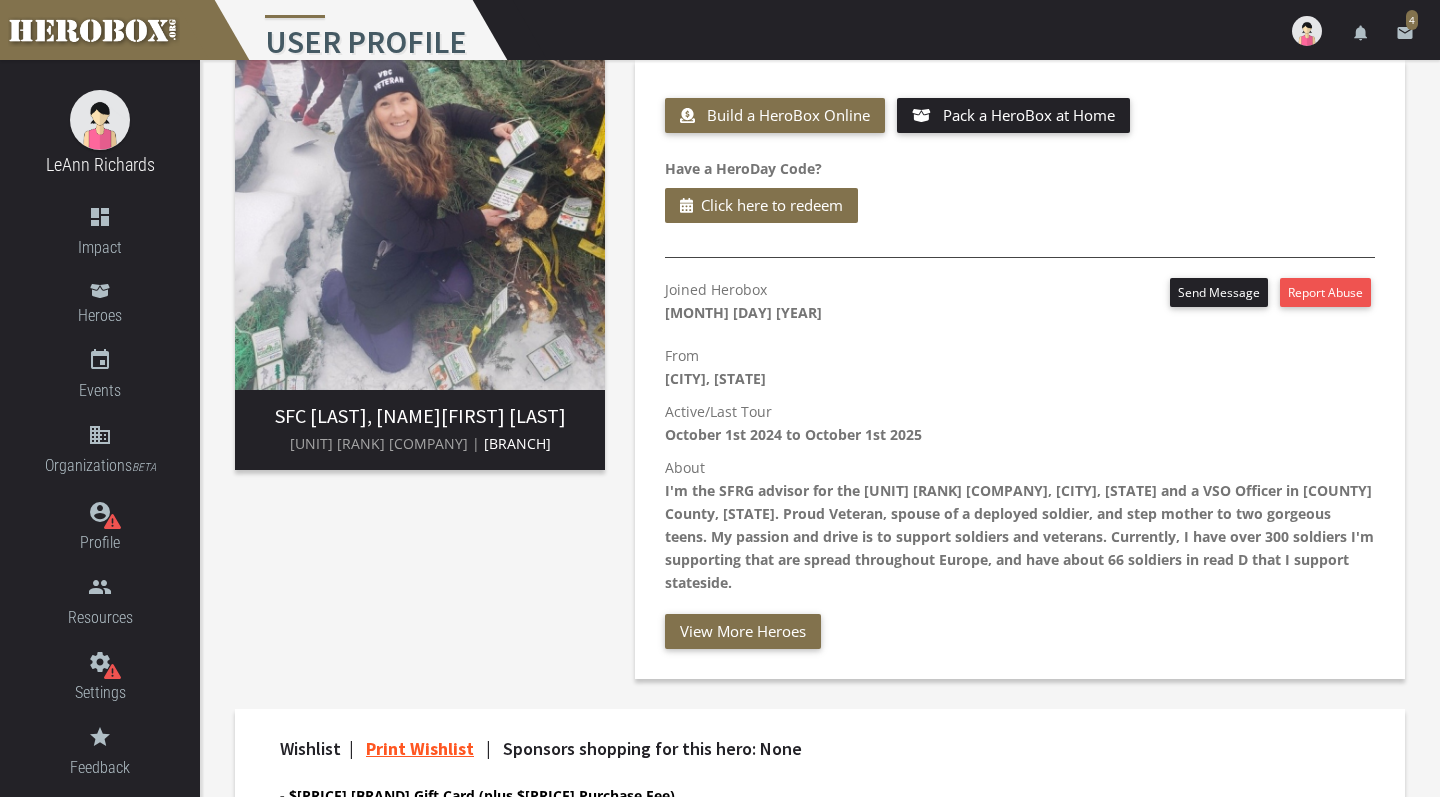 drag, startPoint x: 296, startPoint y: 443, endPoint x: 497, endPoint y: 447, distance: 201.0398 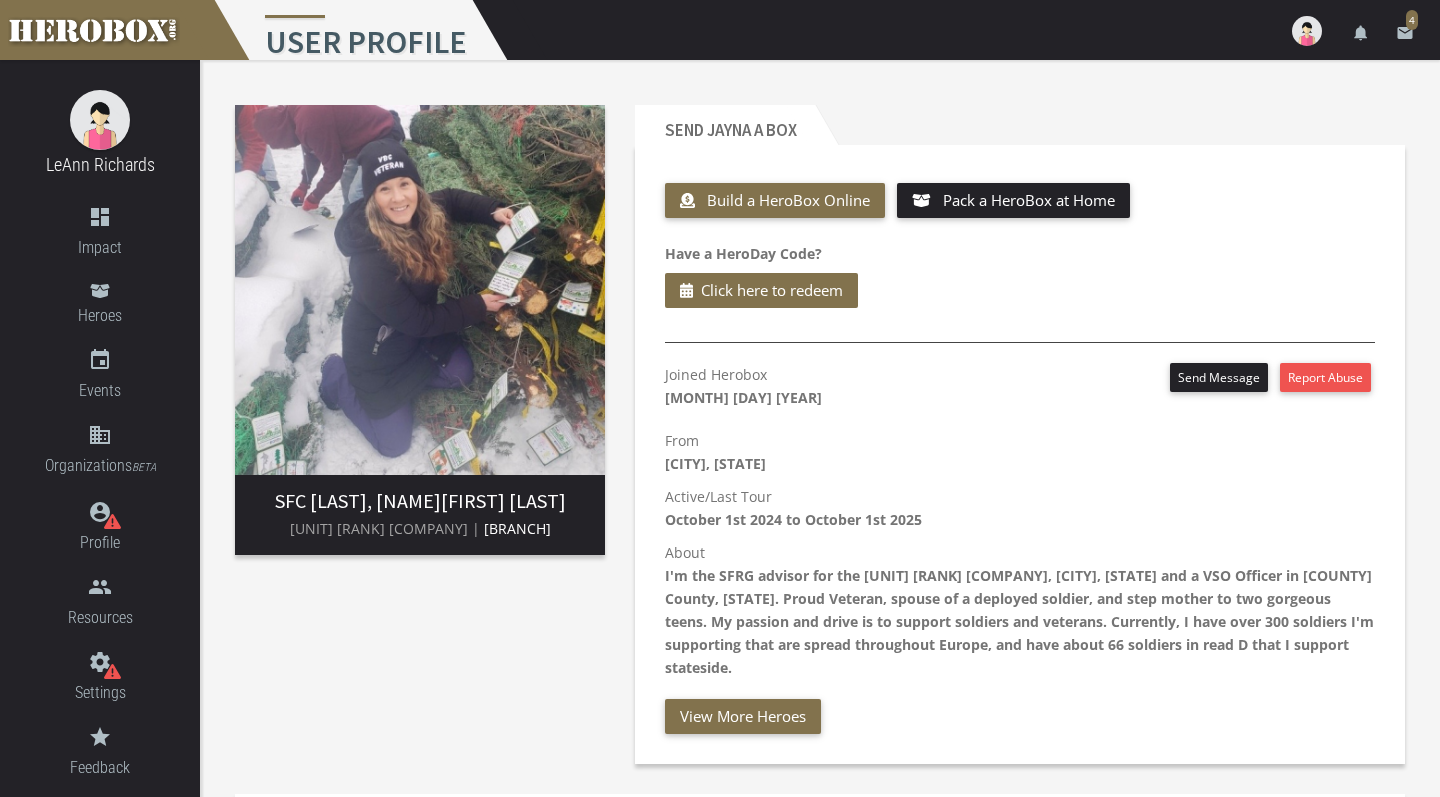 scroll, scrollTop: 0, scrollLeft: 0, axis: both 